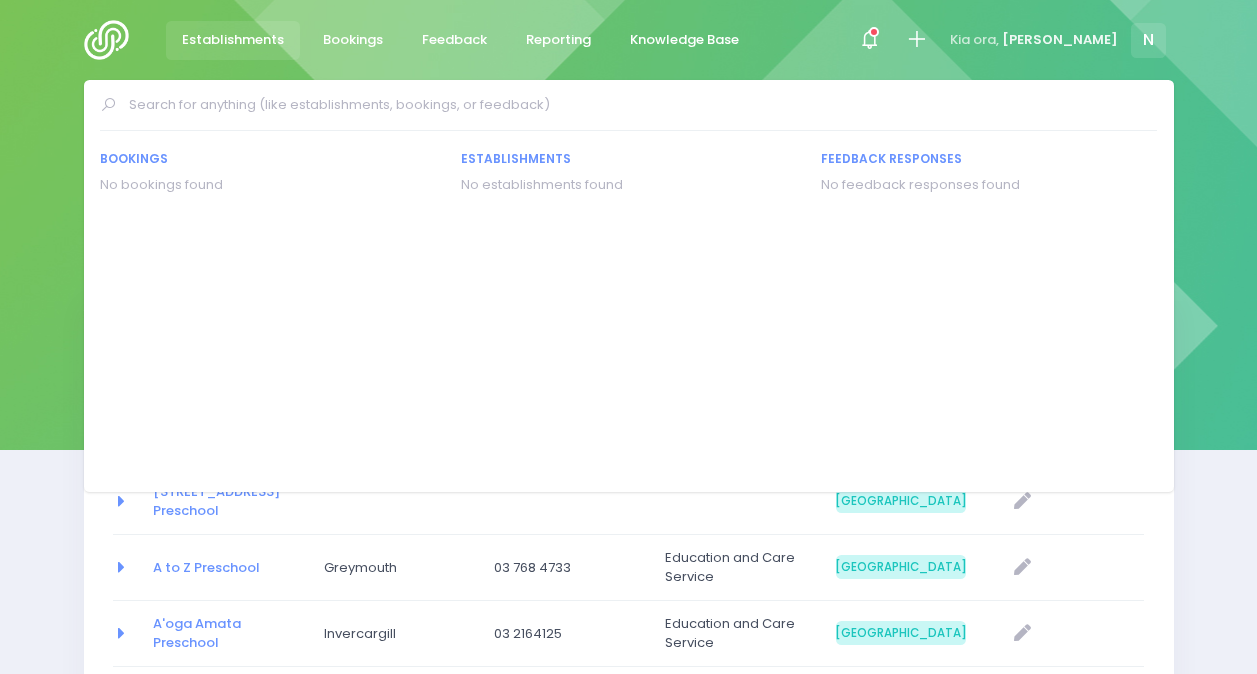select on "20" 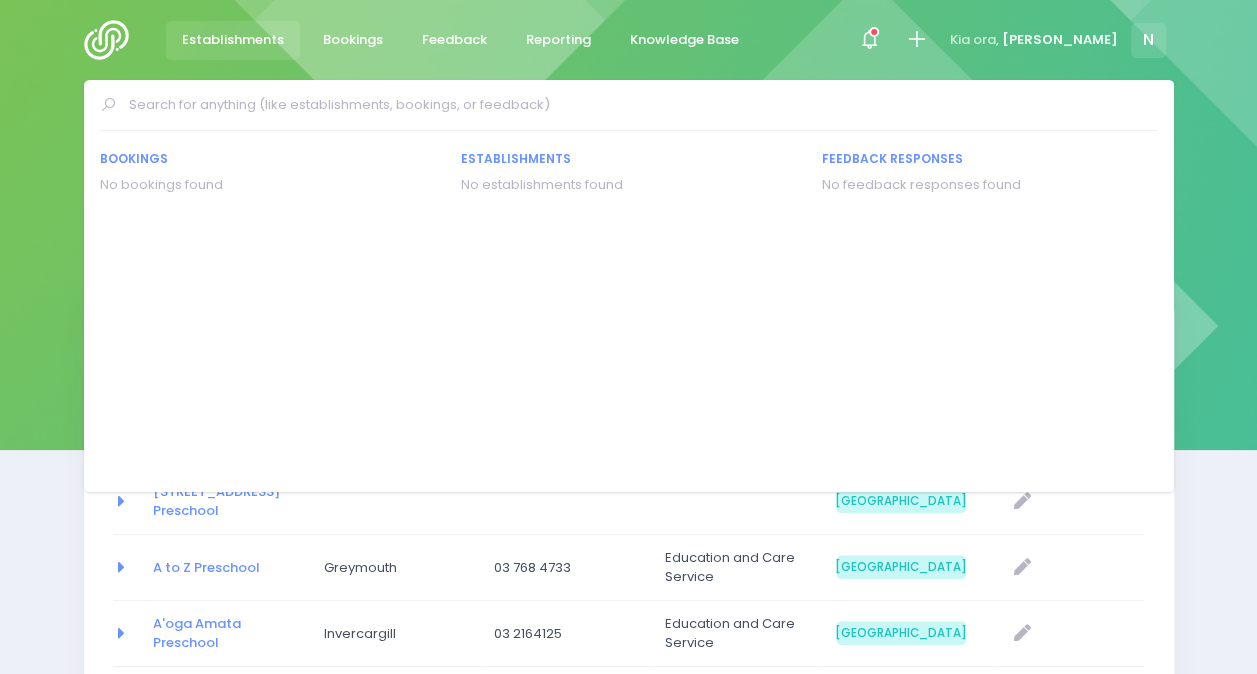 click on "Establishments
Establishments
New Establishment" at bounding box center [628, 217] 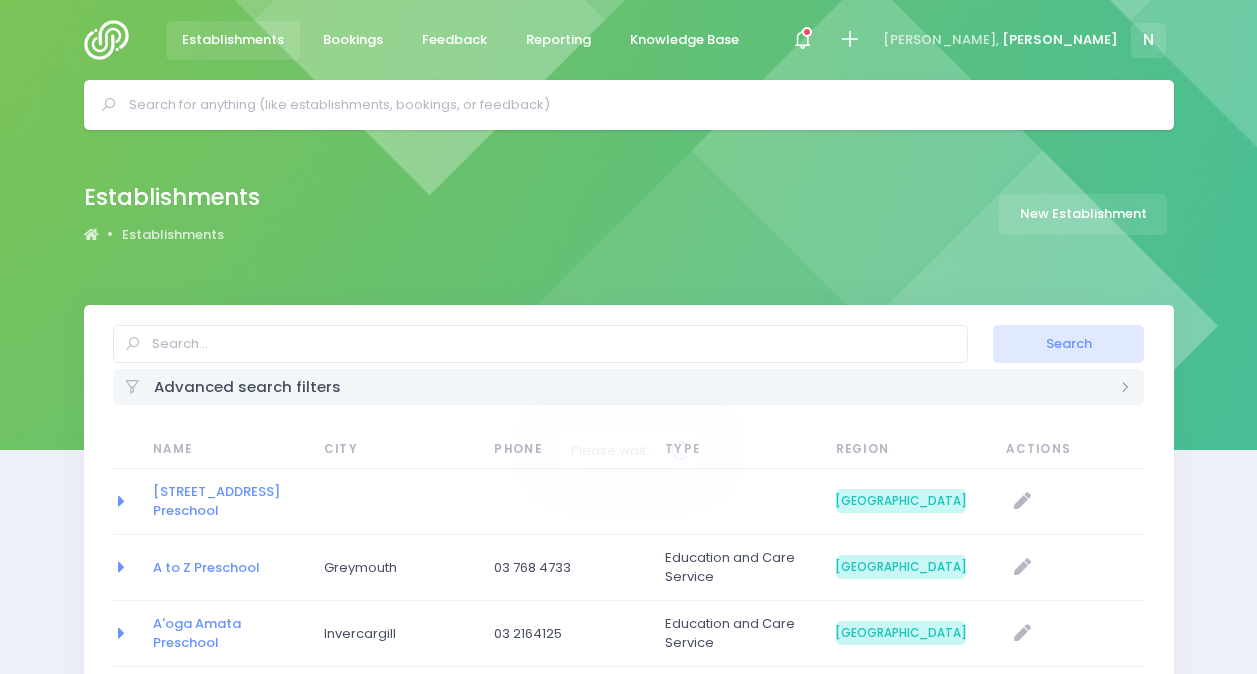 select on "20" 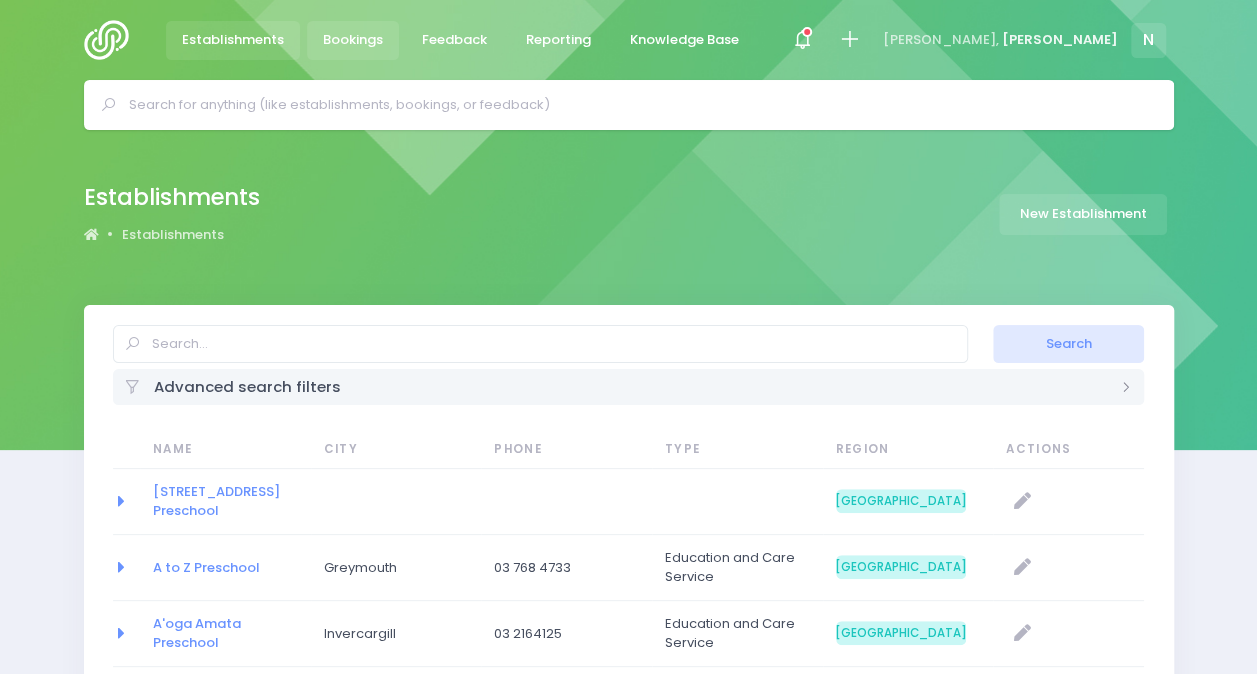 click on "Bookings" at bounding box center [353, 40] 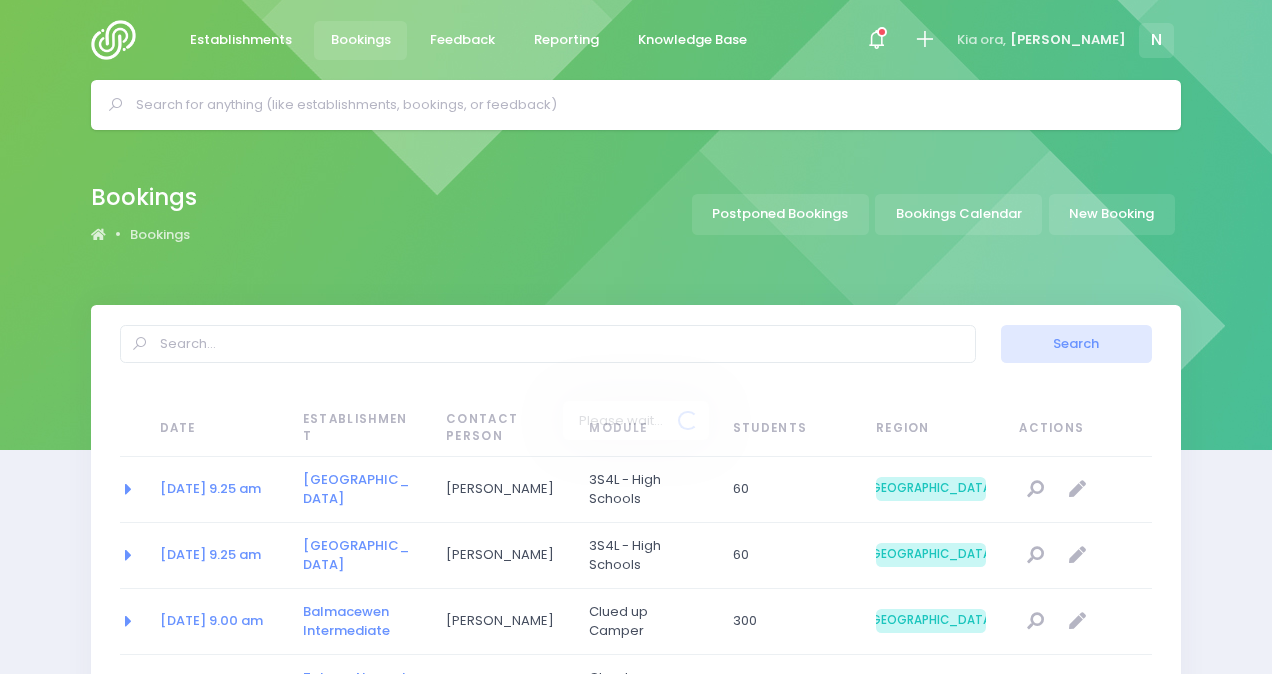 select on "20" 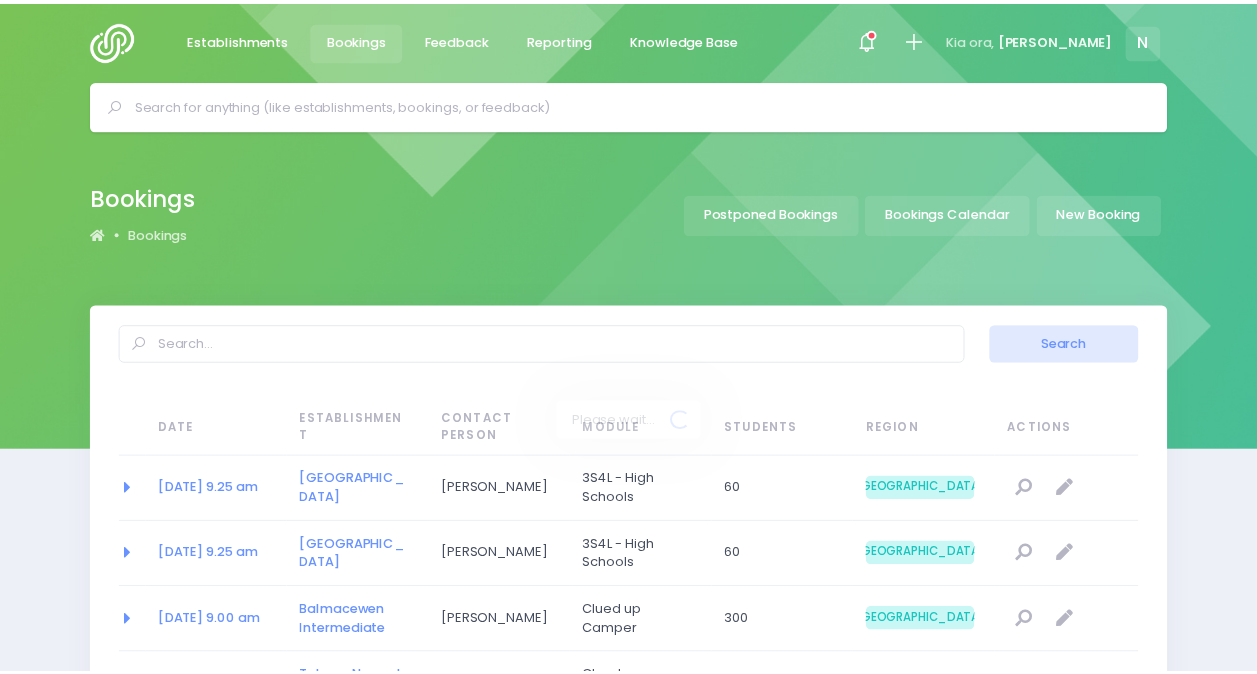 scroll, scrollTop: 0, scrollLeft: 0, axis: both 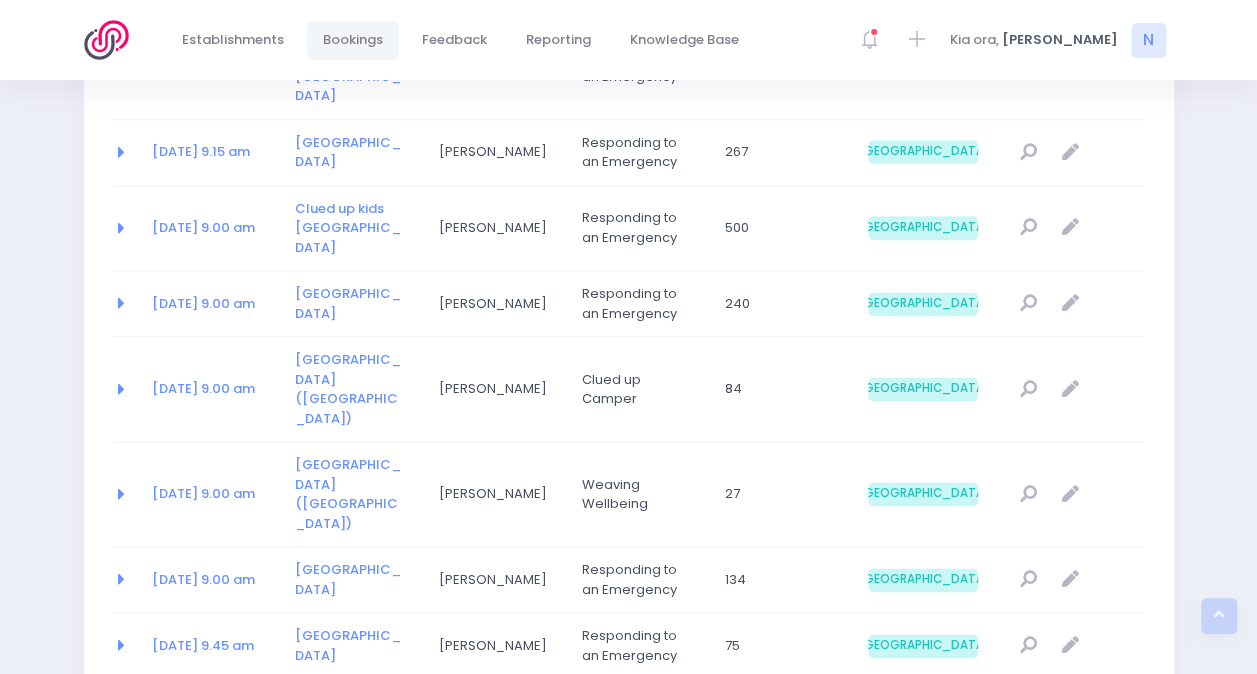click at bounding box center [119, 492] 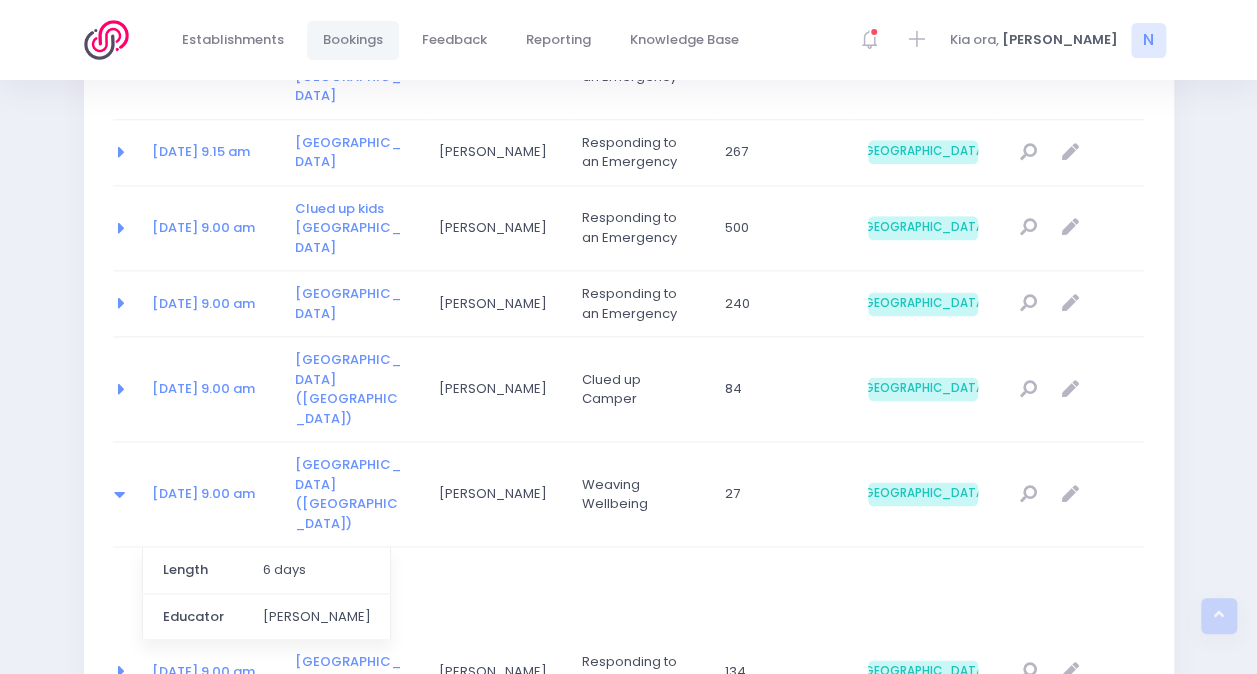 click at bounding box center (119, 492) 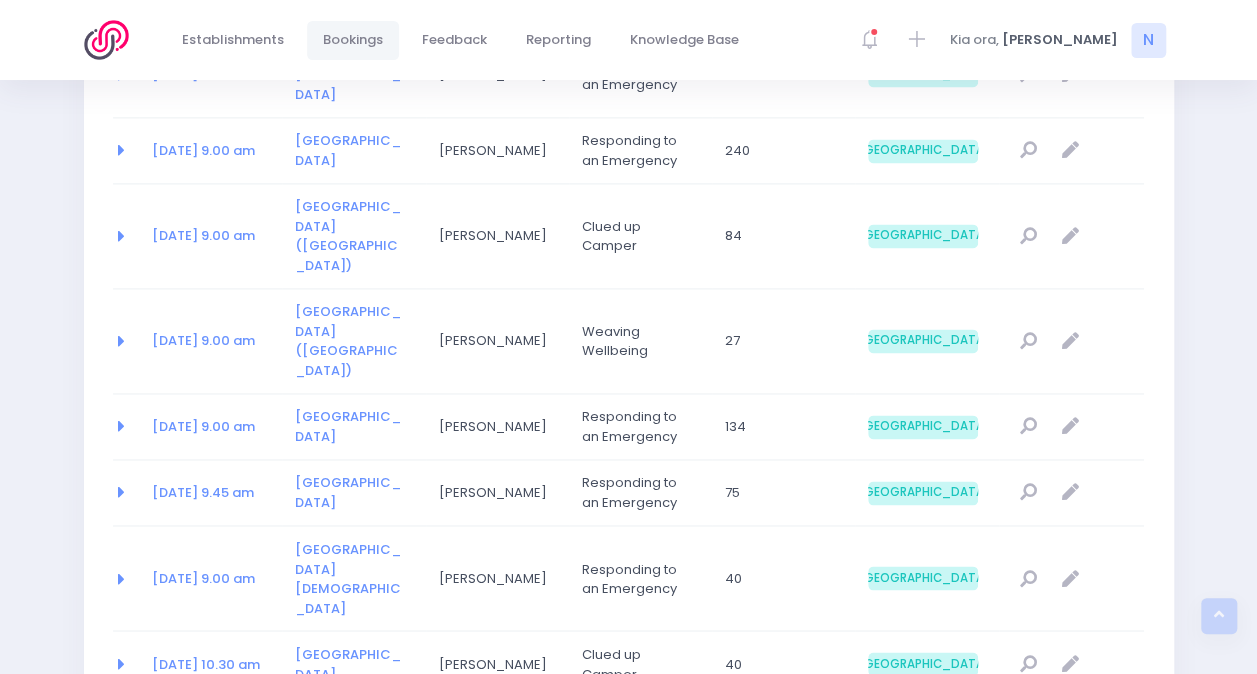 scroll, scrollTop: 1338, scrollLeft: 0, axis: vertical 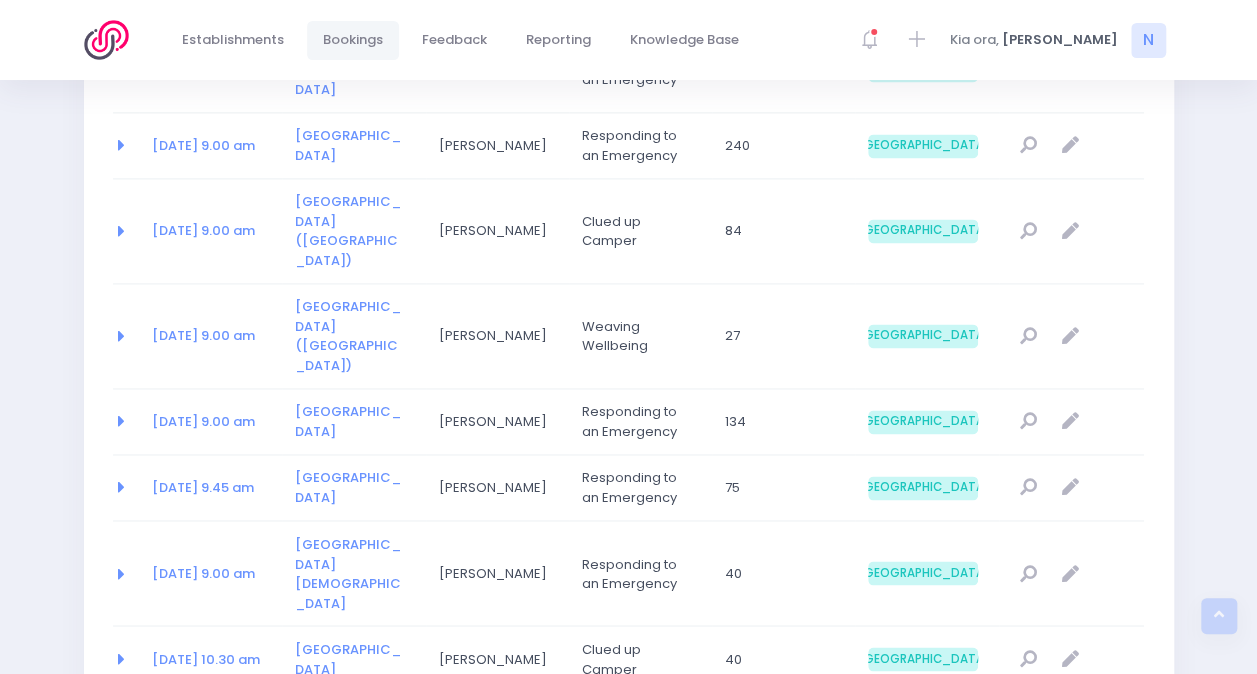 click on "2" at bounding box center (235, 718) 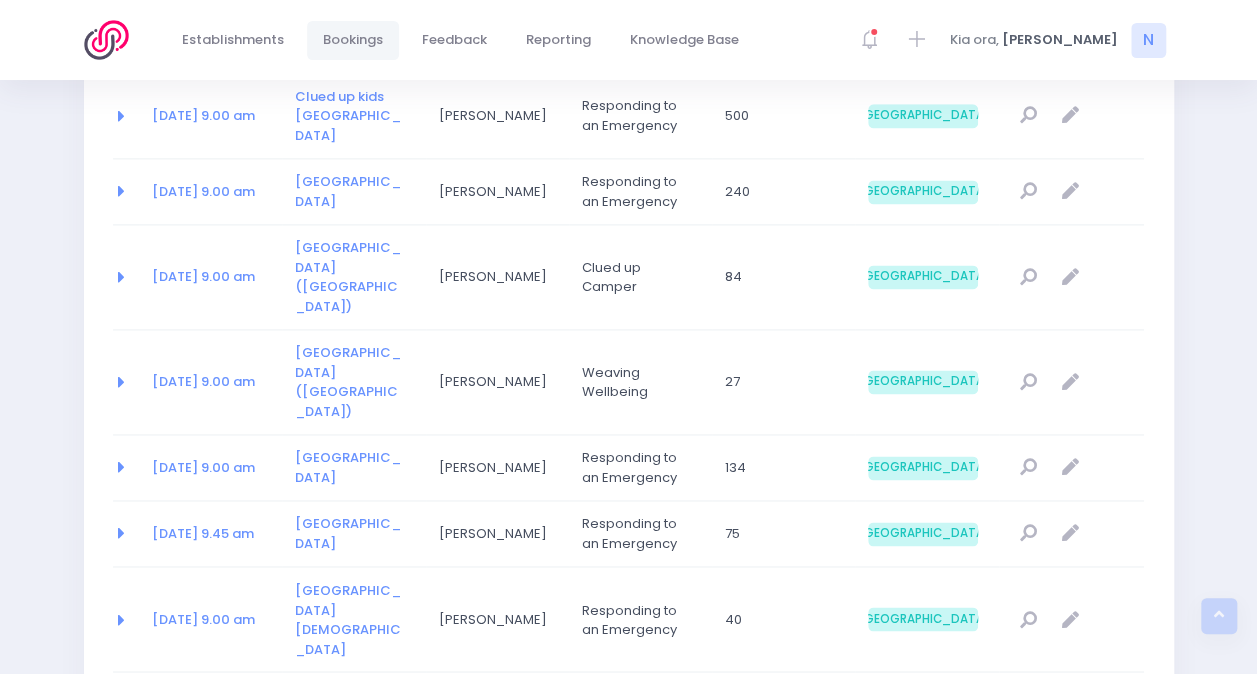 select on "20" 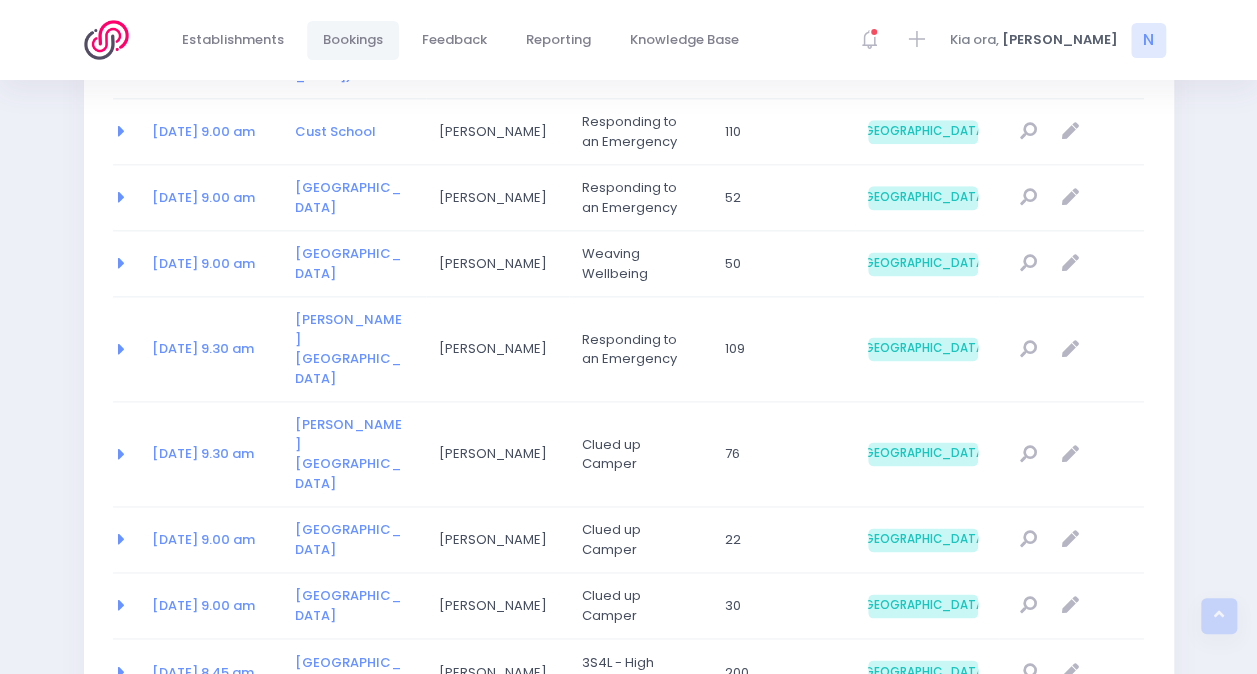 scroll, scrollTop: 1292, scrollLeft: 0, axis: vertical 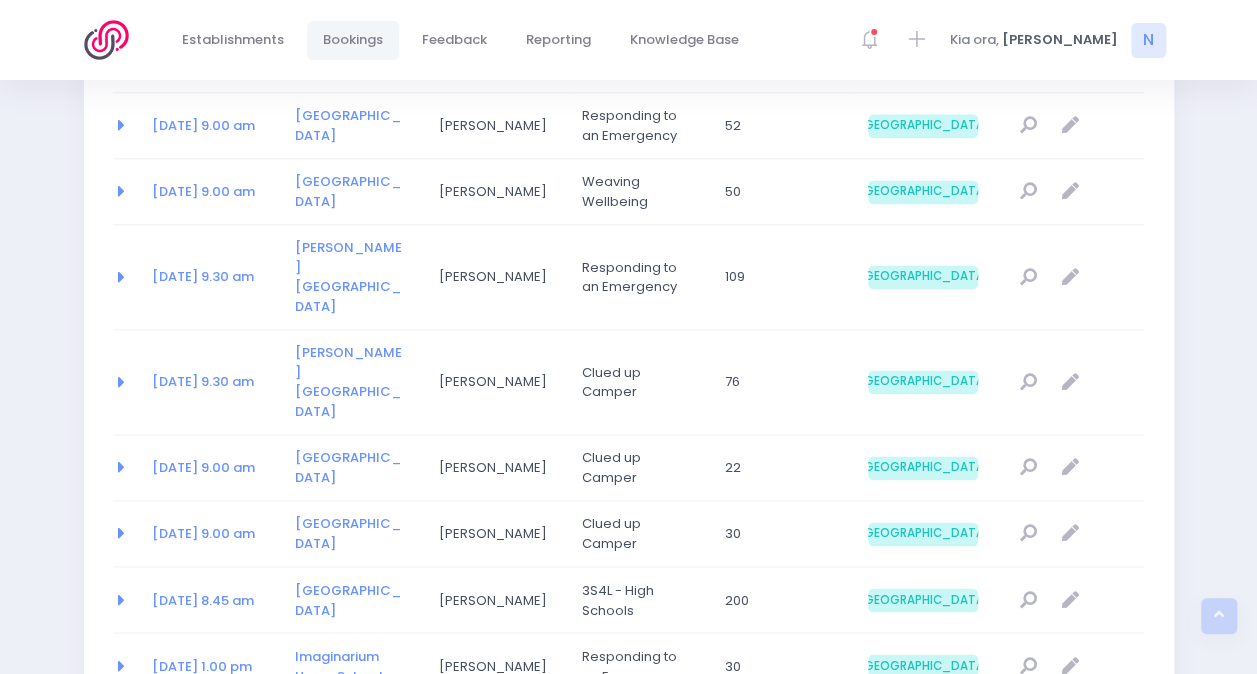 click on "1" at bounding box center [200, 725] 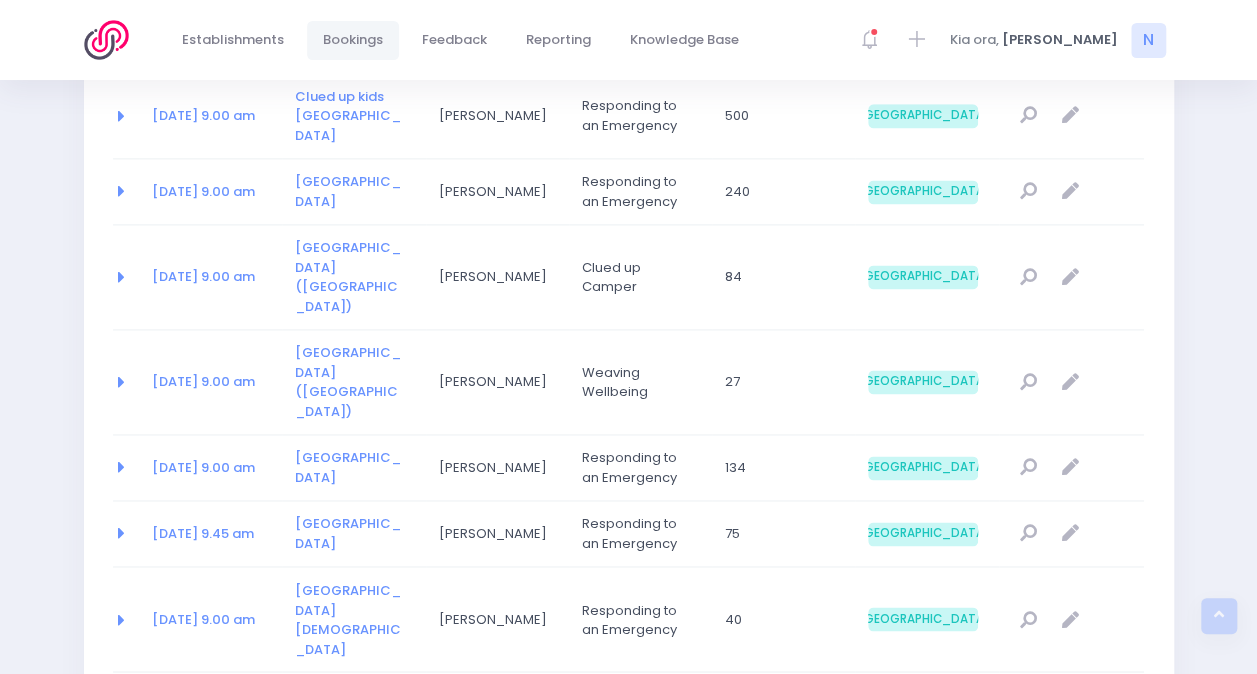 click on "2" at bounding box center [235, 764] 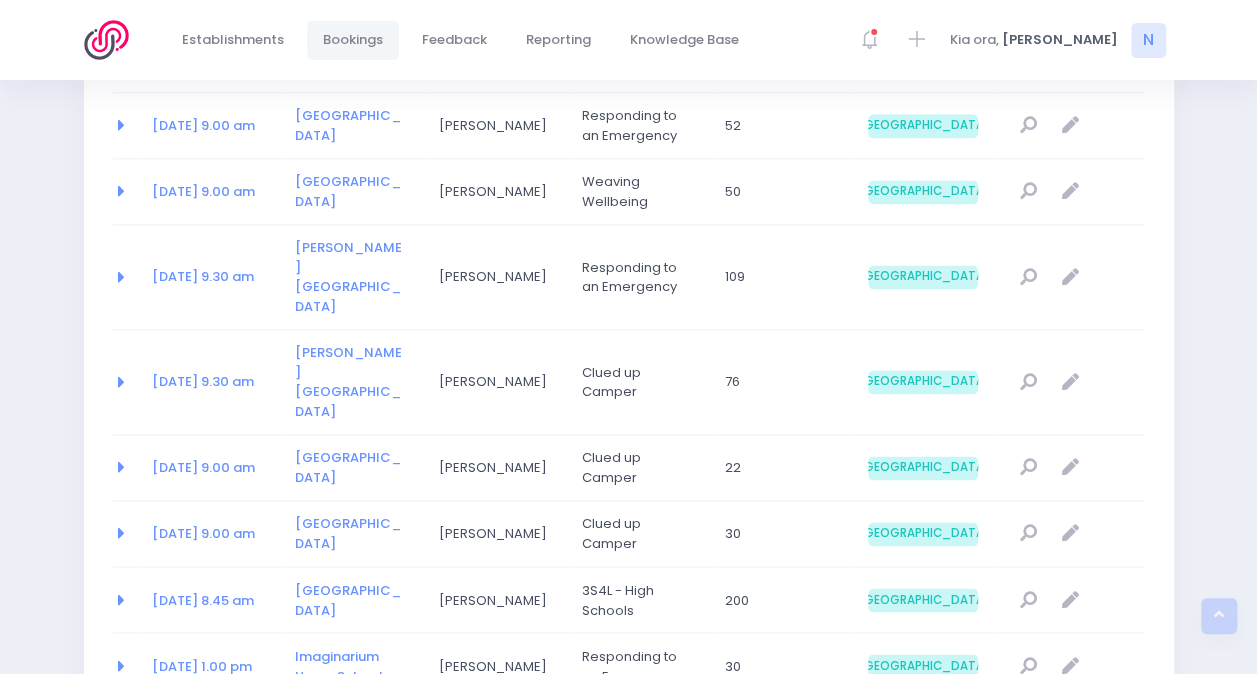 click on "2 1 2 3 4 5" at bounding box center (269, 725) 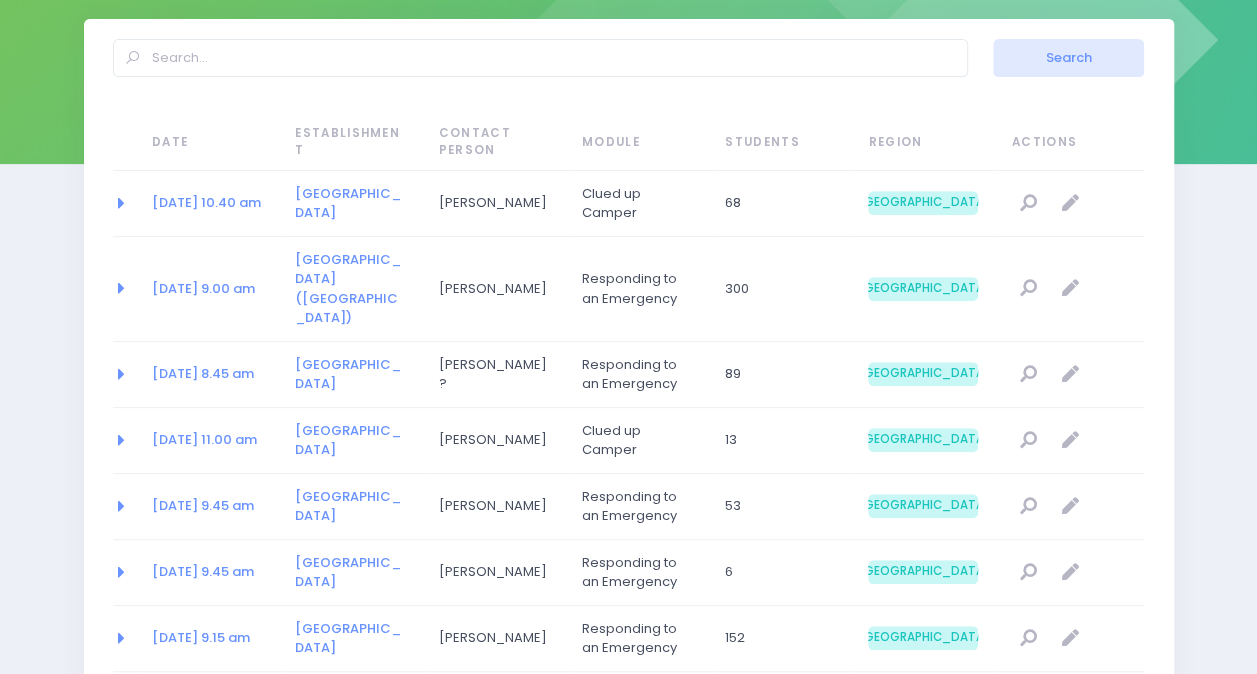 scroll, scrollTop: 292, scrollLeft: 0, axis: vertical 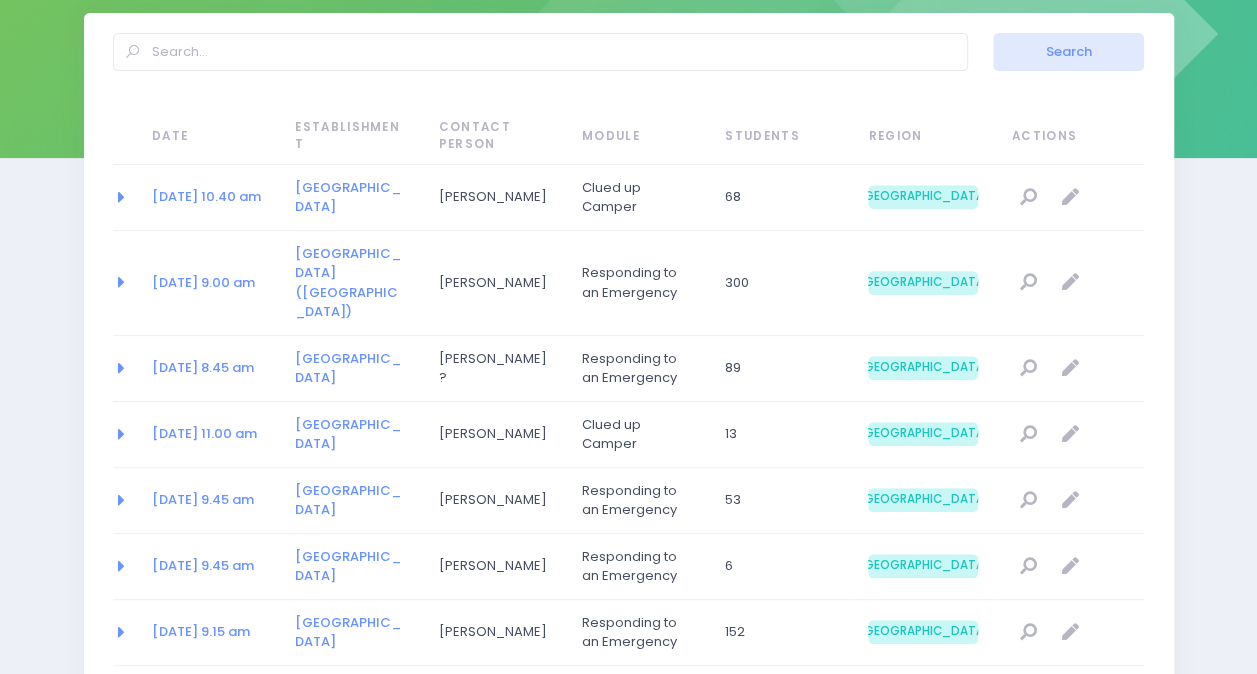 click at bounding box center [119, 281] 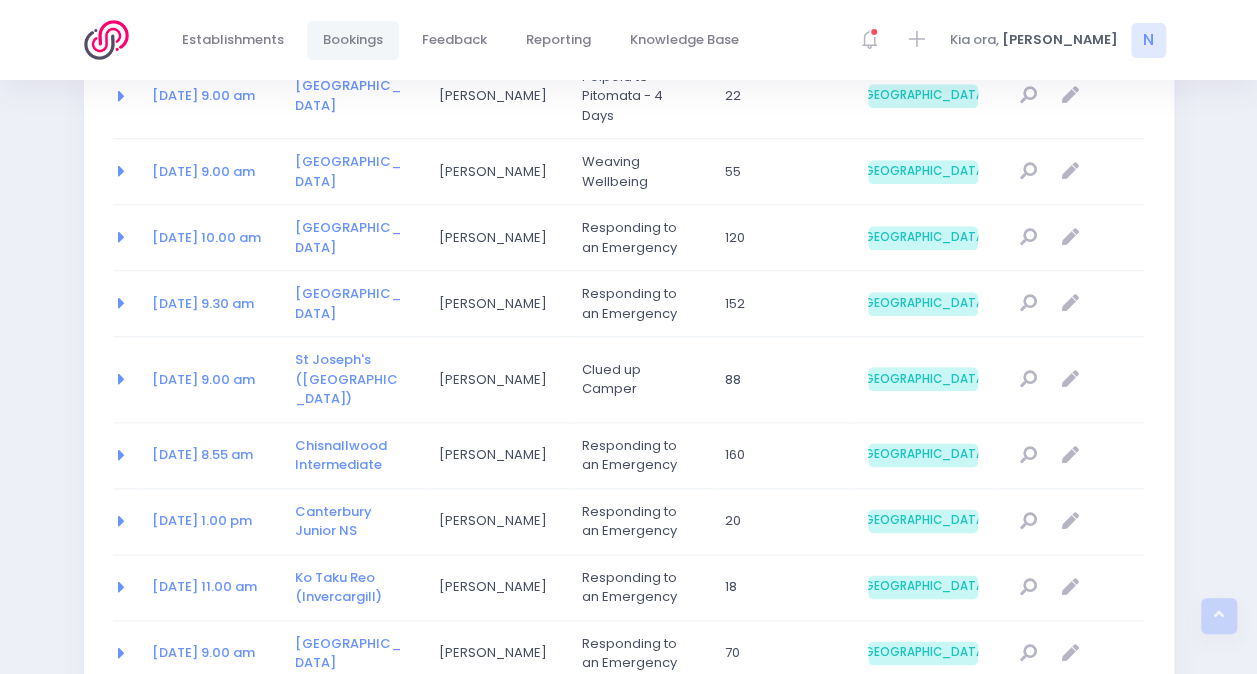 scroll, scrollTop: 1000, scrollLeft: 0, axis: vertical 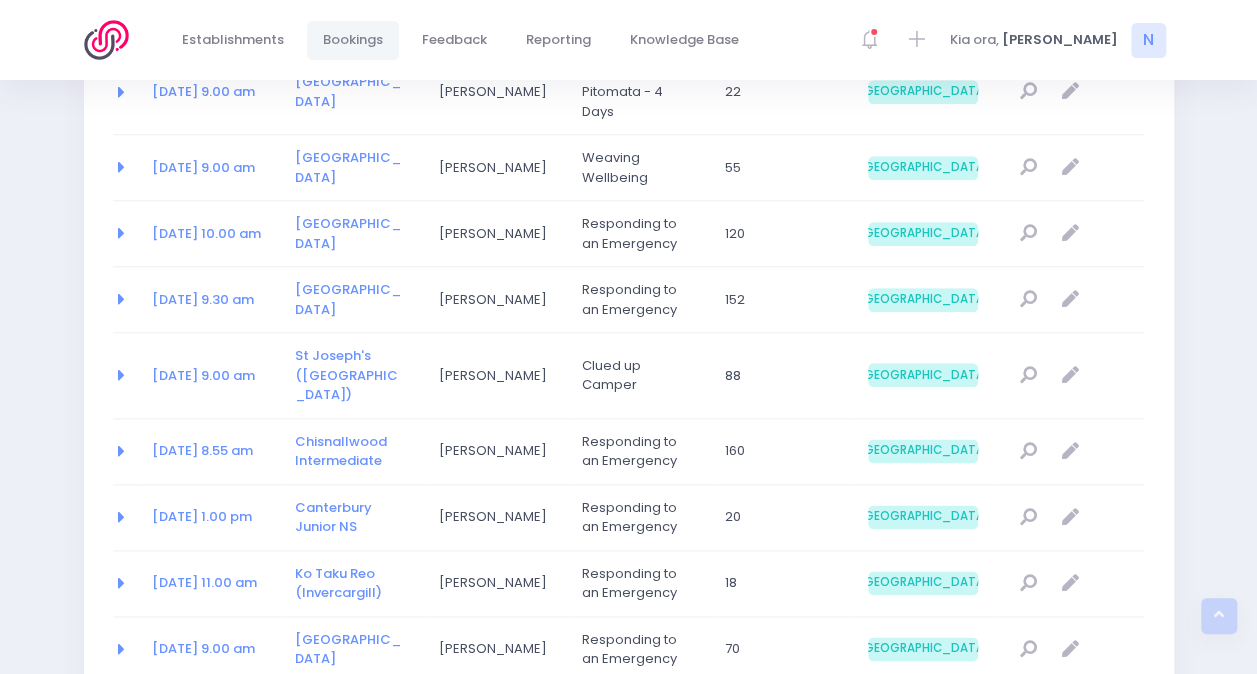 click at bounding box center (119, 232) 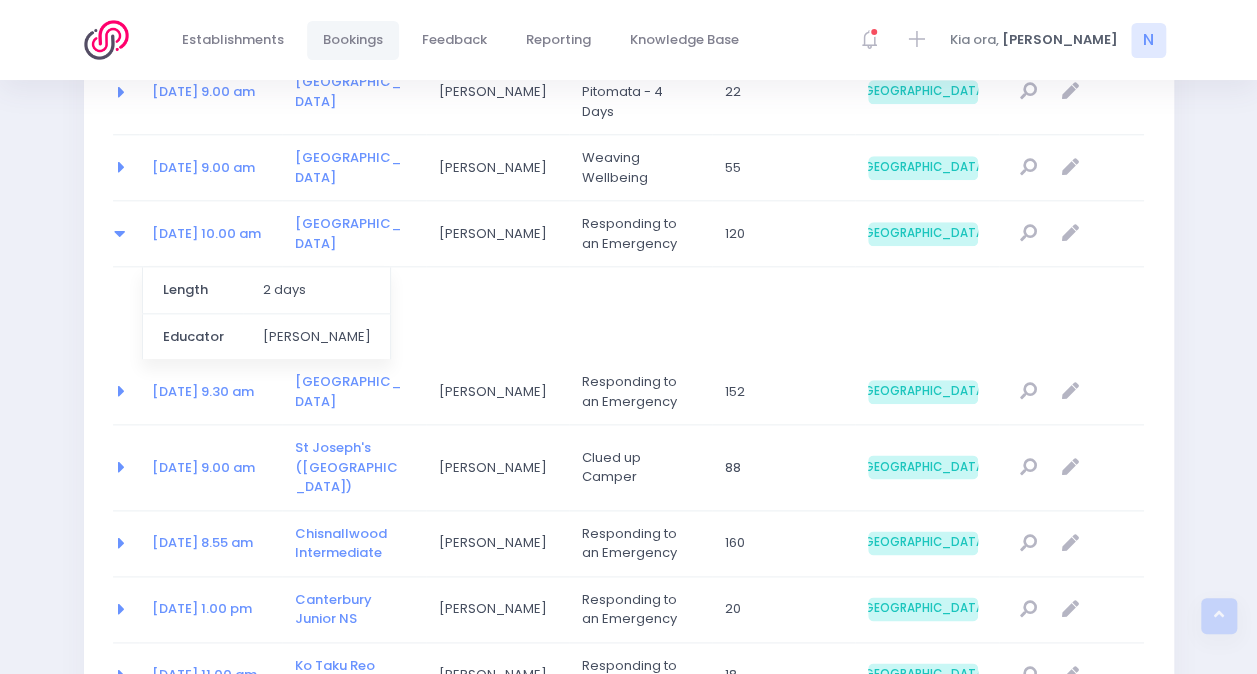 click at bounding box center [119, 232] 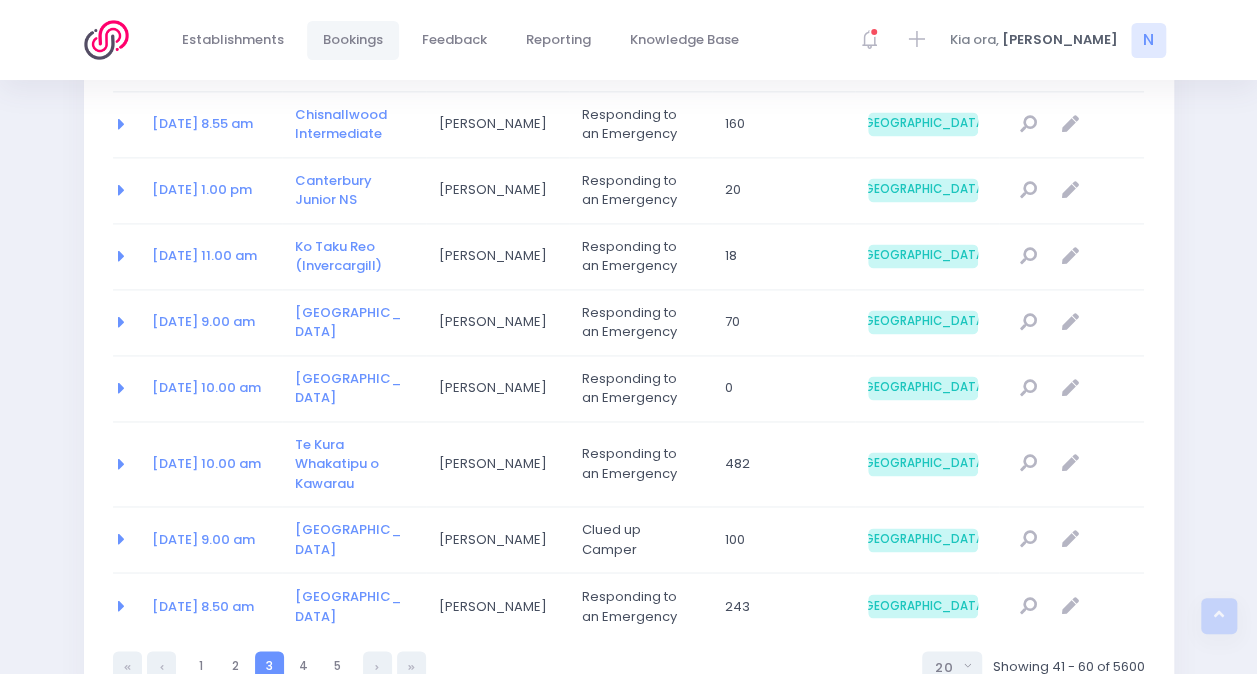 scroll, scrollTop: 1403, scrollLeft: 0, axis: vertical 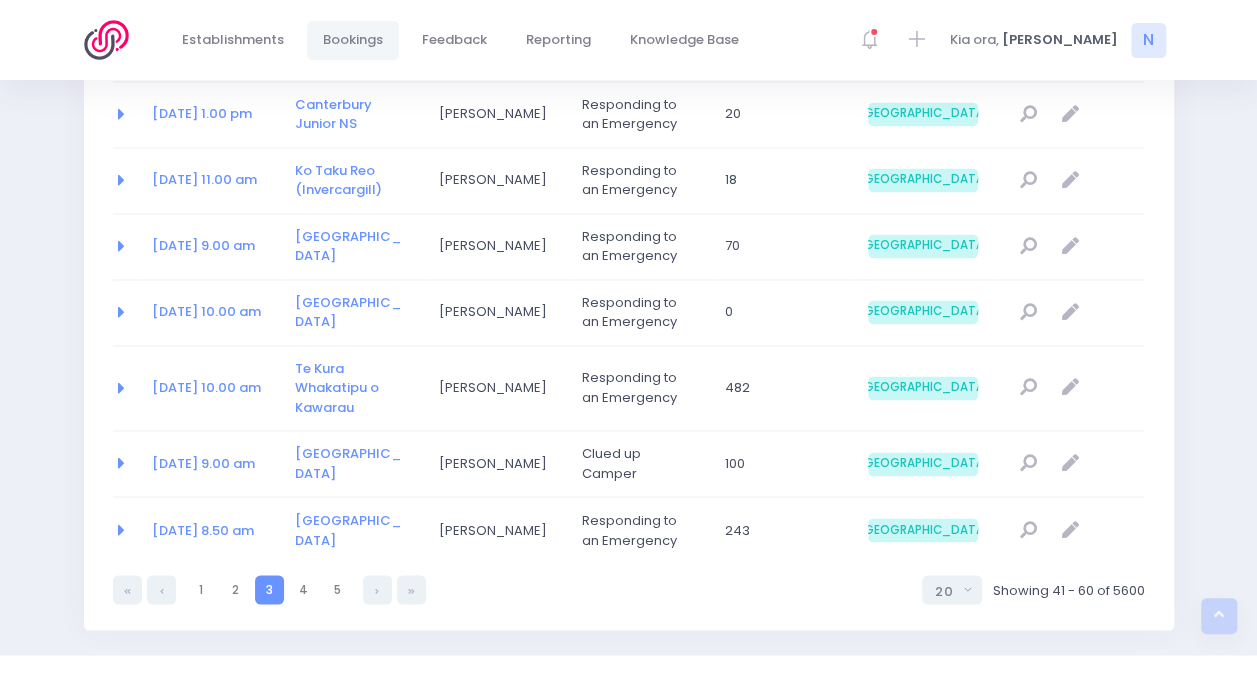 click at bounding box center [126, 388] 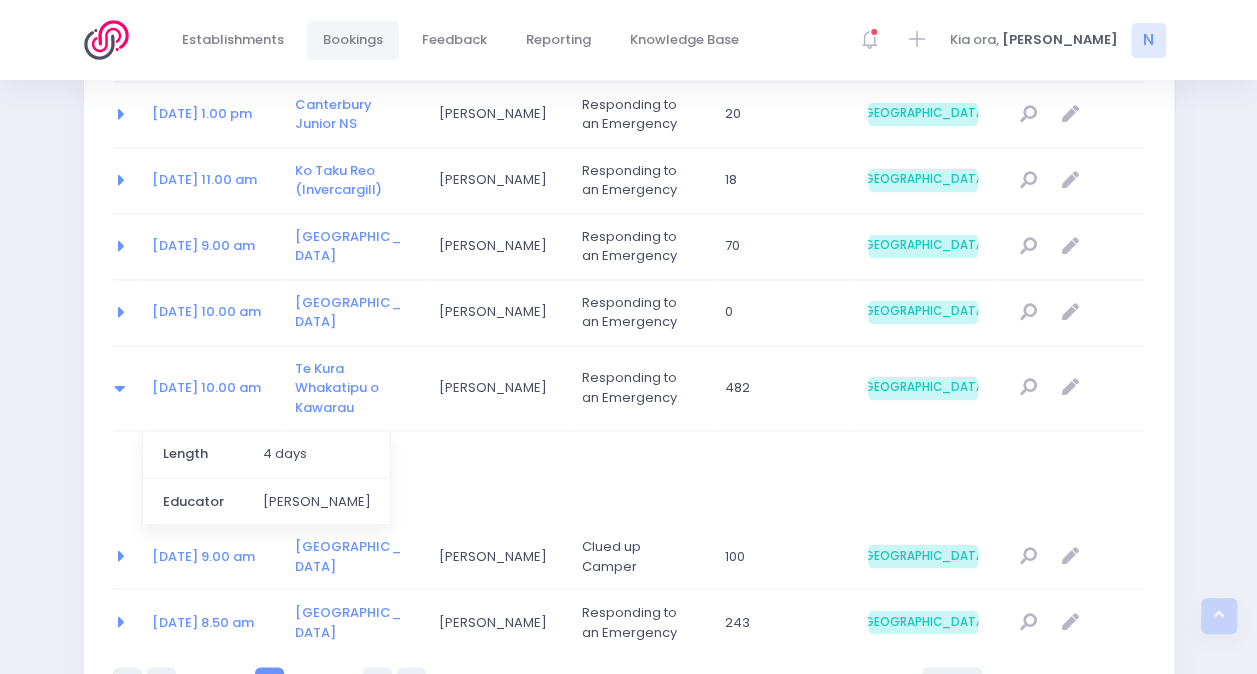 click at bounding box center [119, 386] 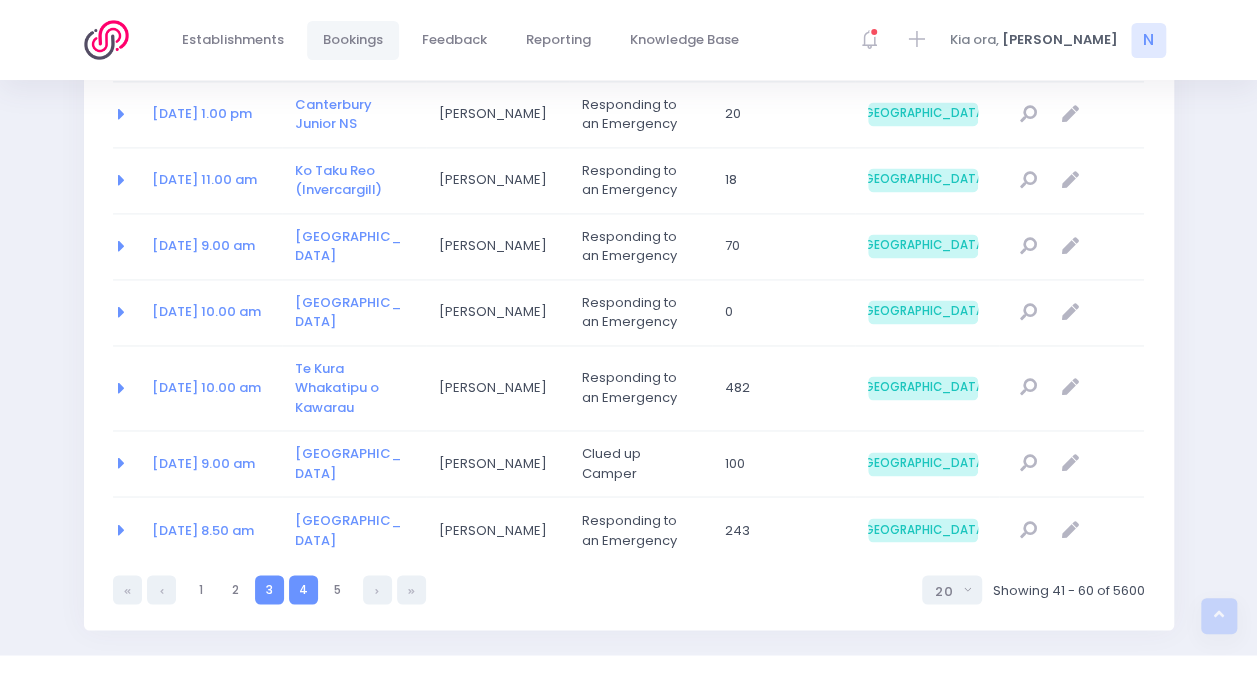 click on "4" at bounding box center (303, 589) 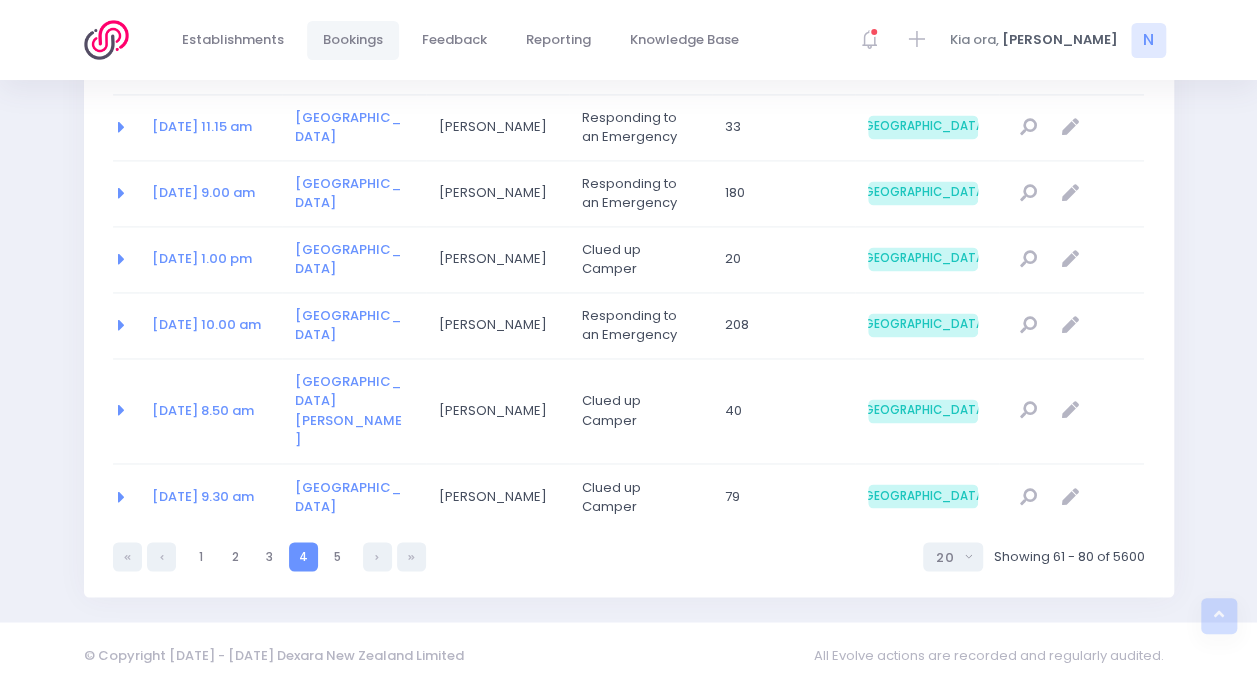 scroll, scrollTop: 1292, scrollLeft: 0, axis: vertical 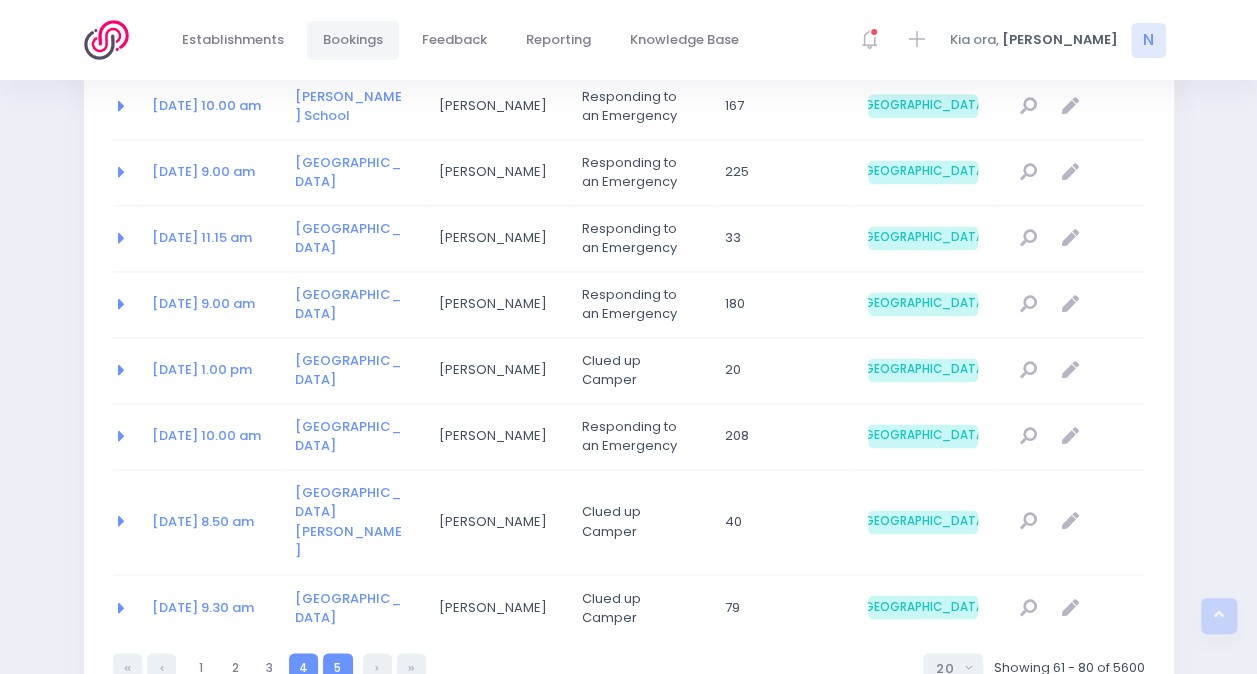click on "5" at bounding box center (337, 667) 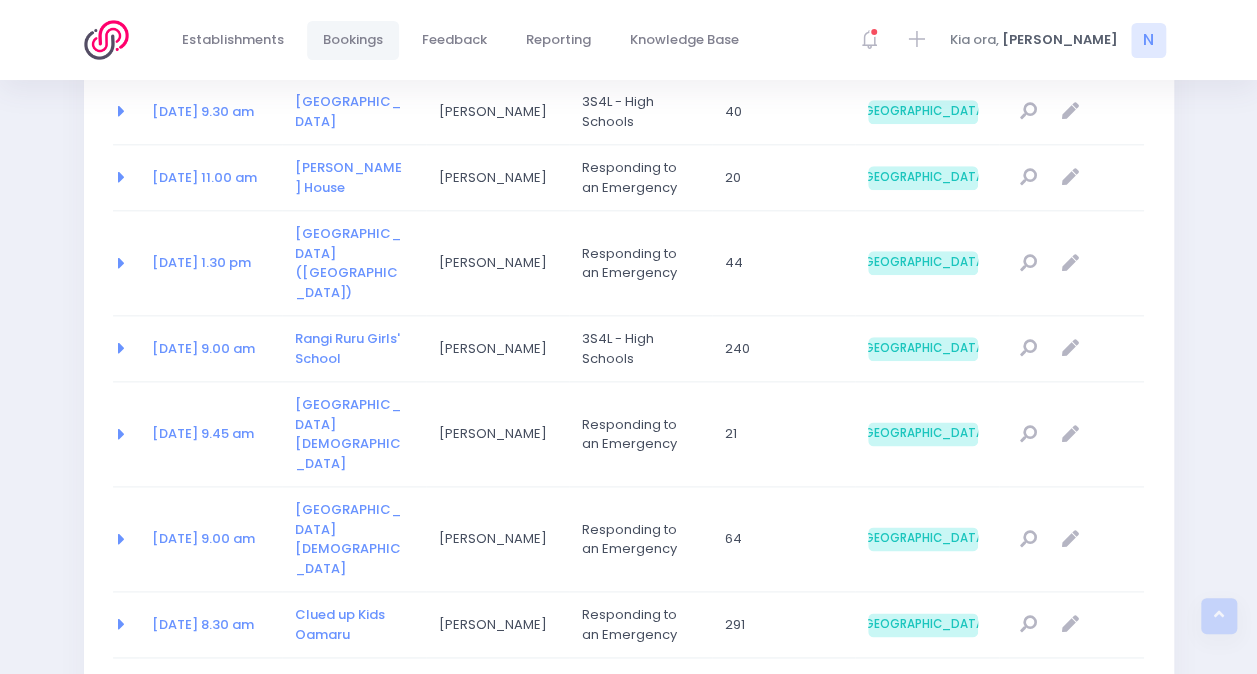 scroll, scrollTop: 1038, scrollLeft: 0, axis: vertical 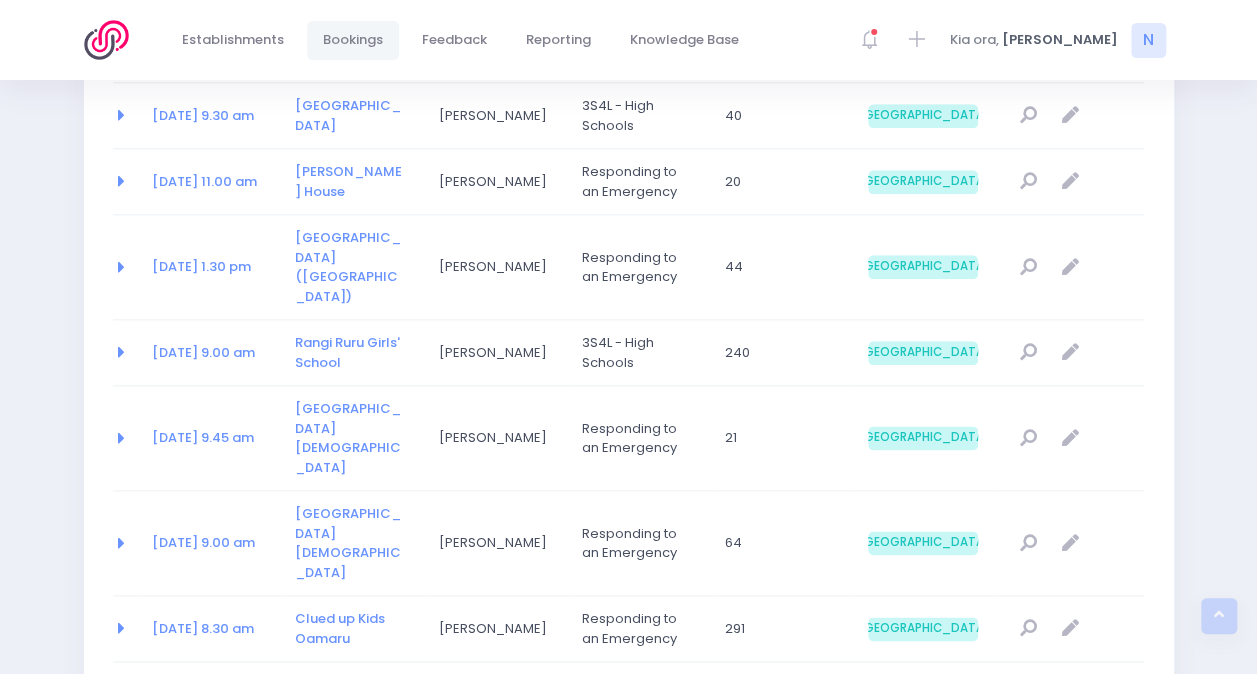 click at bounding box center [119, 703] 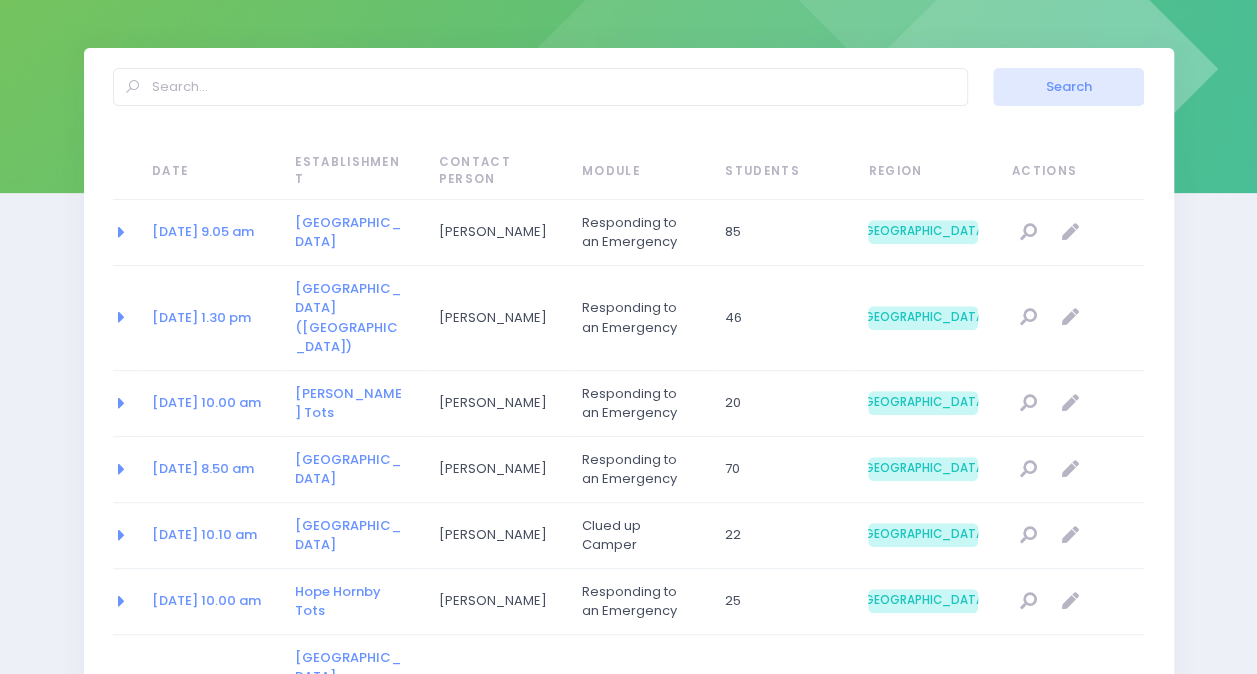 scroll, scrollTop: 0, scrollLeft: 0, axis: both 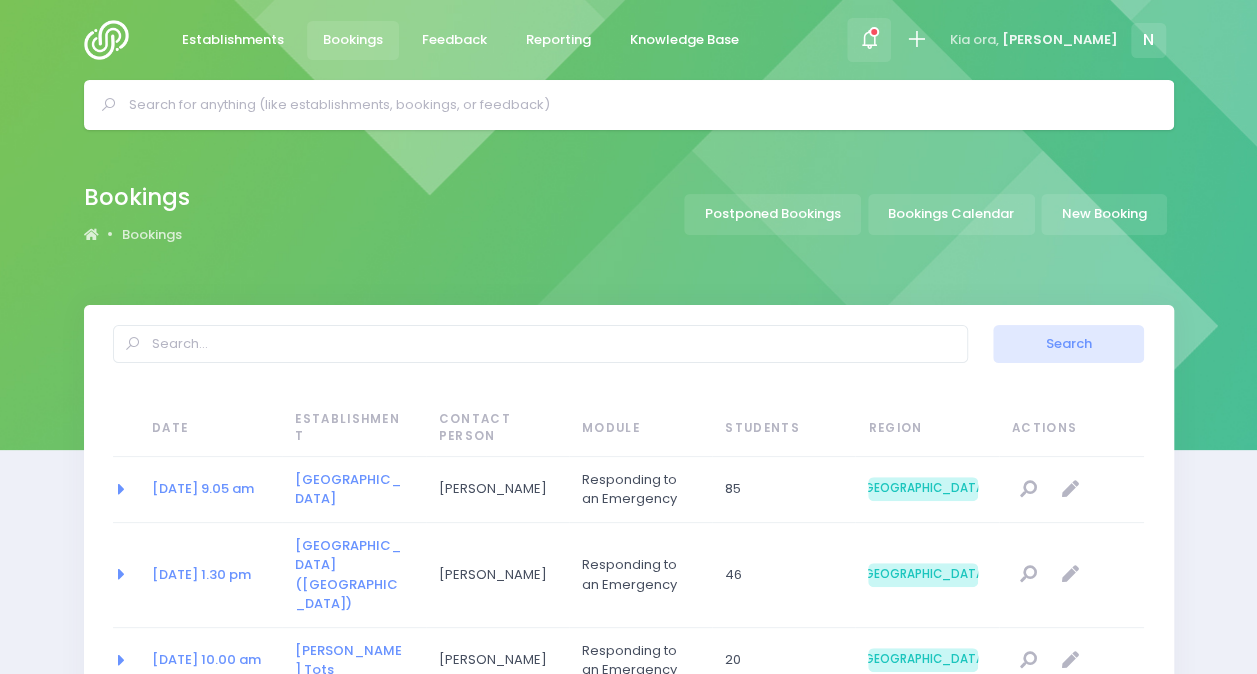 click at bounding box center [869, 40] 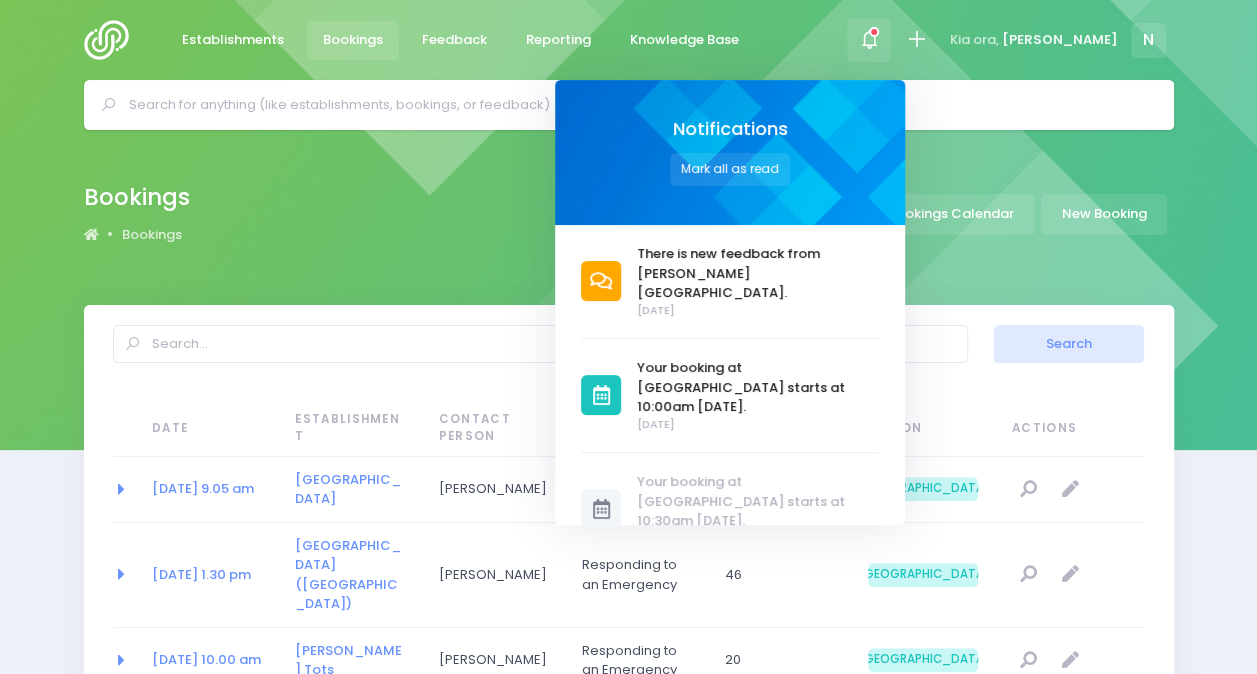 click at bounding box center (869, 39) 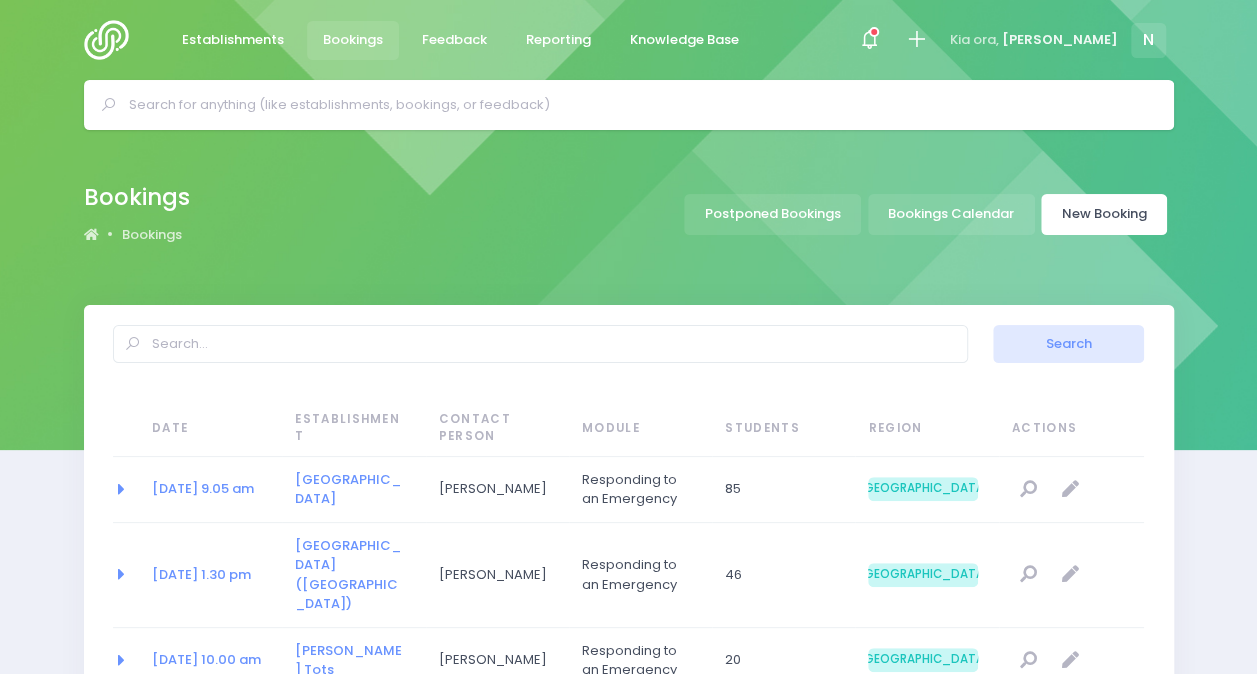 click on "New Booking" at bounding box center (1104, 214) 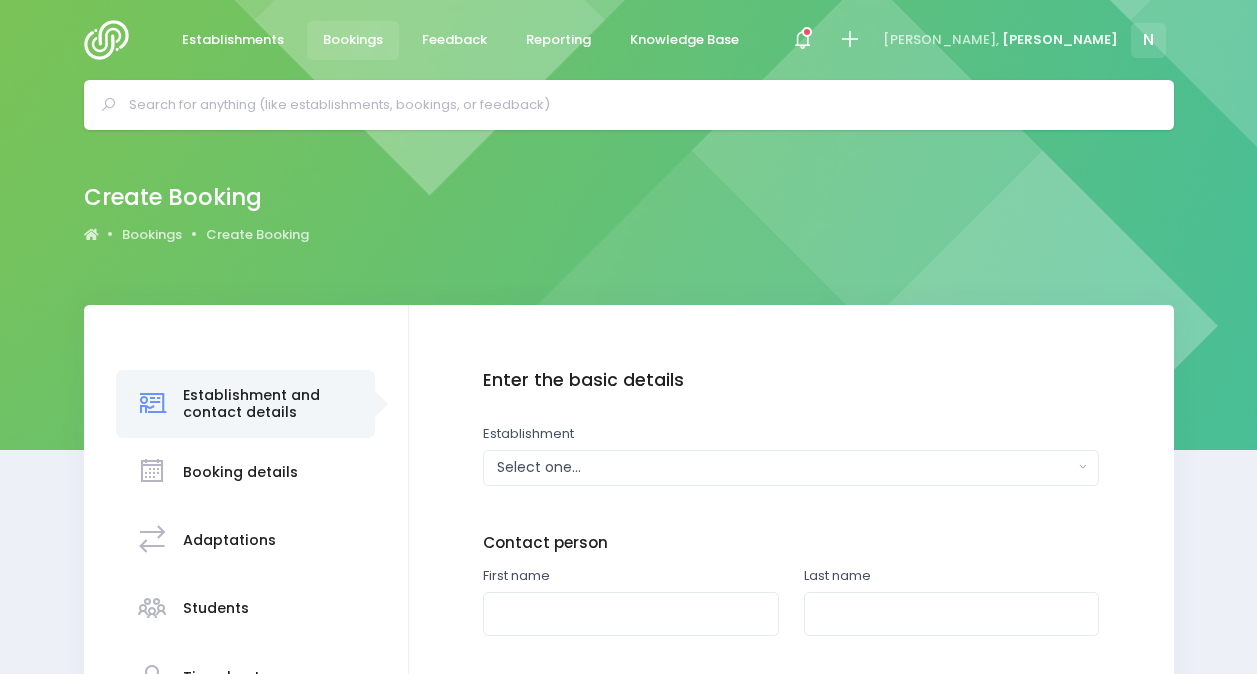 scroll, scrollTop: 0, scrollLeft: 0, axis: both 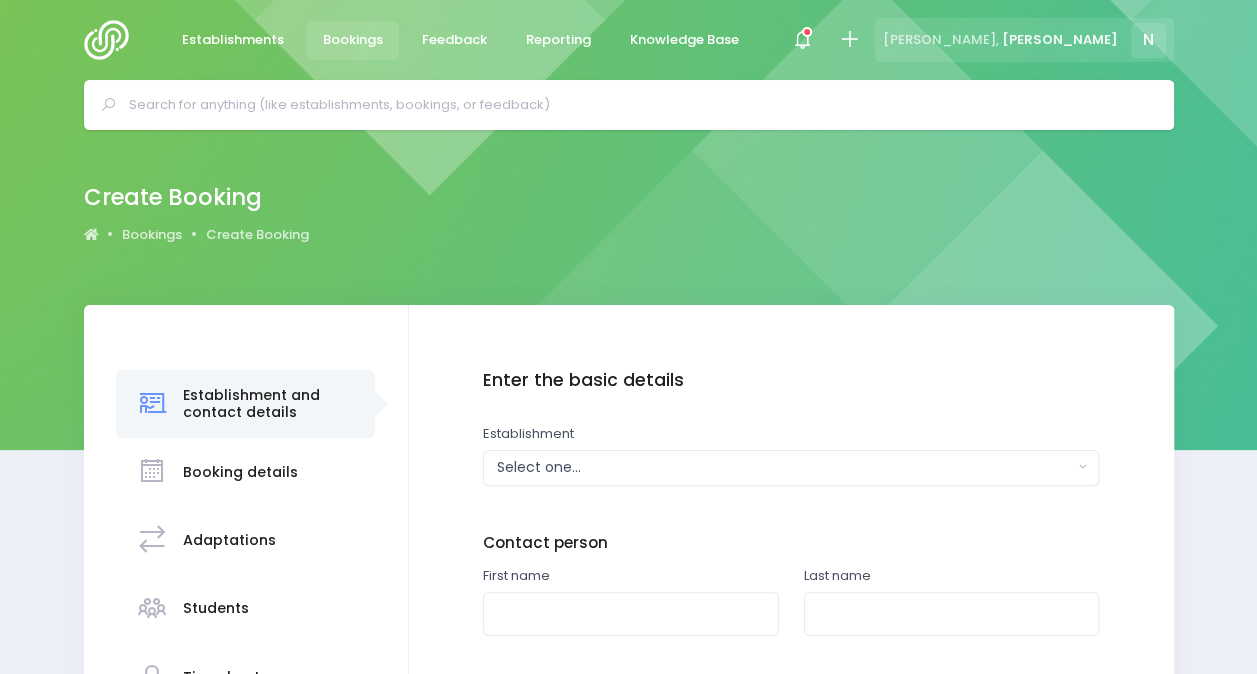 click on "N" at bounding box center (1148, 40) 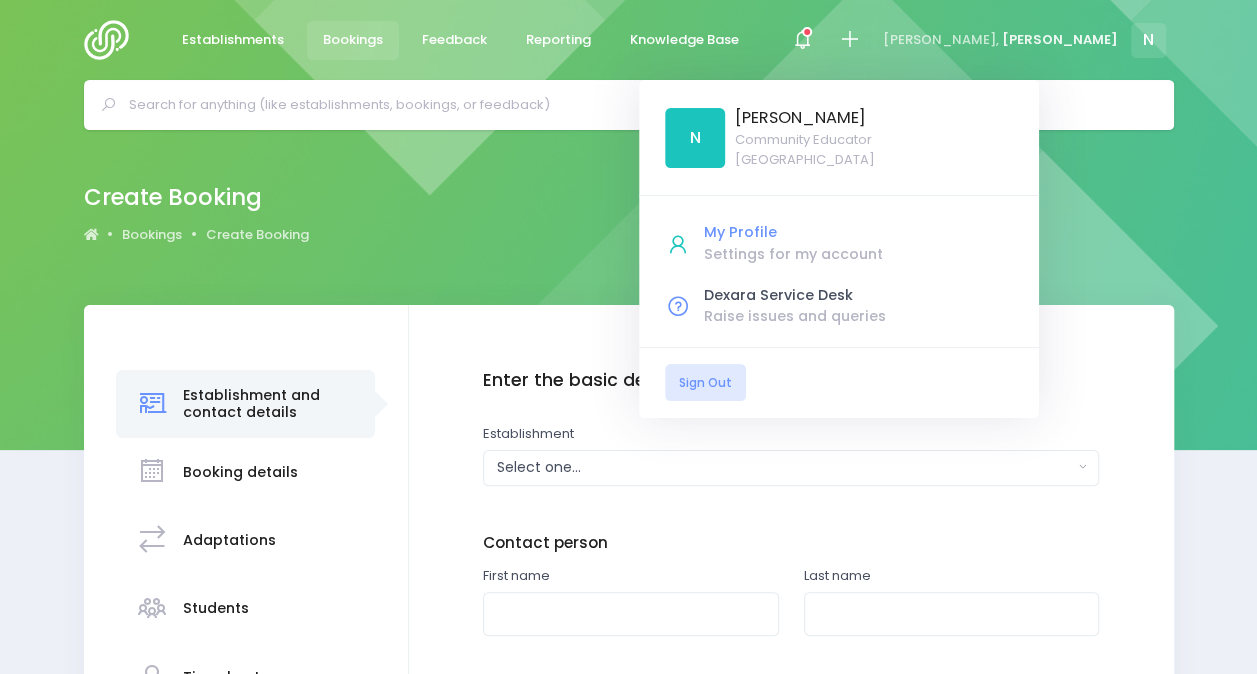 click on "My Profile" at bounding box center [858, 232] 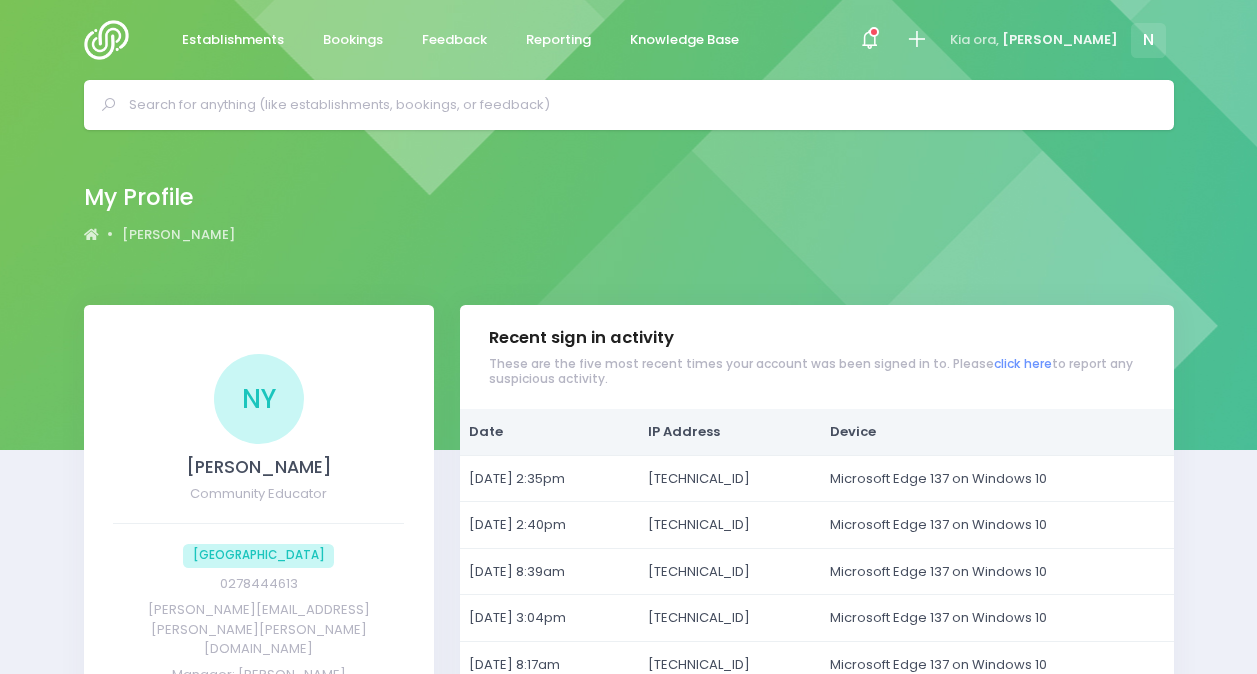 scroll, scrollTop: 0, scrollLeft: 0, axis: both 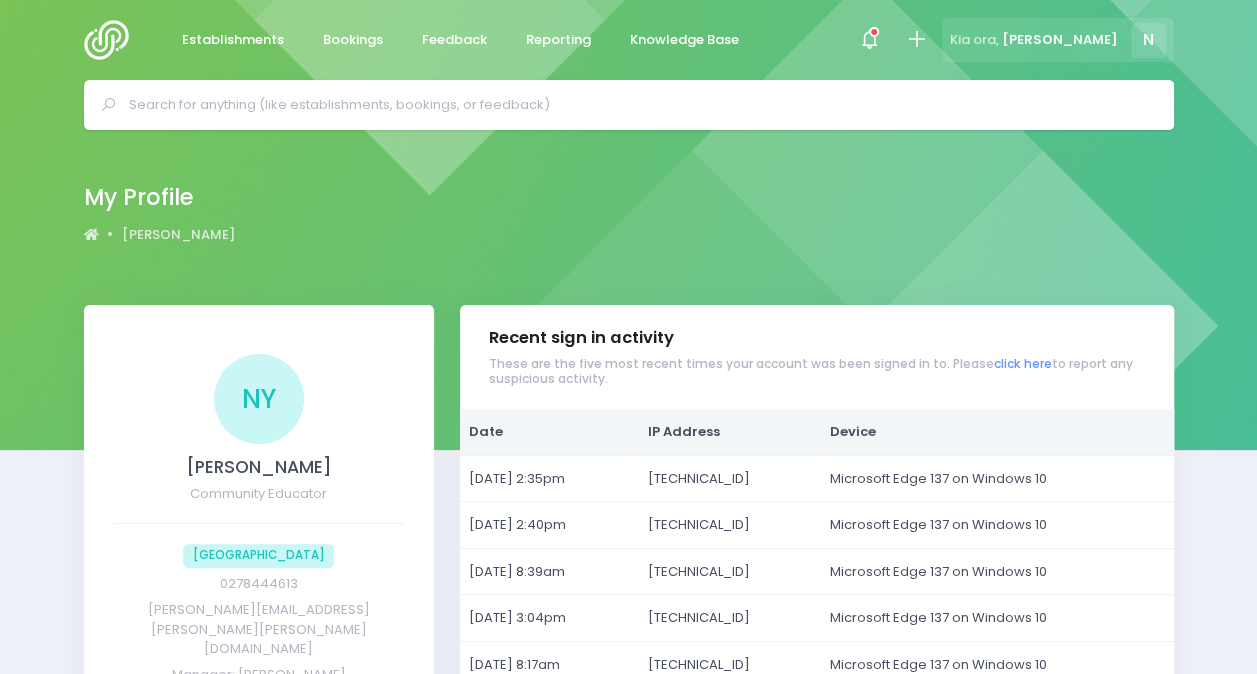 click on "N" at bounding box center [1148, 40] 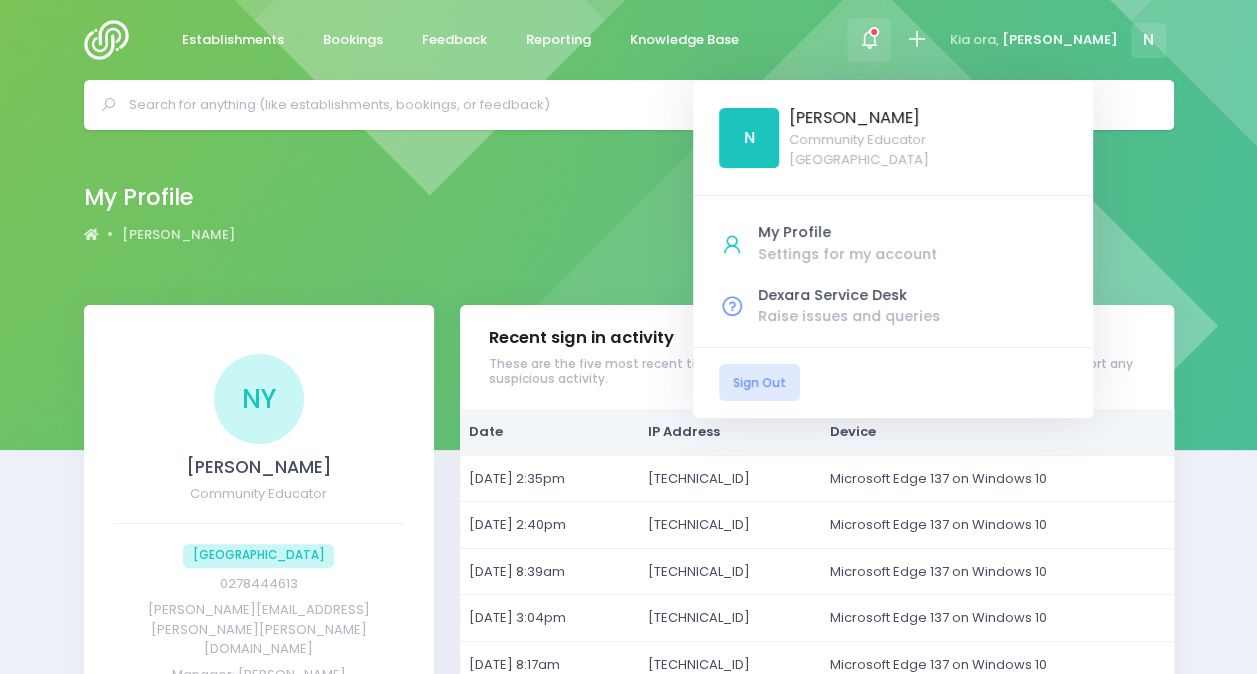 click at bounding box center [869, 39] 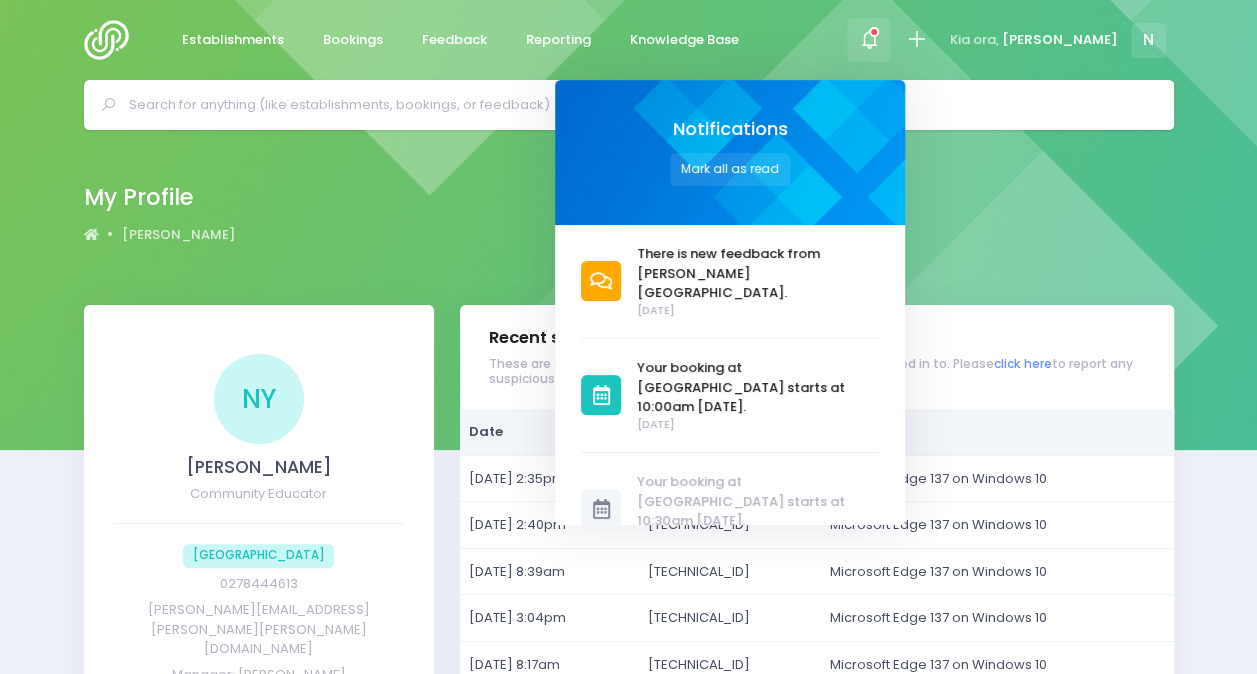 click on "My Profile
[PERSON_NAME]" at bounding box center (629, 214) 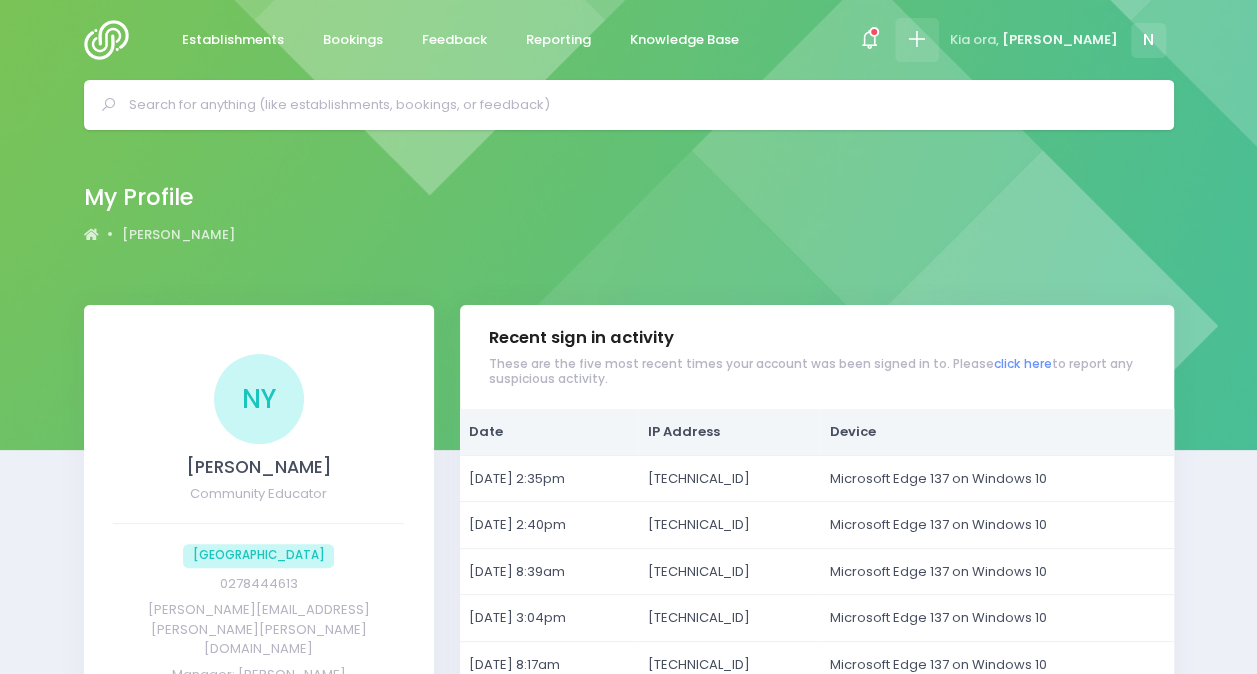 click at bounding box center (916, 39) 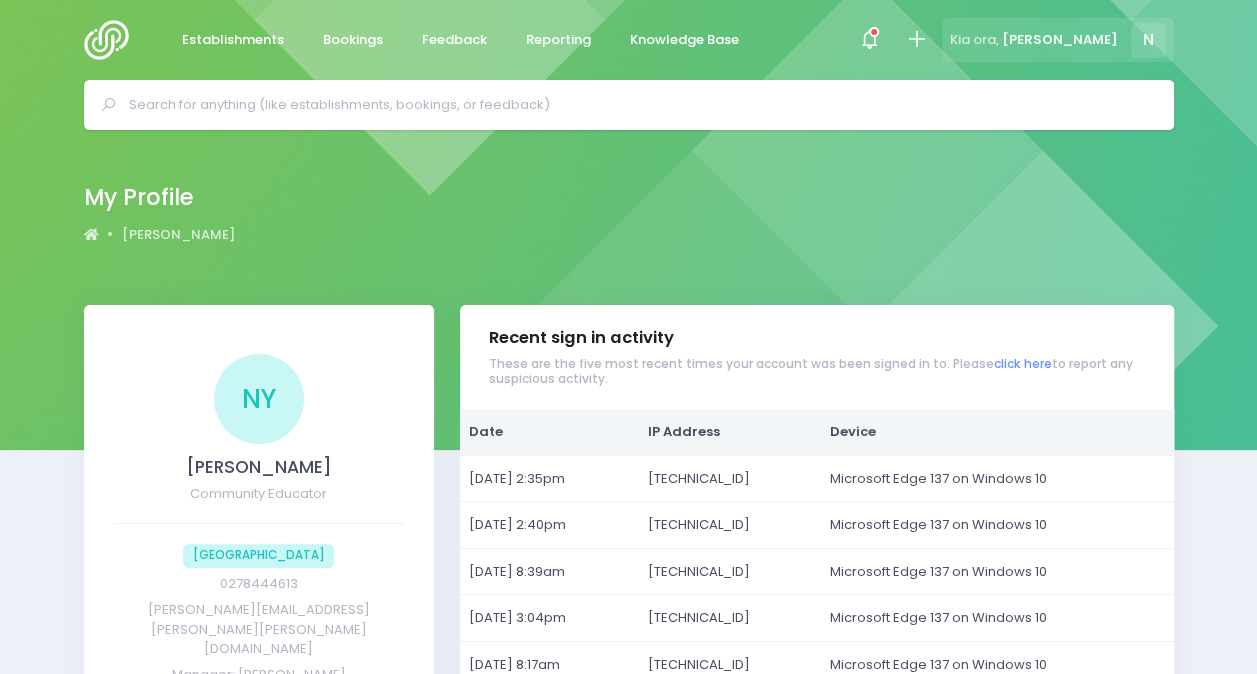 click on "Kia ora," at bounding box center (974, 40) 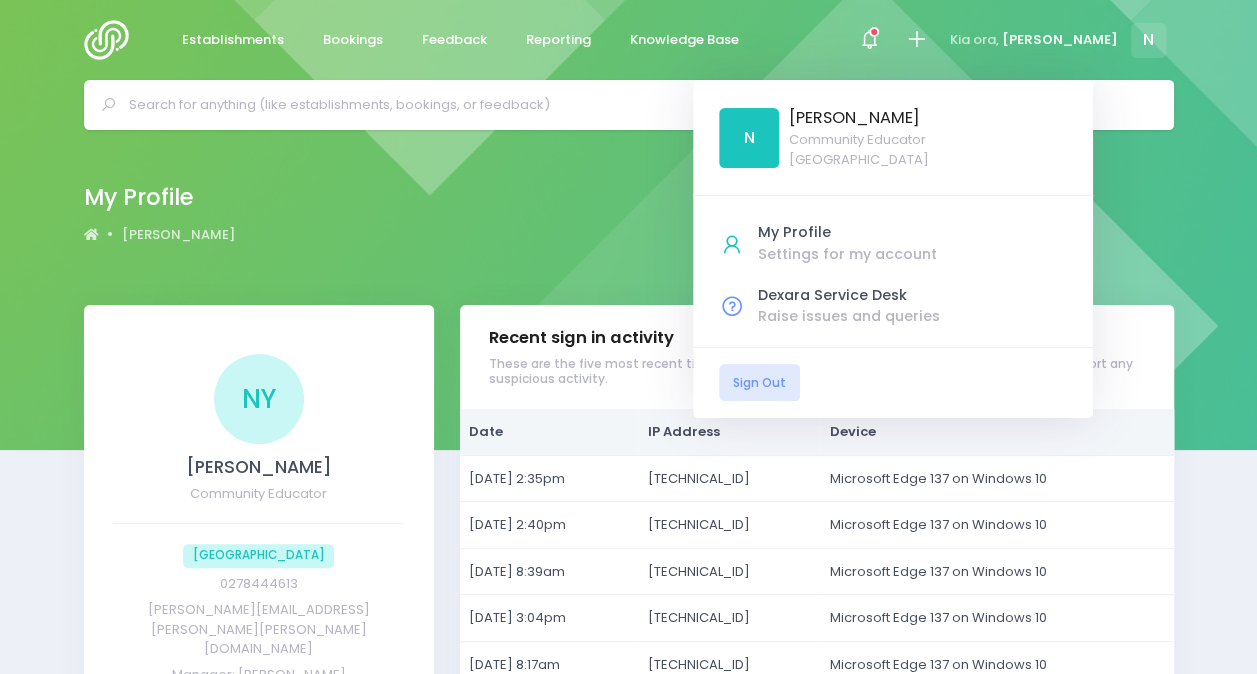click on "My Profile
Nicky Young" at bounding box center [629, 214] 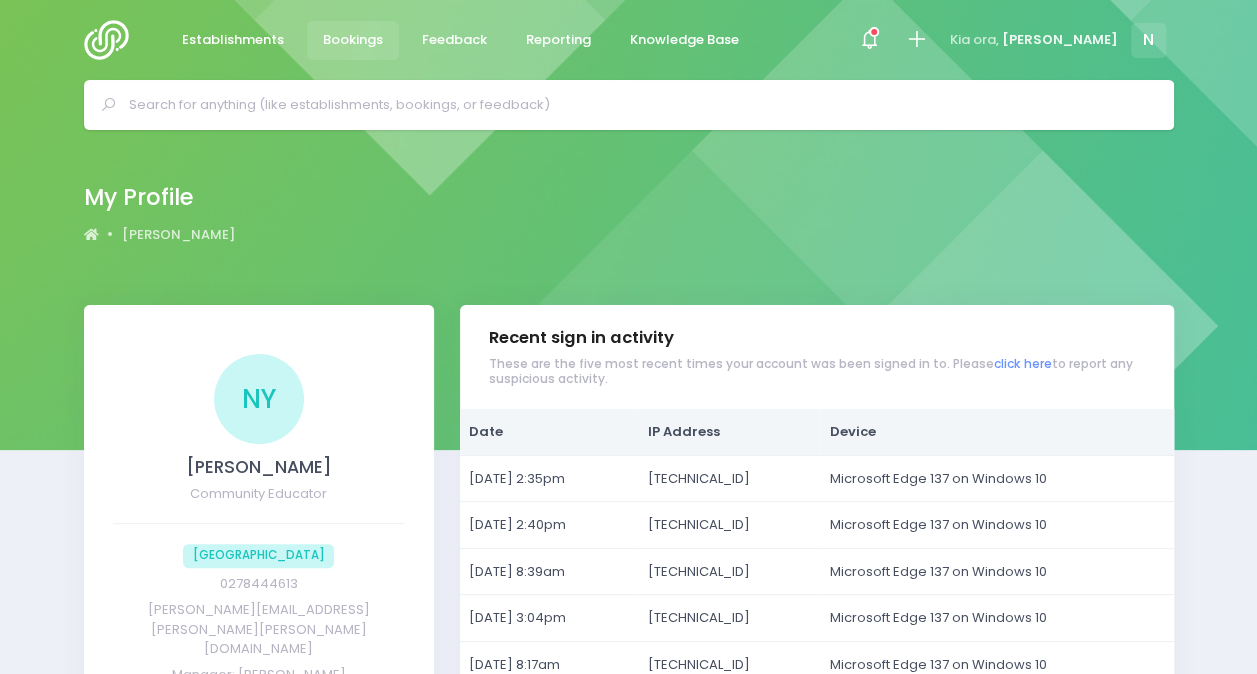 click on "Bookings" at bounding box center [353, 40] 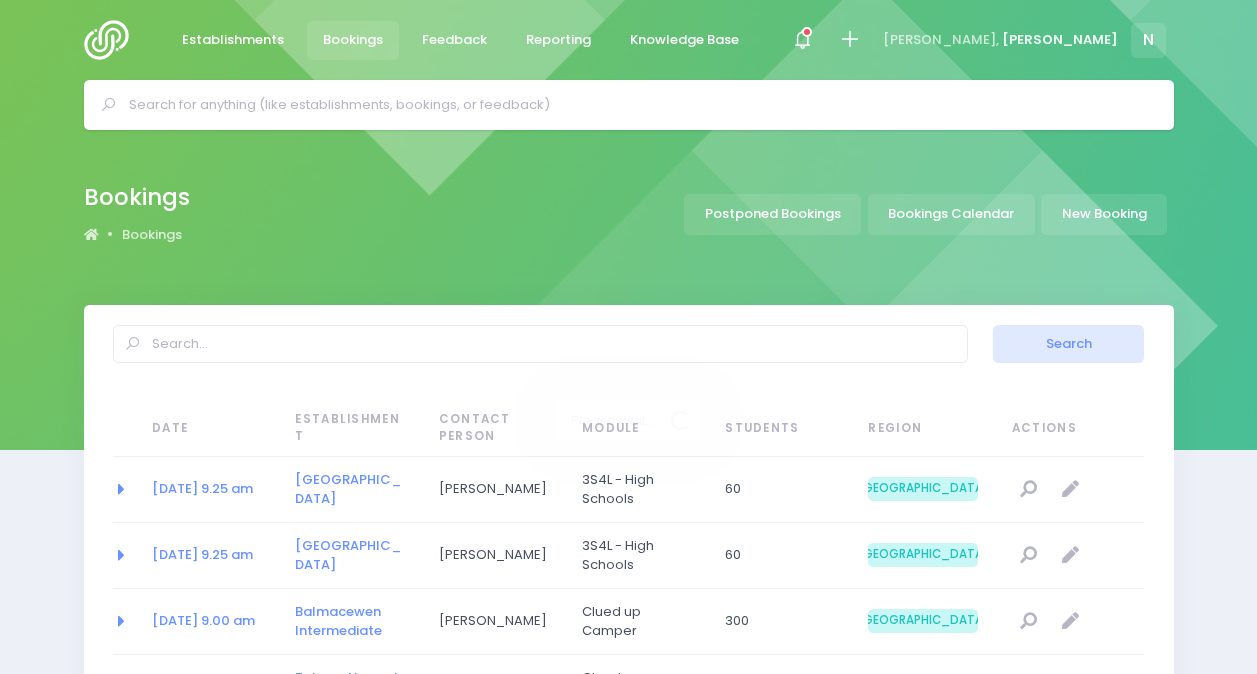 select on "20" 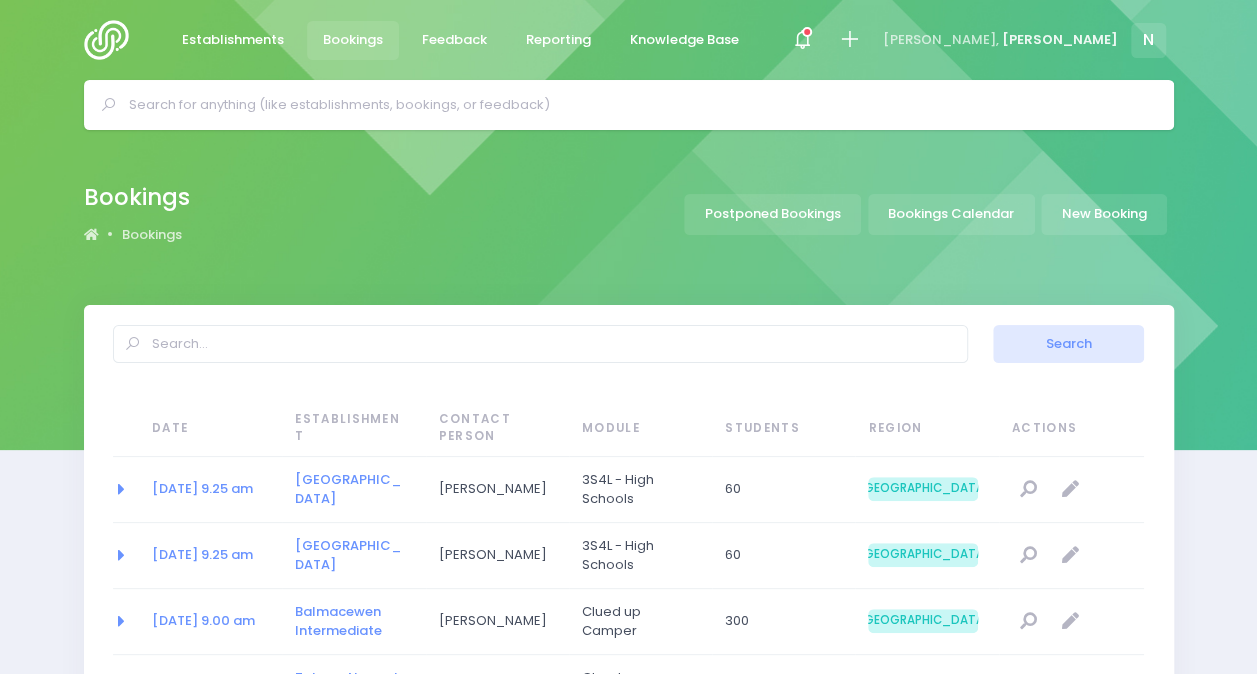 click at bounding box center [112, 40] 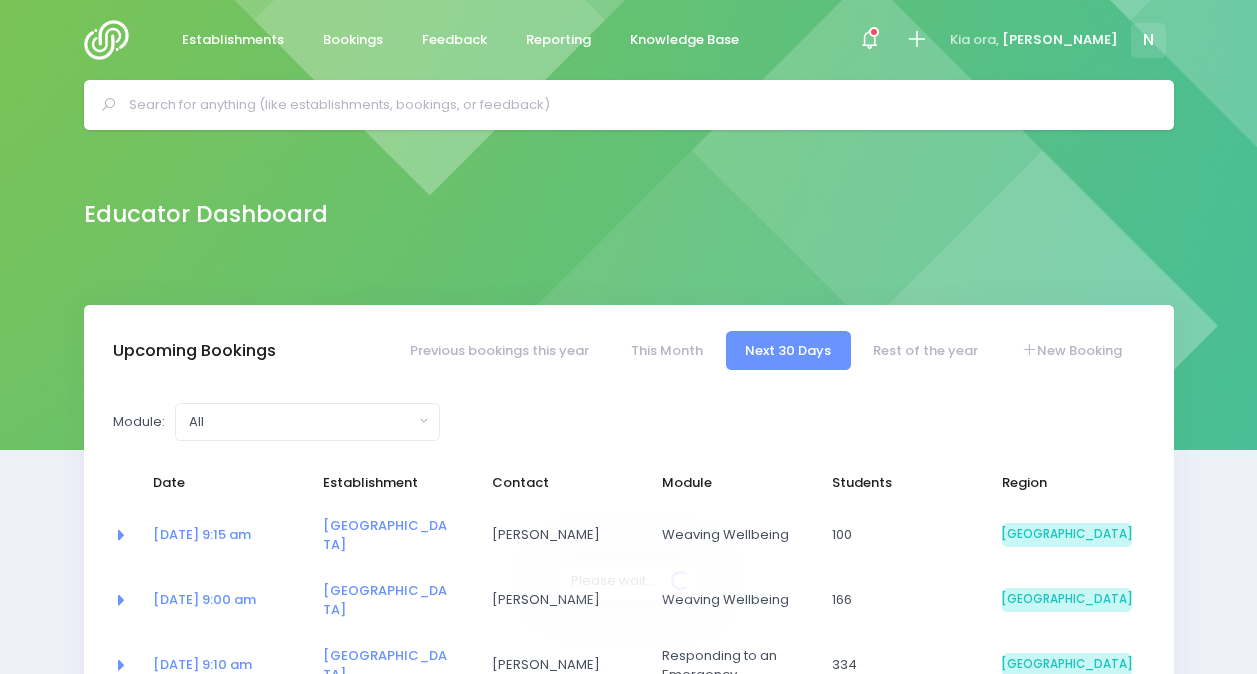select on "5" 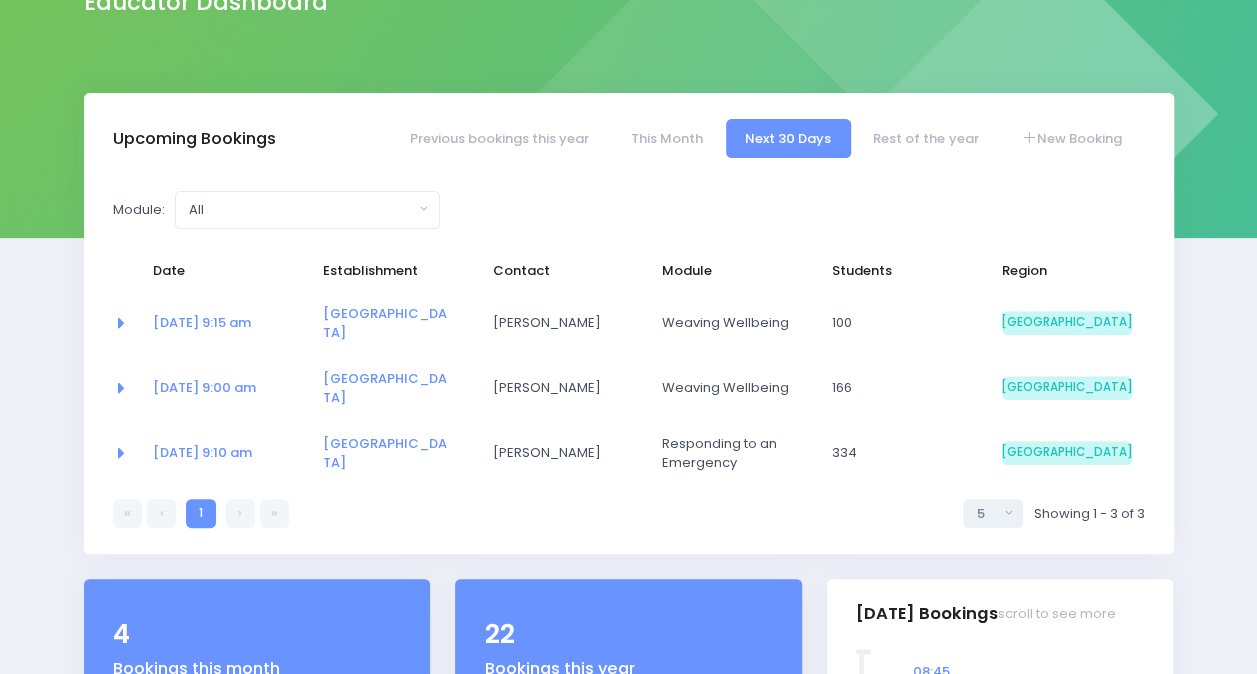 scroll, scrollTop: 232, scrollLeft: 0, axis: vertical 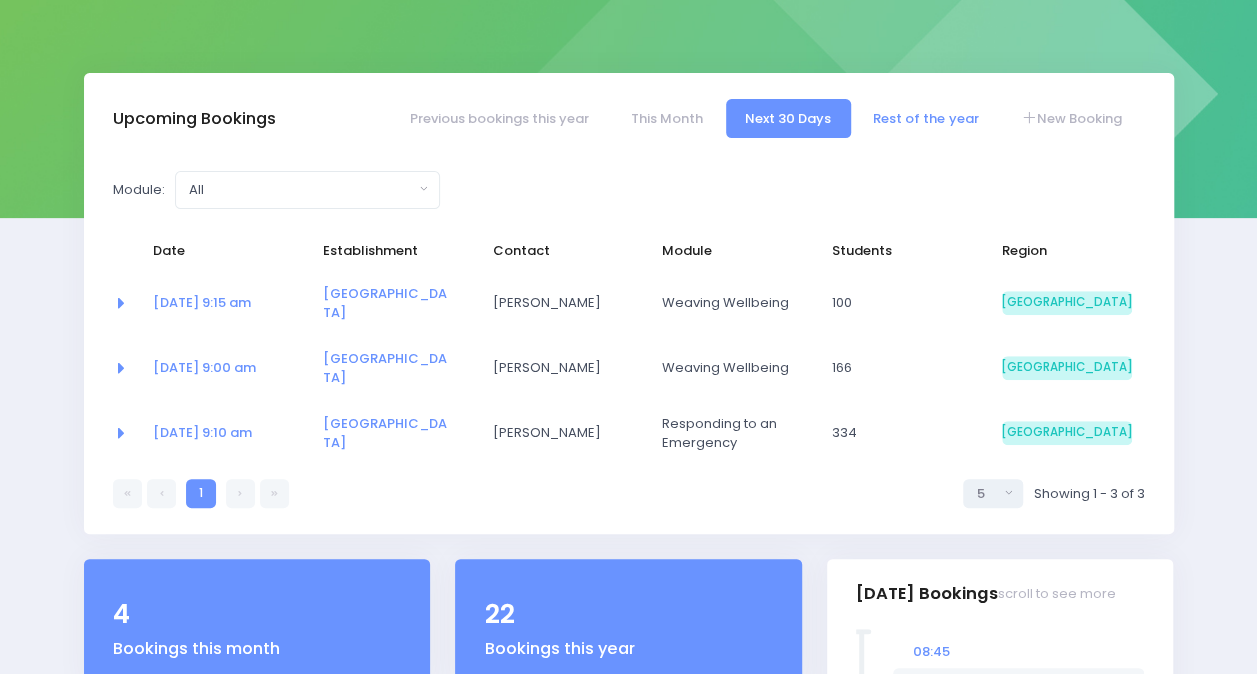 click on "Rest of the year" at bounding box center [926, 118] 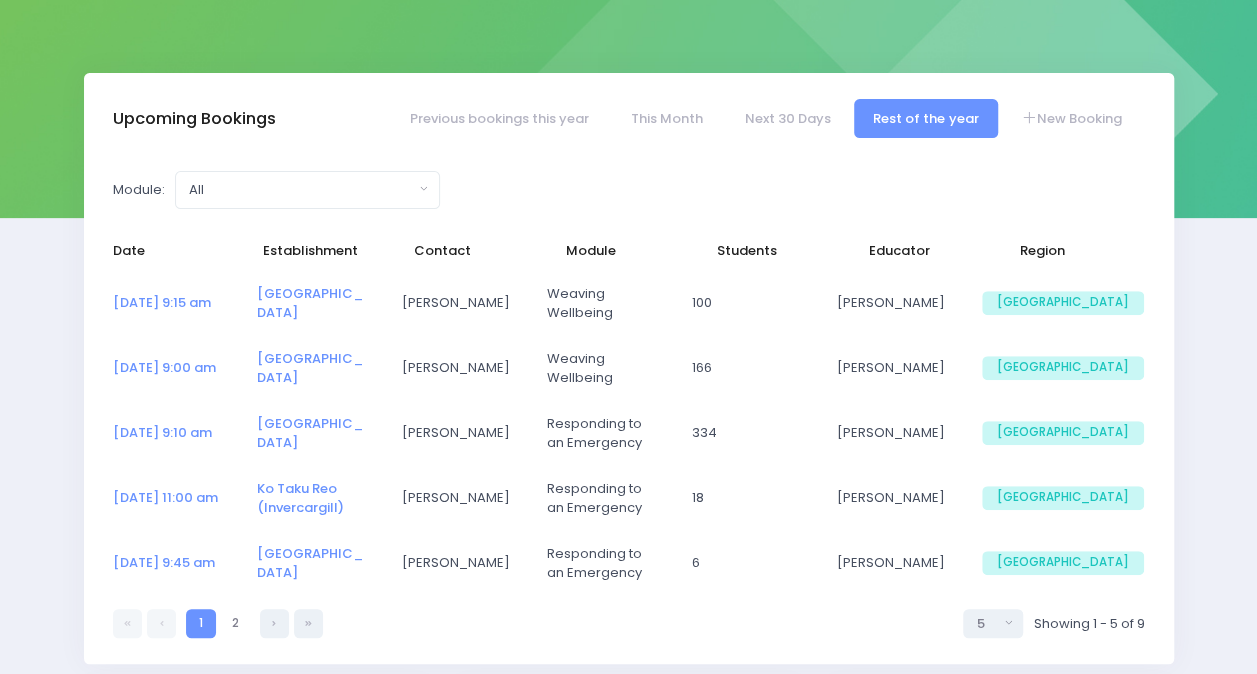 select on "5" 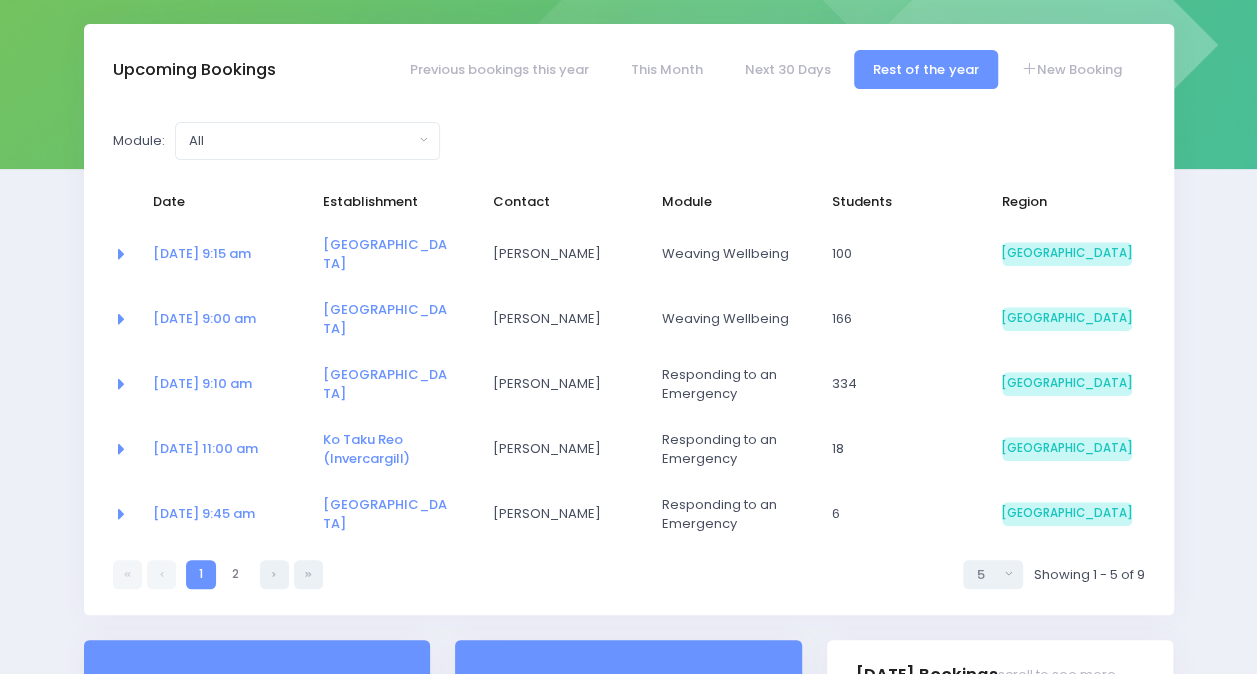 scroll, scrollTop: 280, scrollLeft: 0, axis: vertical 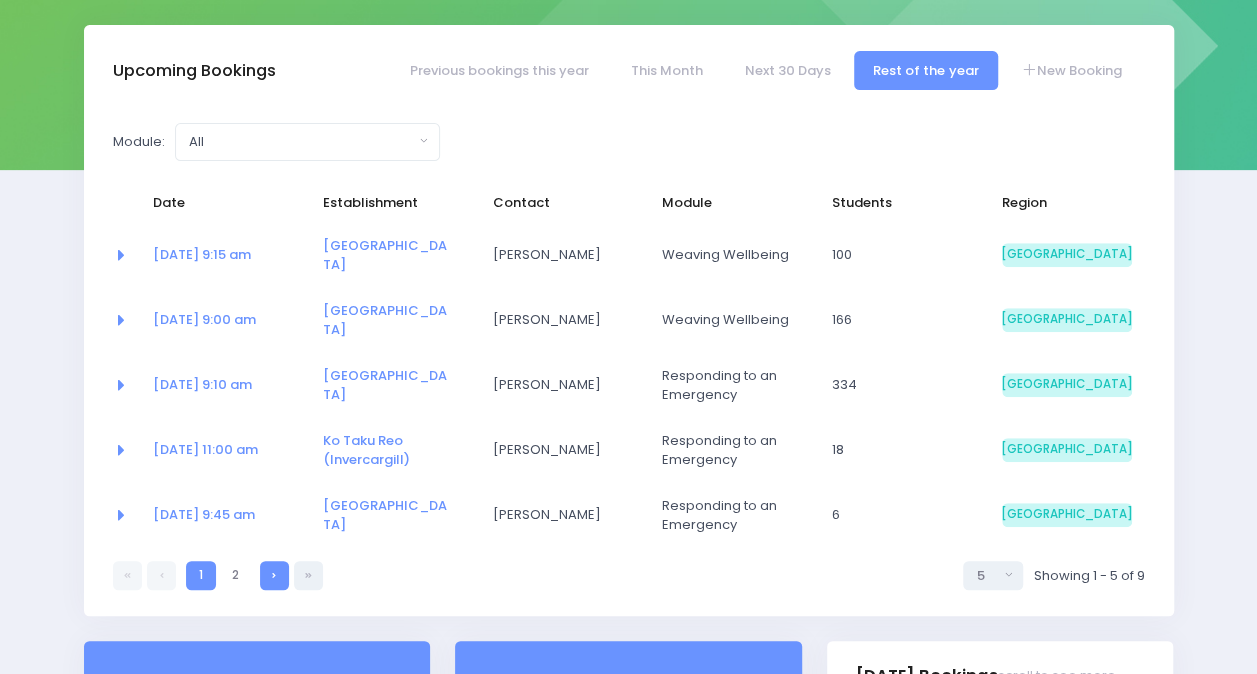 click at bounding box center (274, 575) 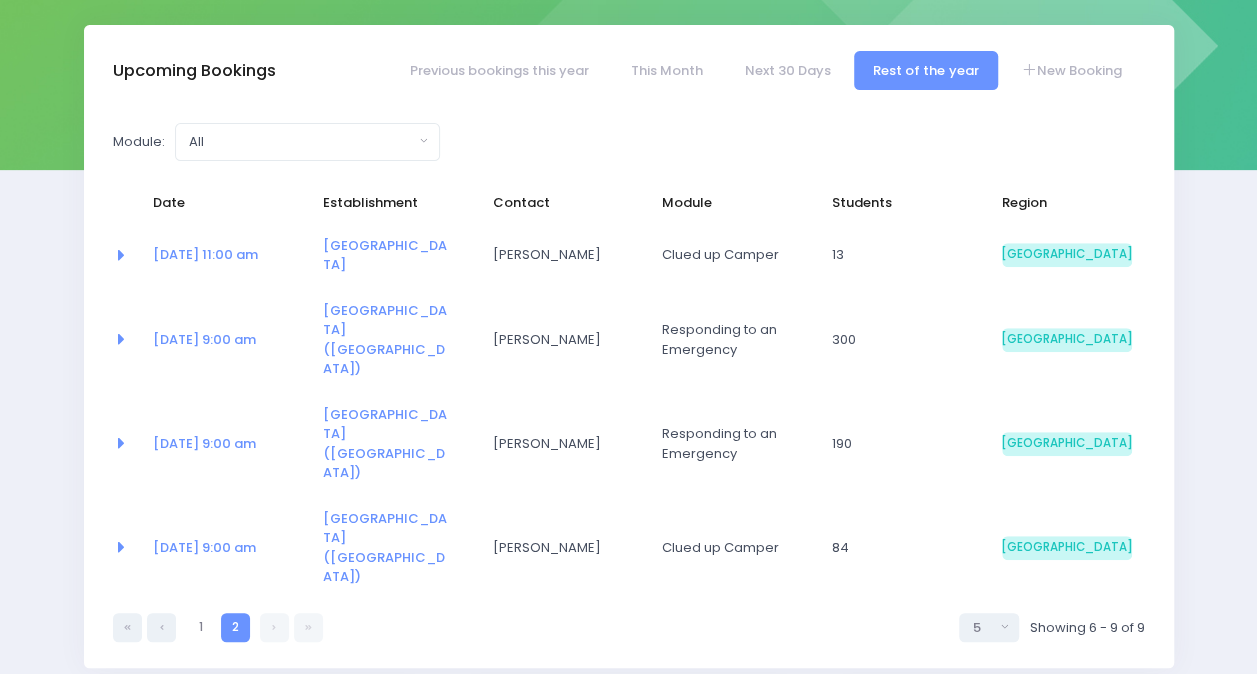 click at bounding box center (274, 627) 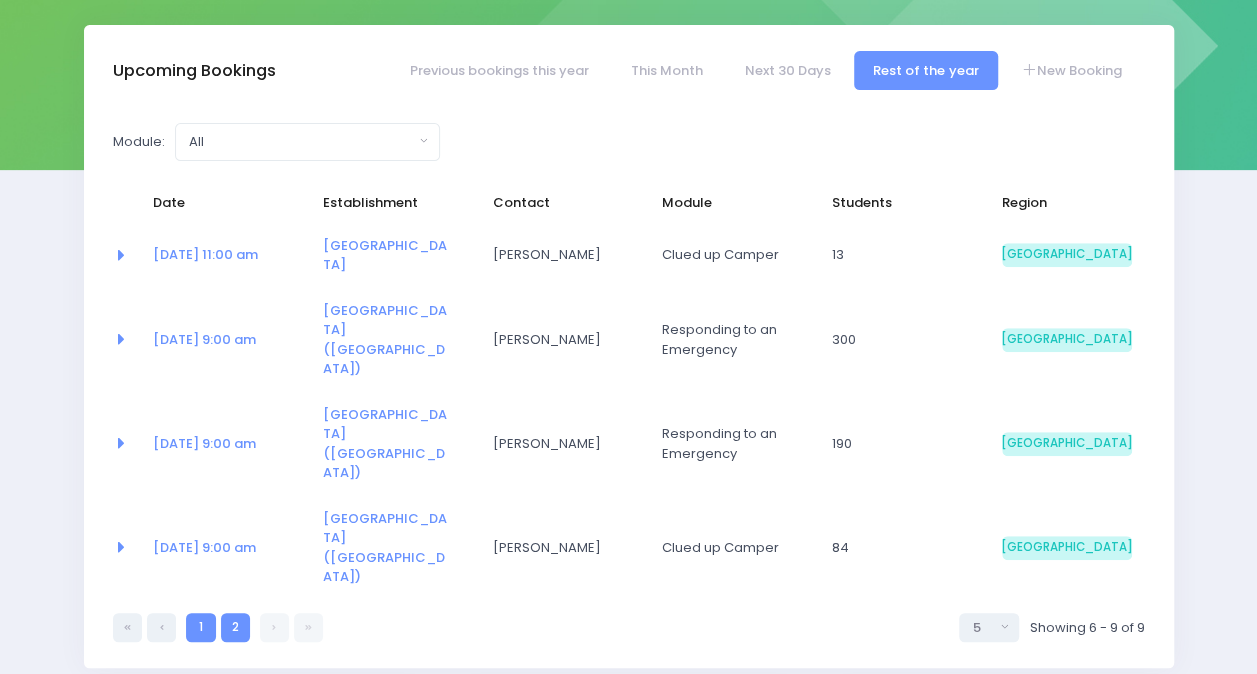 click on "1" at bounding box center (200, 627) 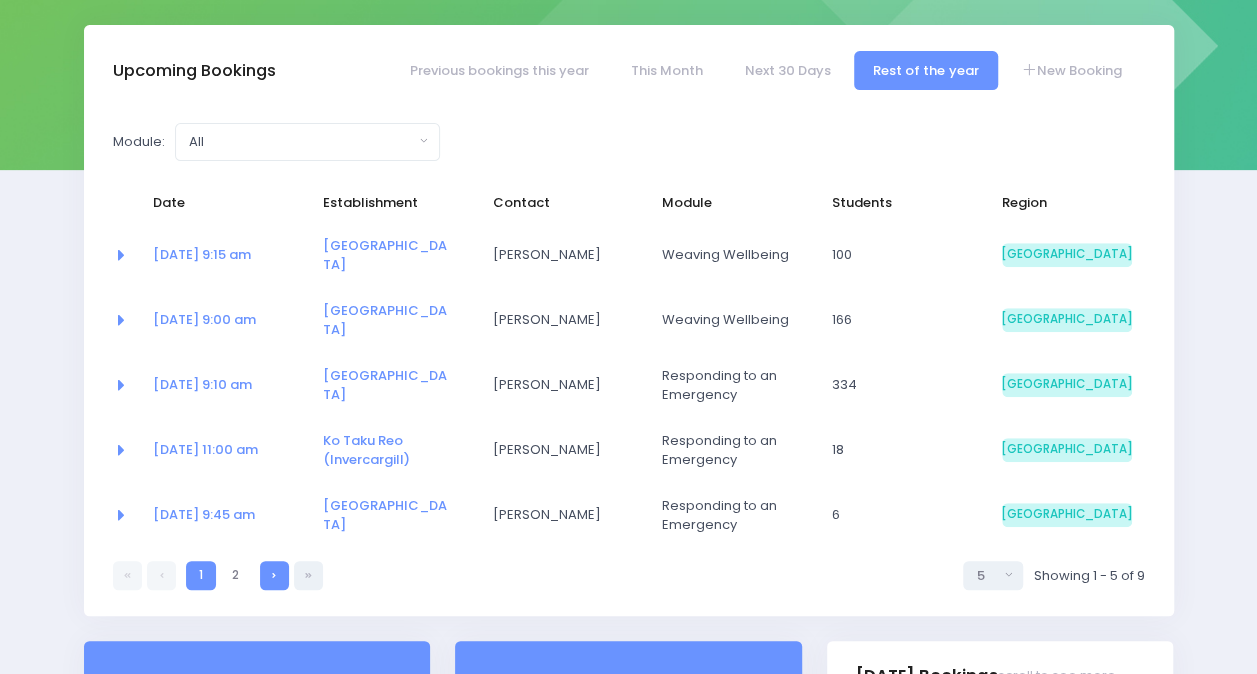 click at bounding box center [274, 575] 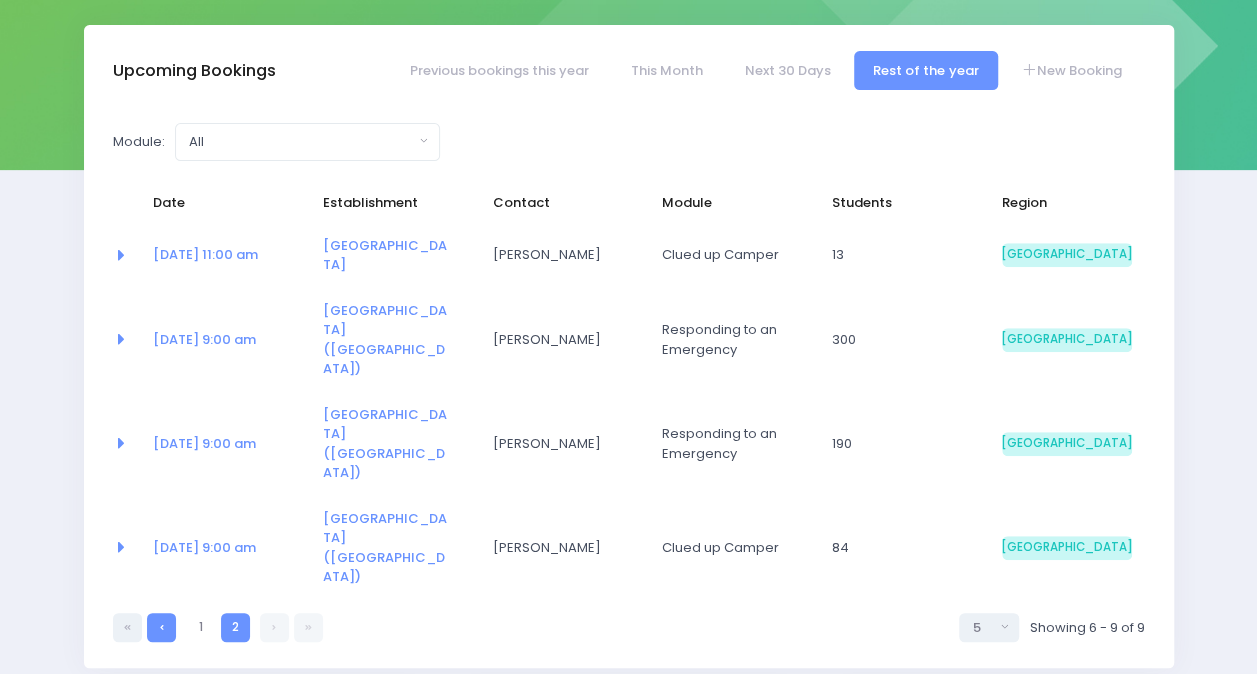 click at bounding box center [162, 627] 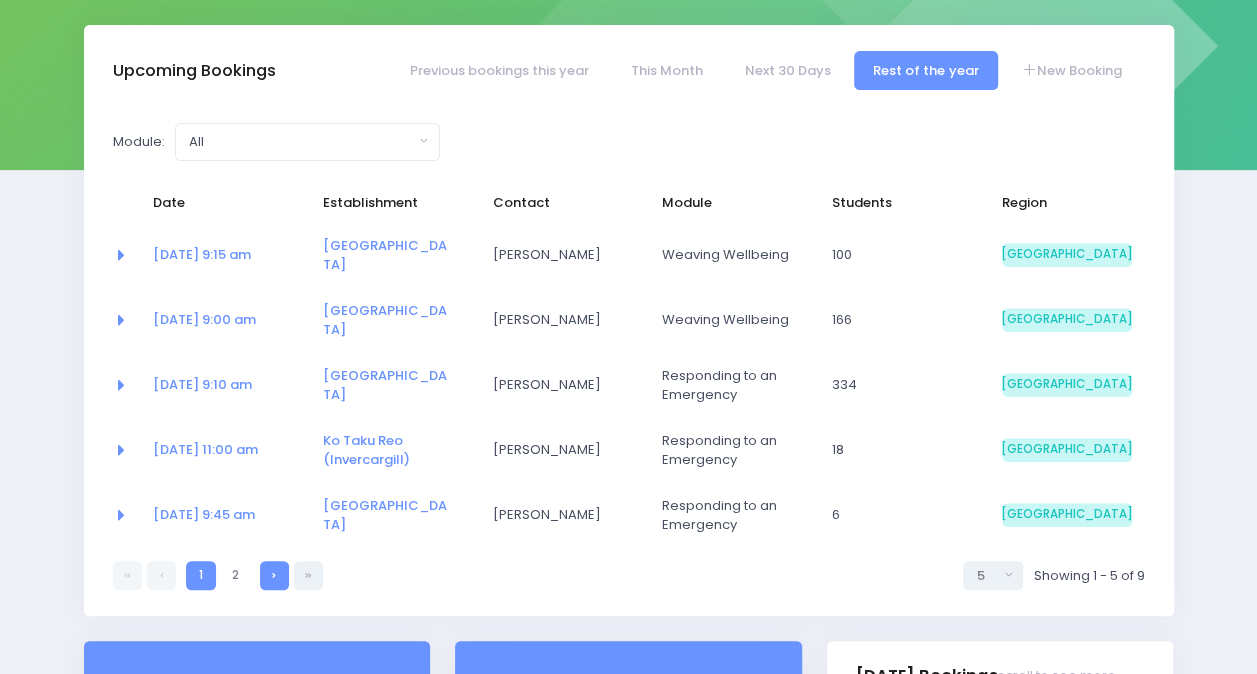 click at bounding box center (274, 575) 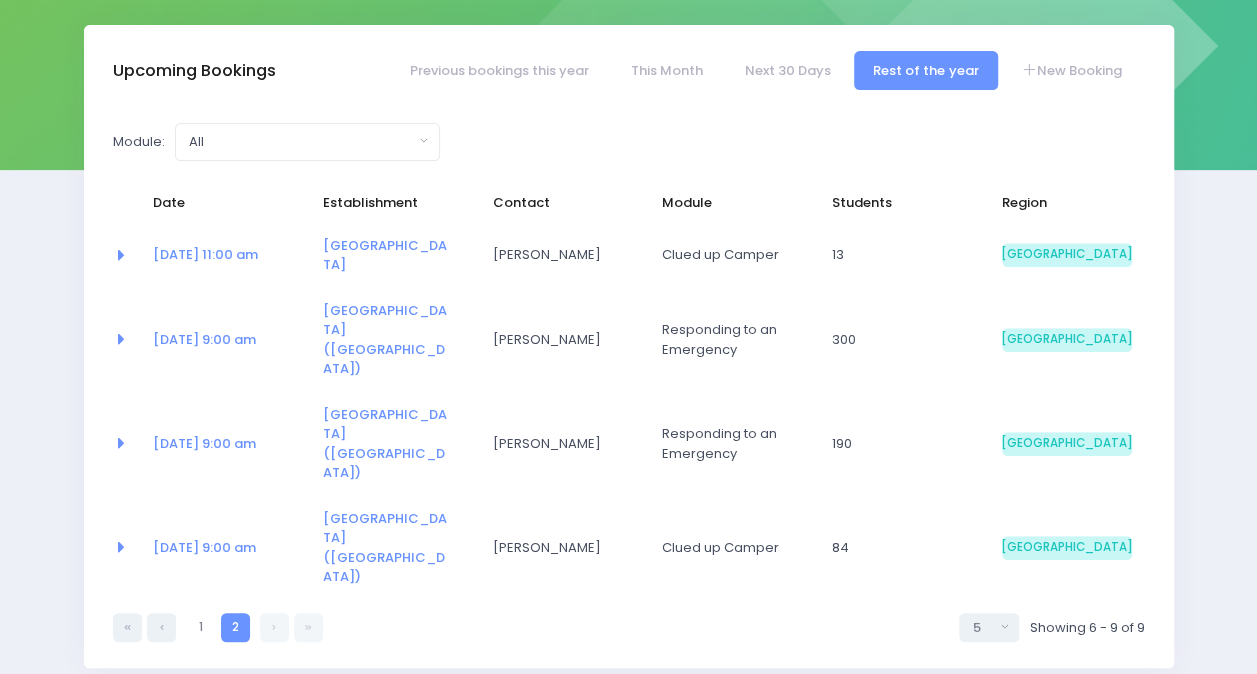 click on "Upcoming Bookings
Previous bookings this year
This Month
Next 30 Days
Rest of the year
New Booking
Module: All" at bounding box center (628, 359) 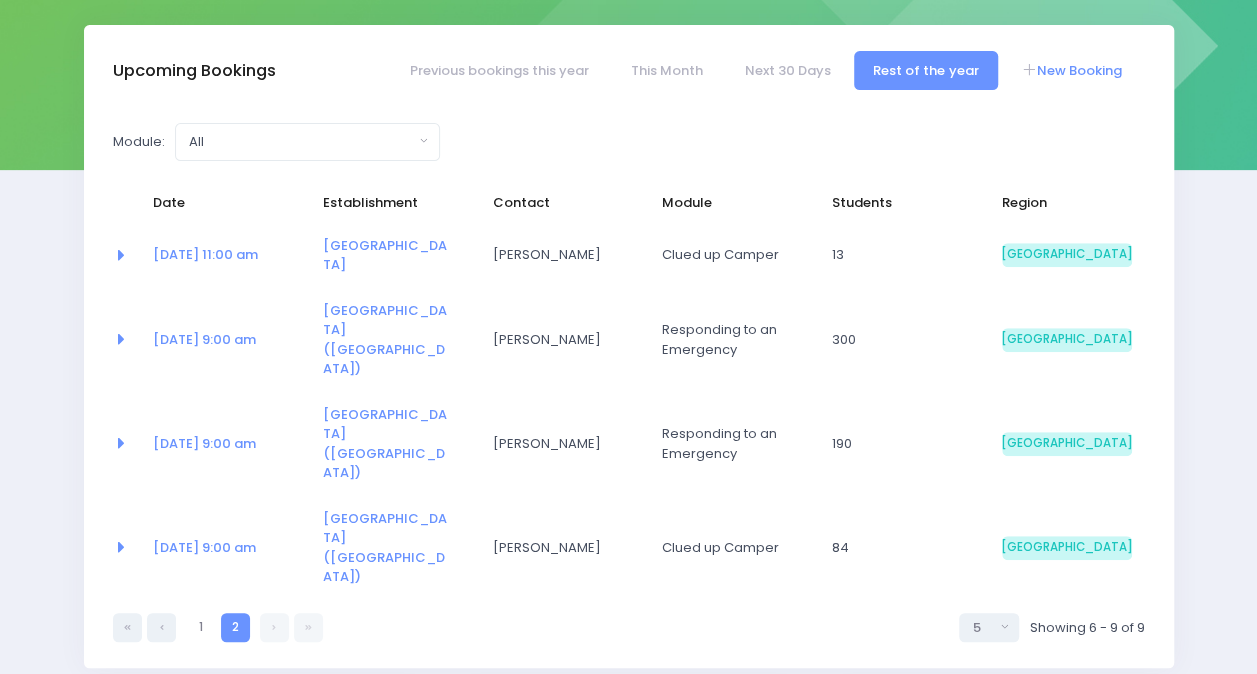 click on "New Booking" at bounding box center [1071, 70] 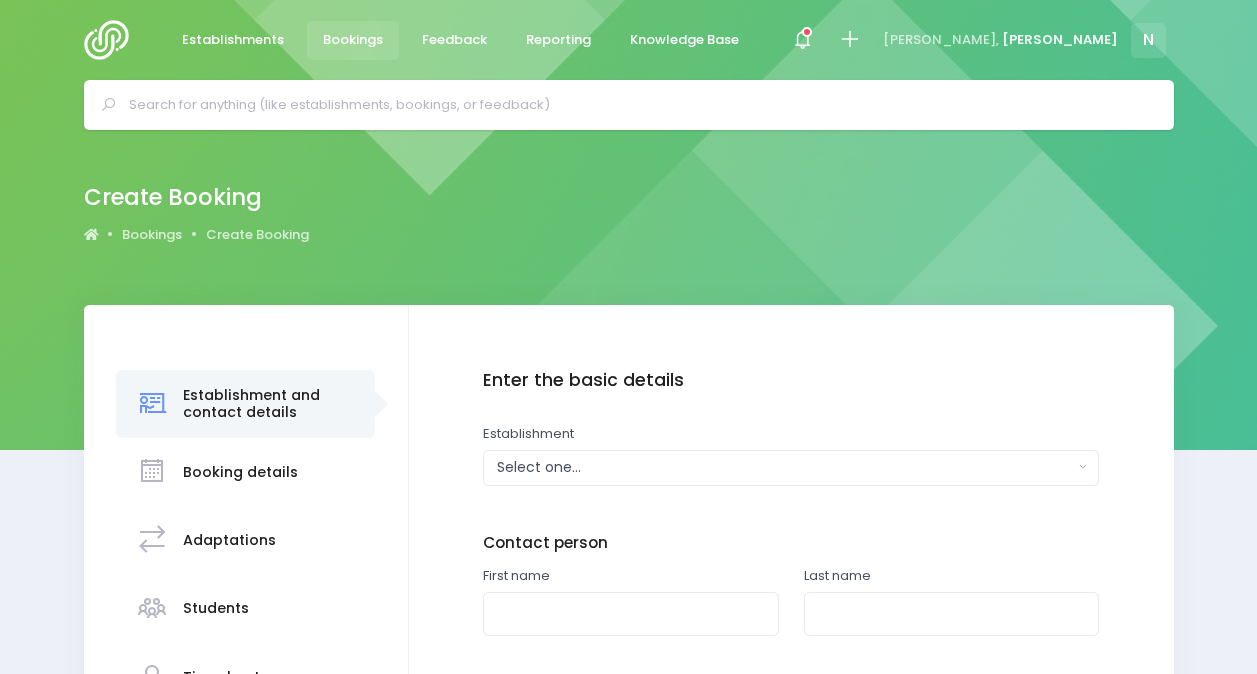 scroll, scrollTop: 0, scrollLeft: 0, axis: both 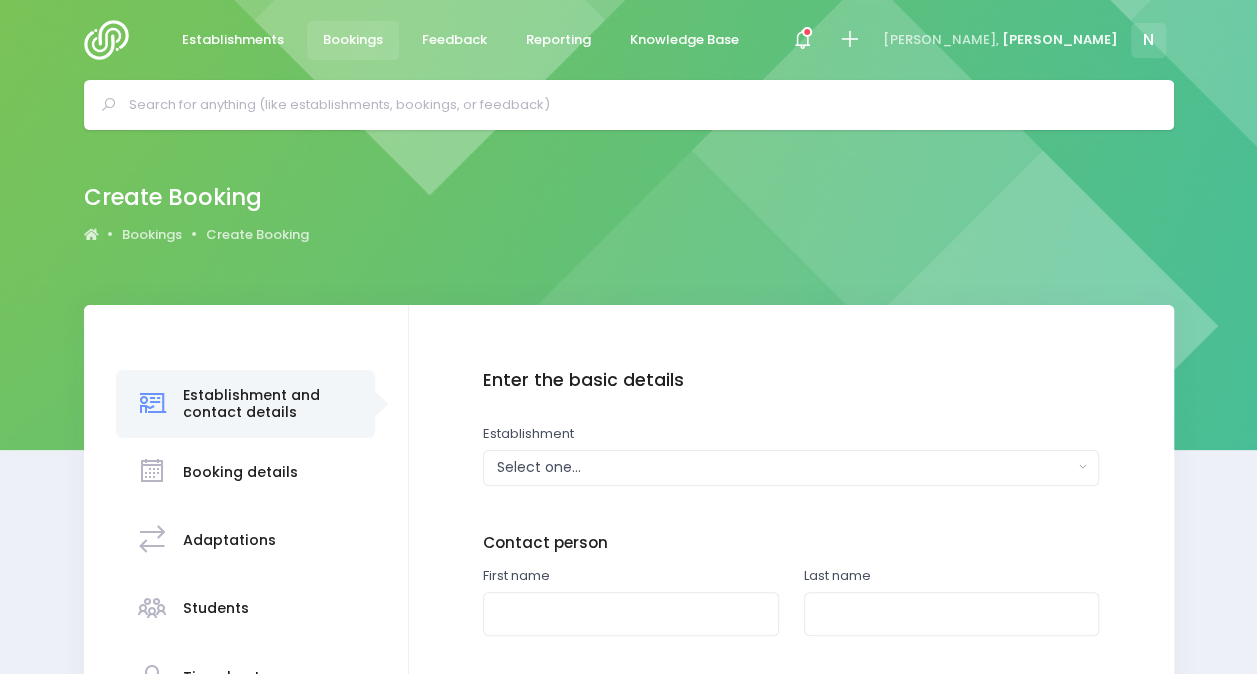 click at bounding box center (112, 40) 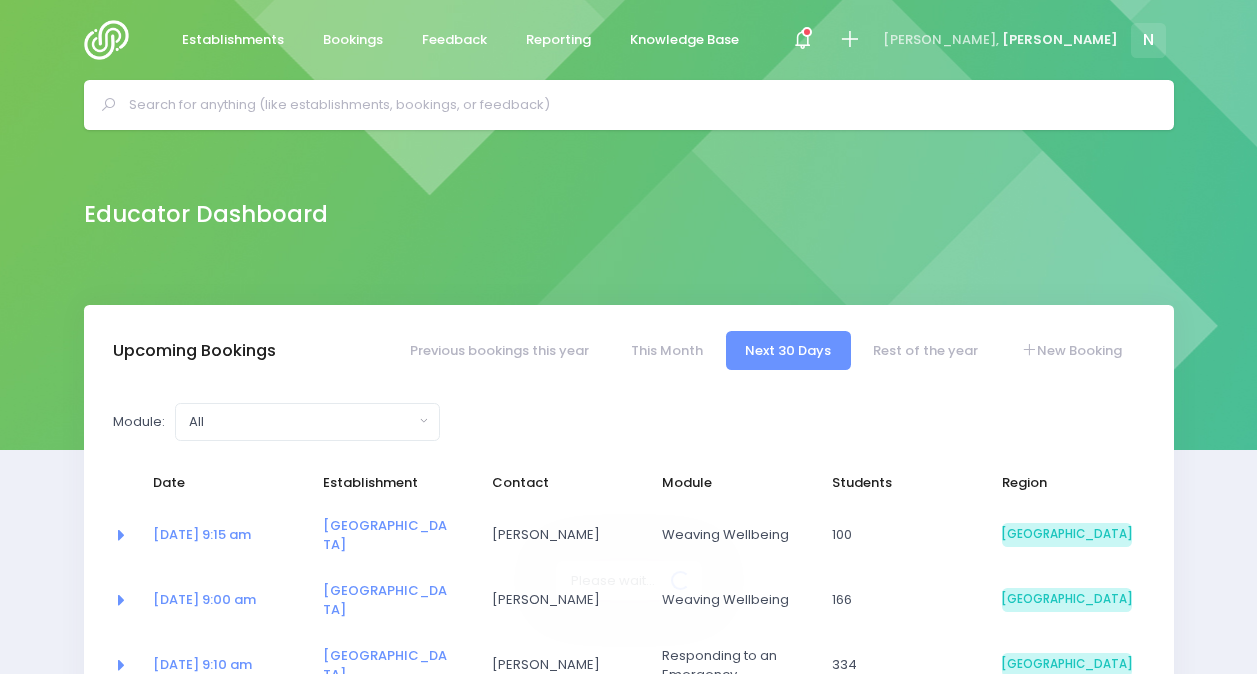 select on "5" 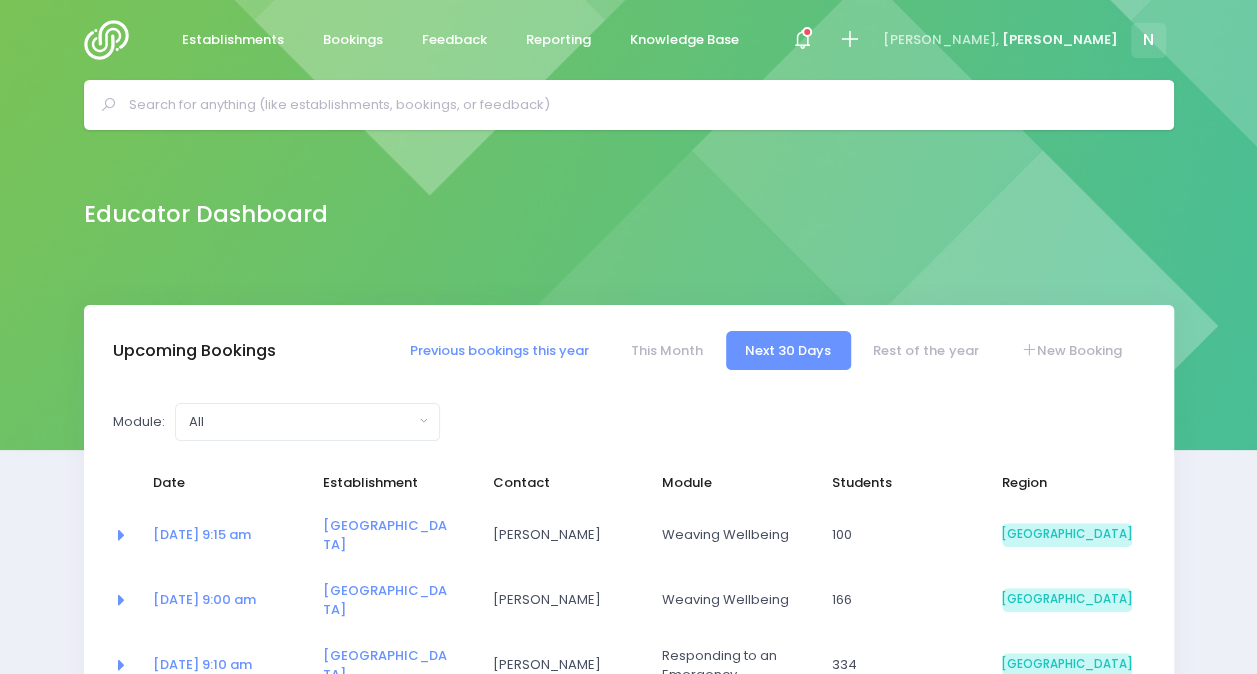 click on "Previous bookings this year" at bounding box center (499, 350) 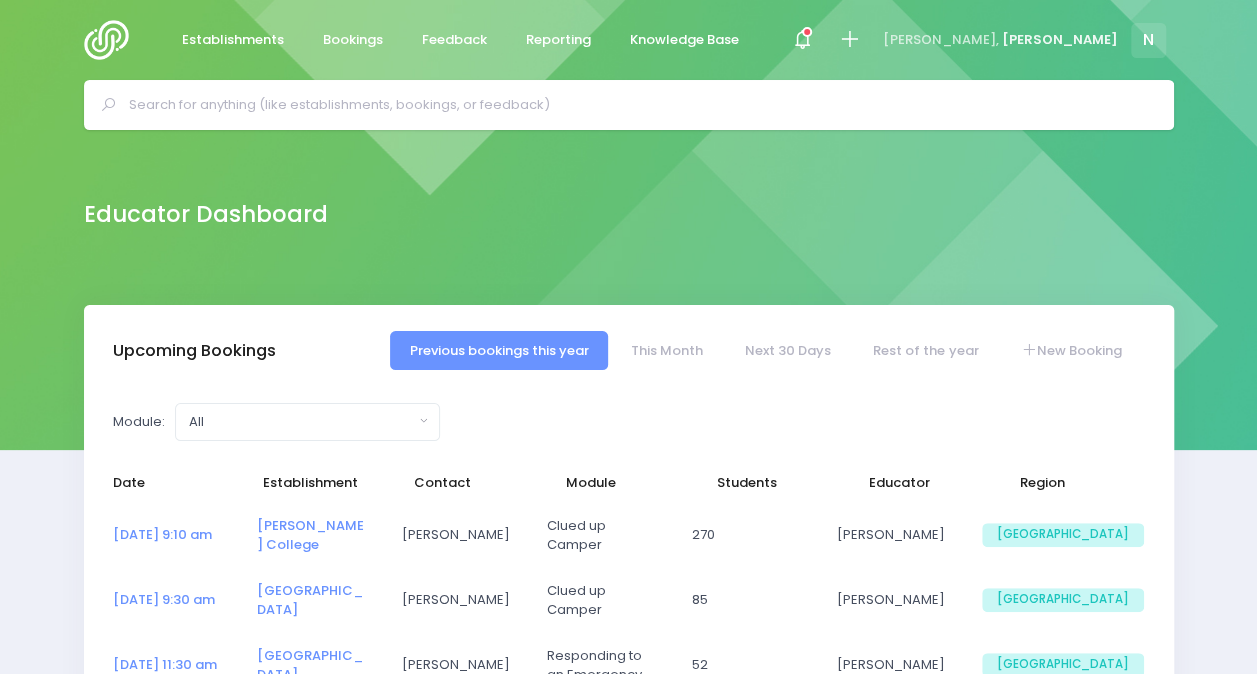 select on "5" 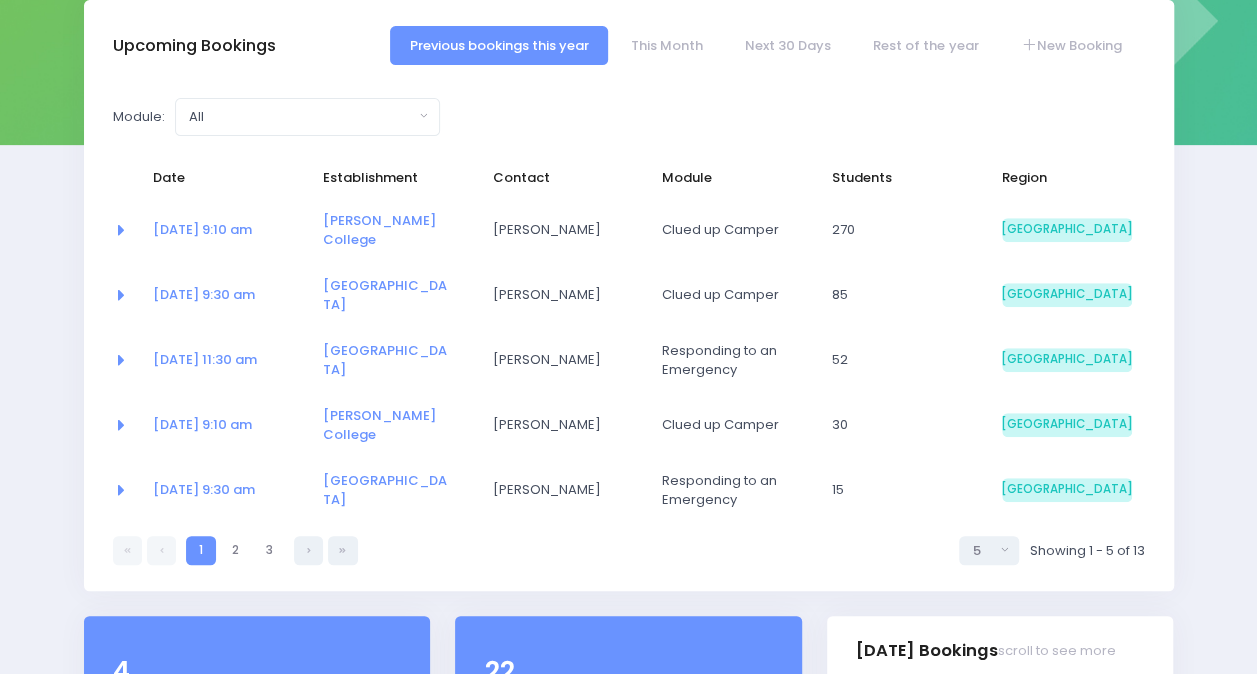 scroll, scrollTop: 293, scrollLeft: 0, axis: vertical 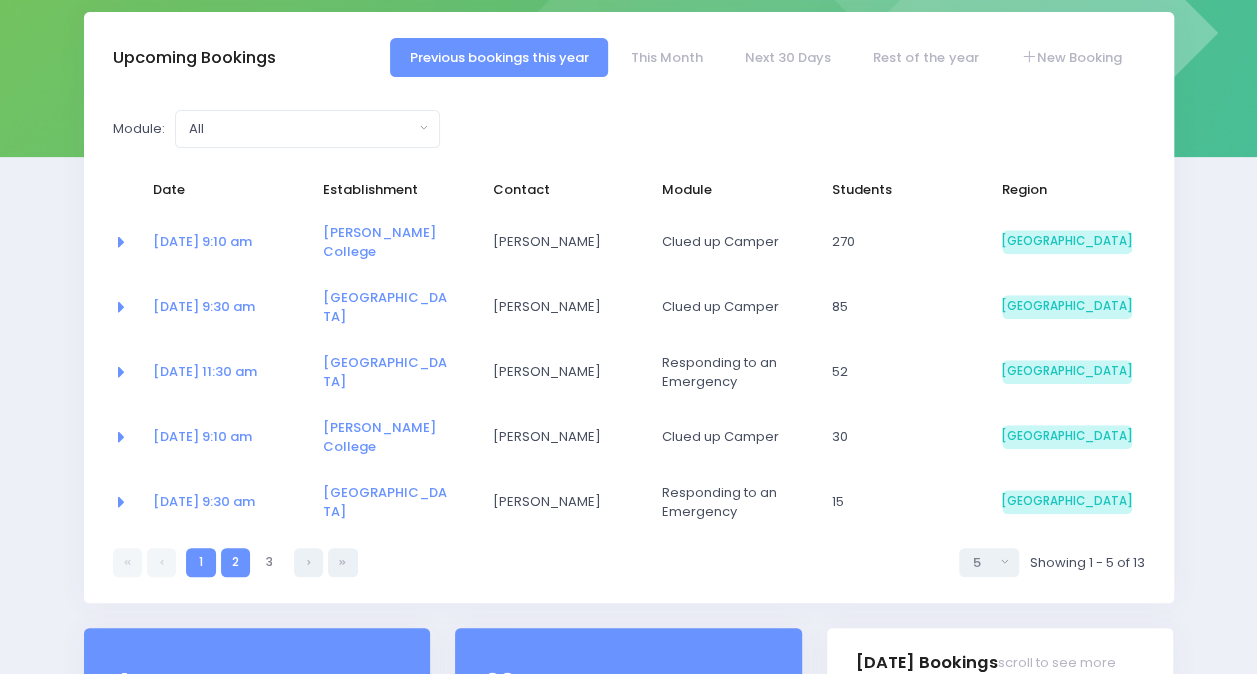 click on "2" at bounding box center [235, 562] 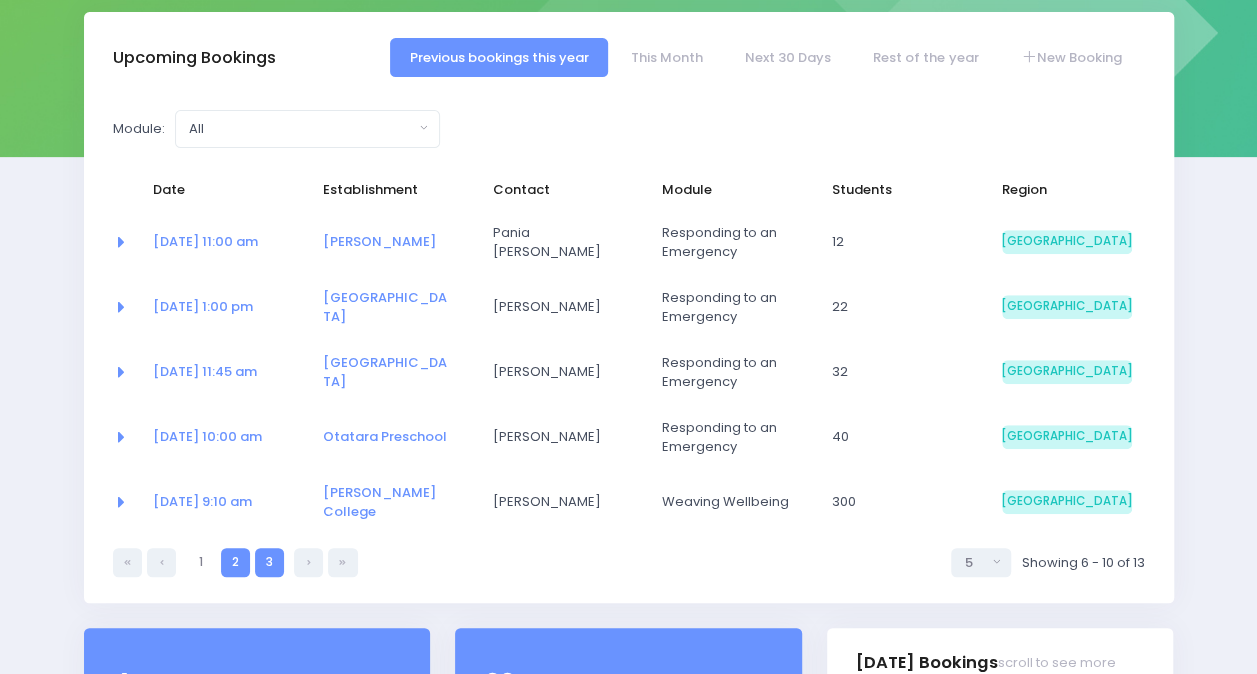 click on "3" at bounding box center [269, 562] 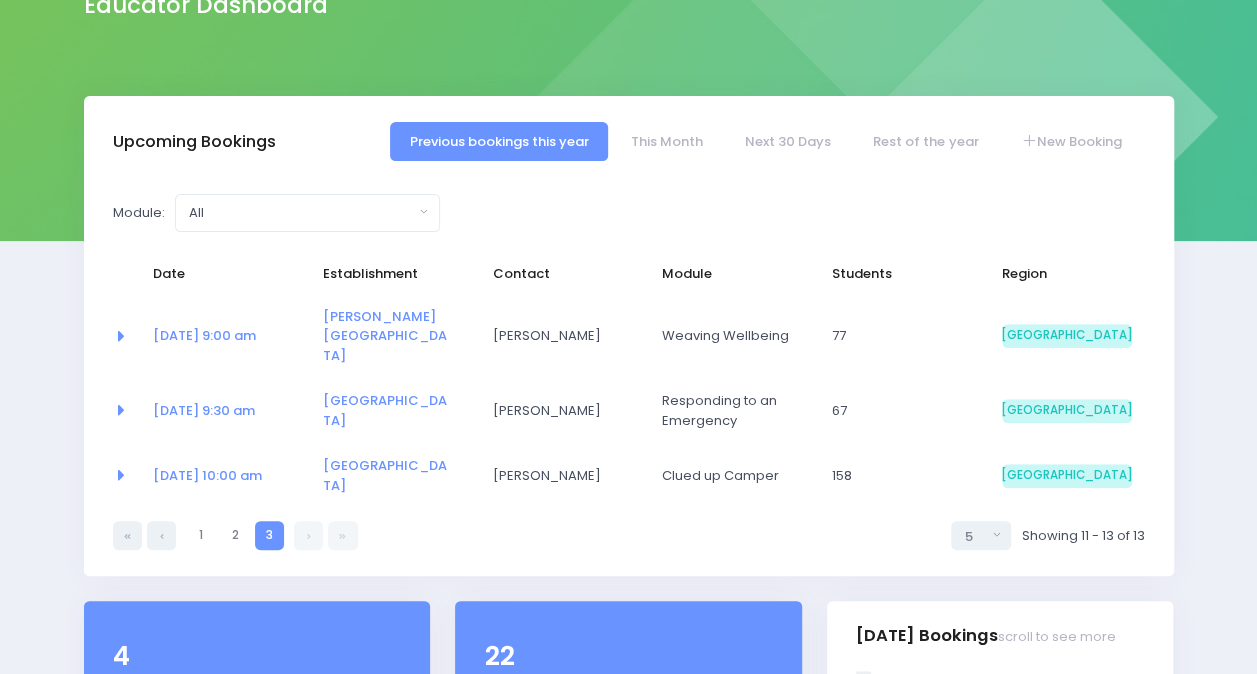 scroll, scrollTop: 206, scrollLeft: 0, axis: vertical 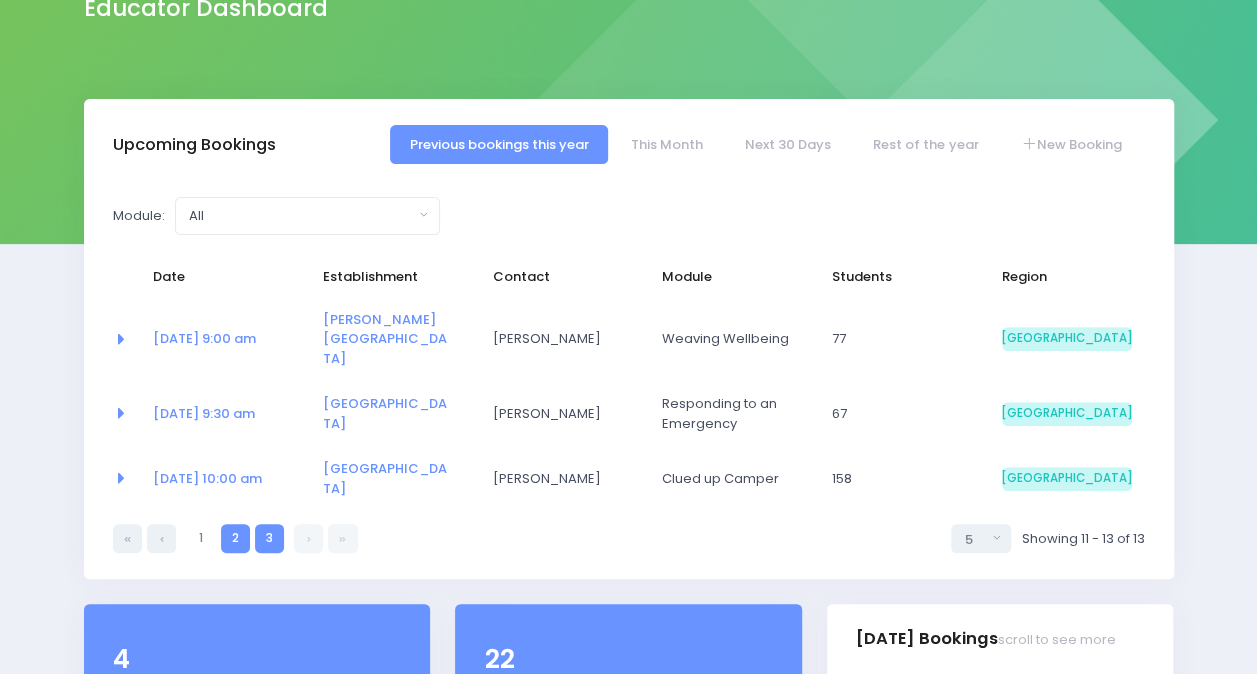 click on "2" at bounding box center (235, 538) 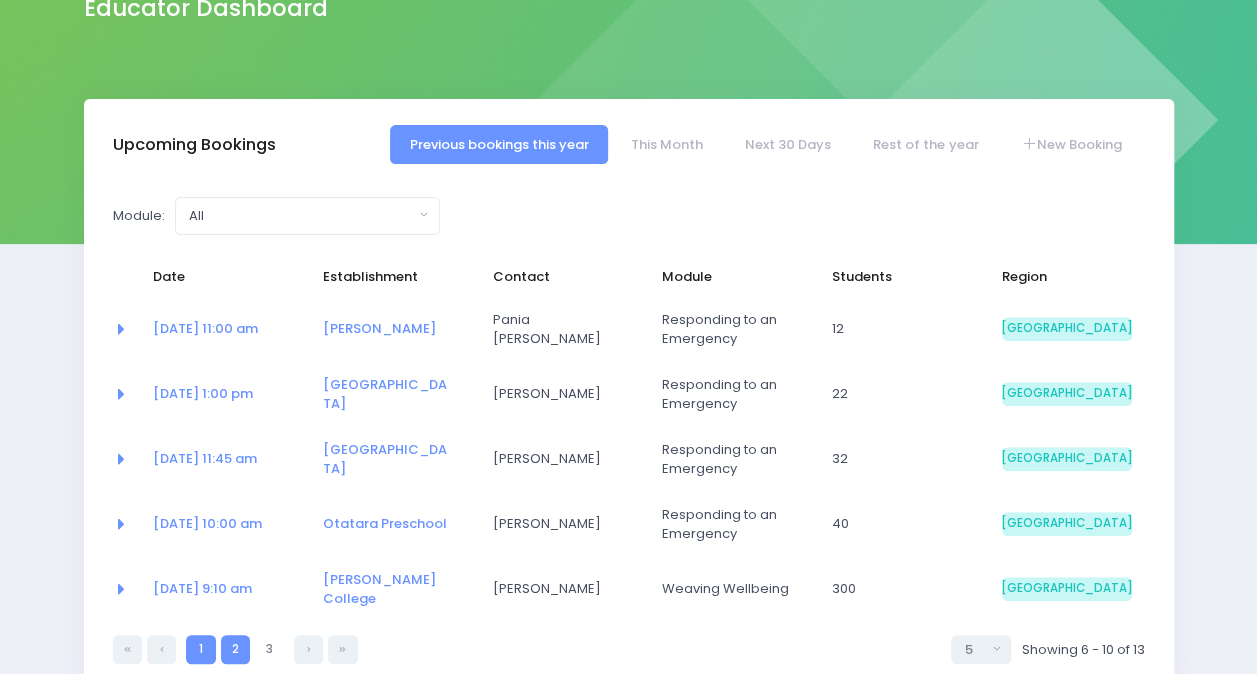 click on "1" at bounding box center [200, 649] 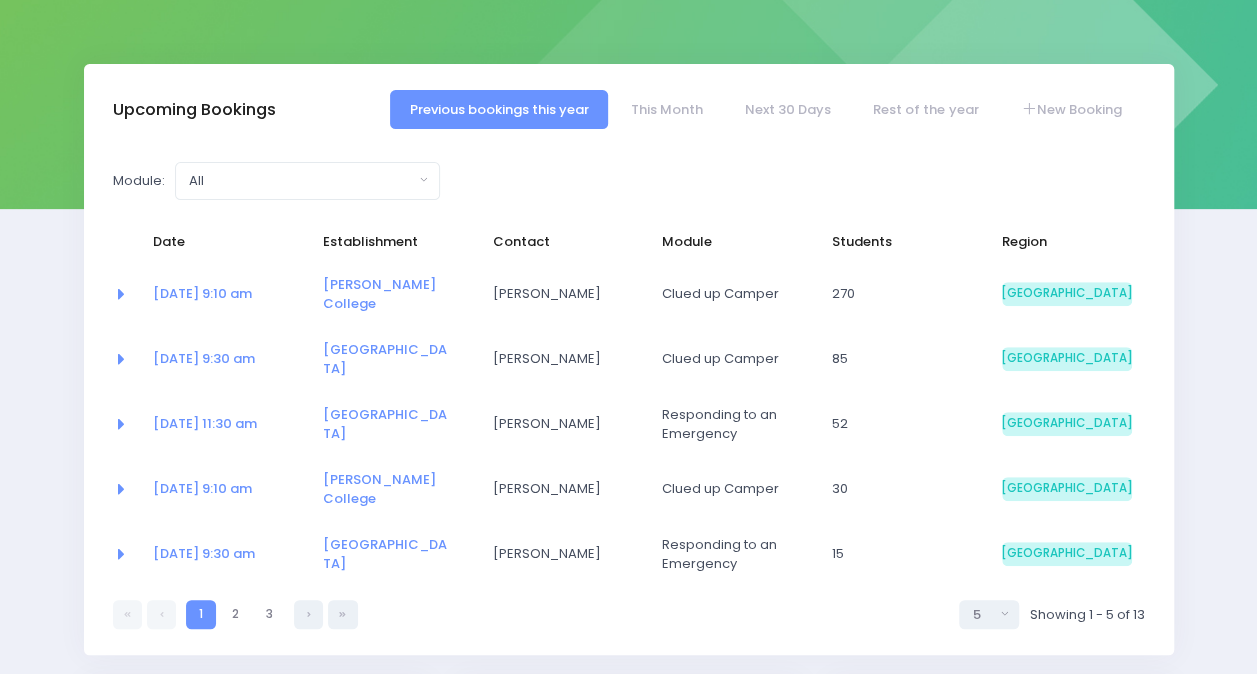 scroll, scrollTop: 246, scrollLeft: 0, axis: vertical 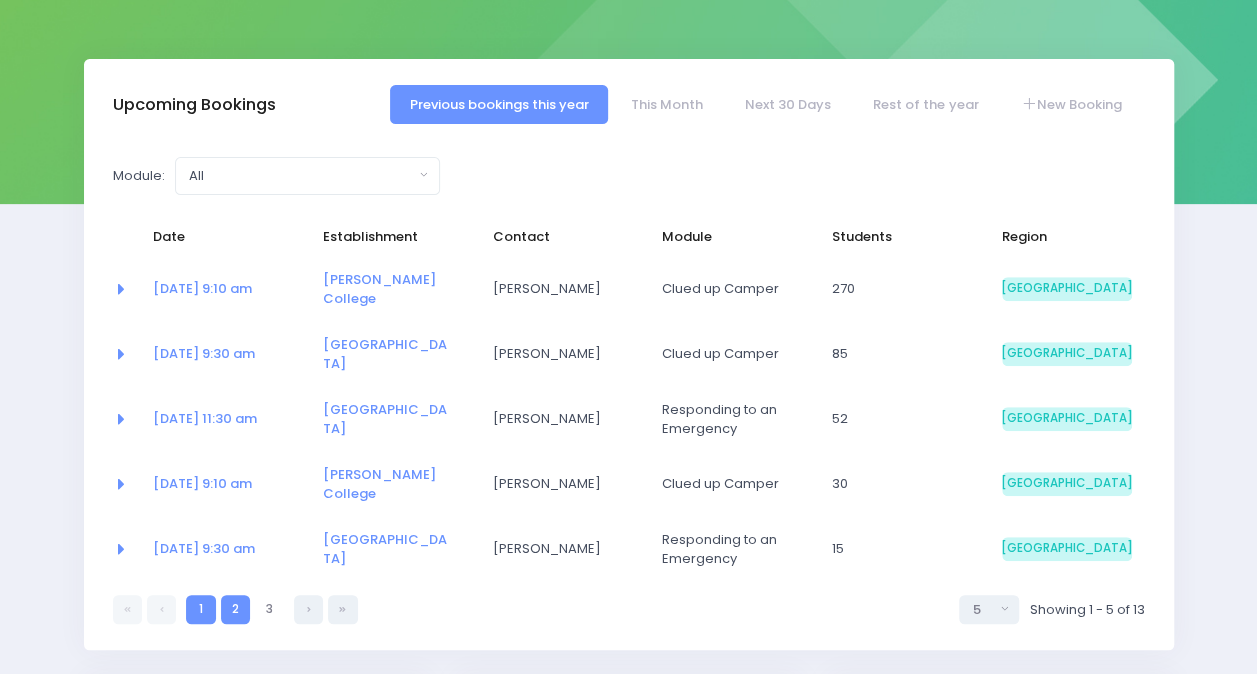 click on "2" at bounding box center (235, 609) 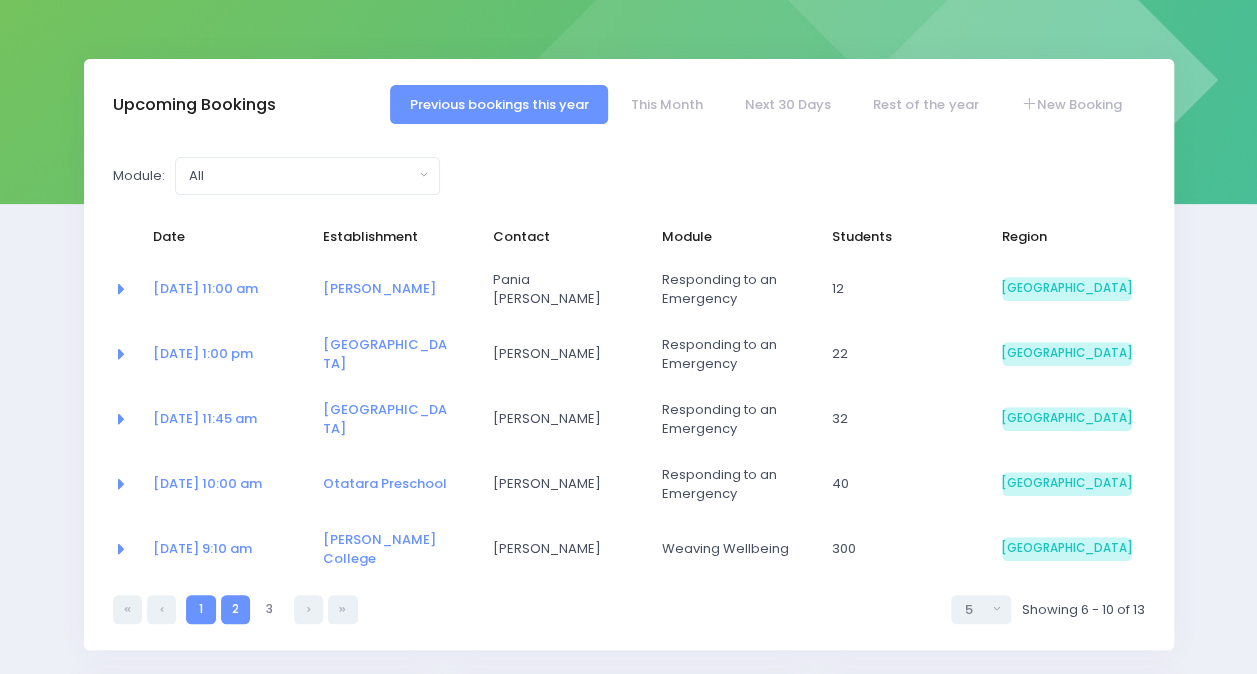 click on "1" at bounding box center [200, 609] 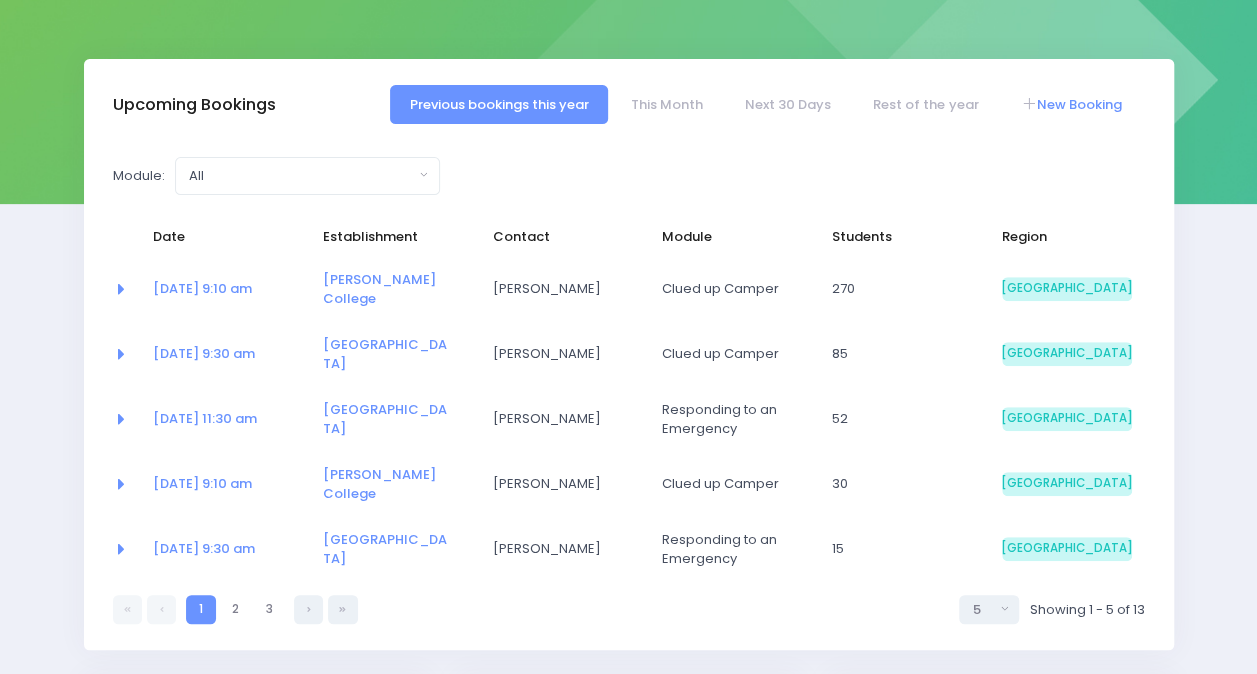 click on "New Booking" at bounding box center [1071, 104] 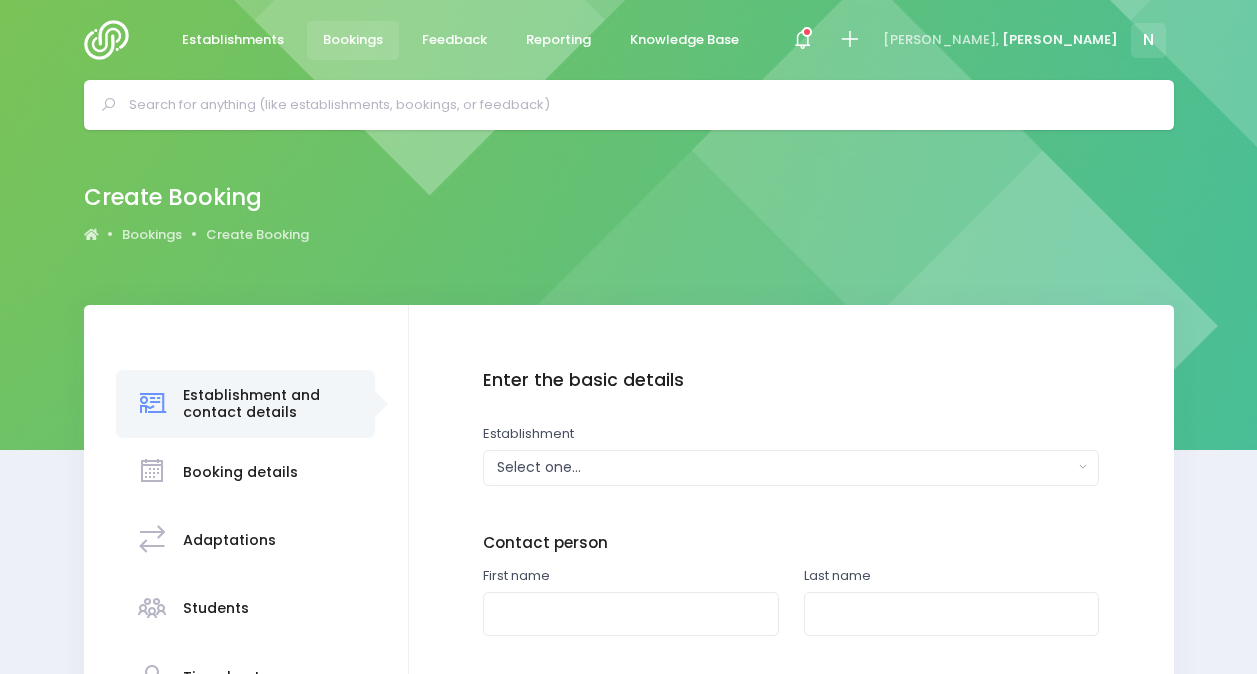 scroll, scrollTop: 0, scrollLeft: 0, axis: both 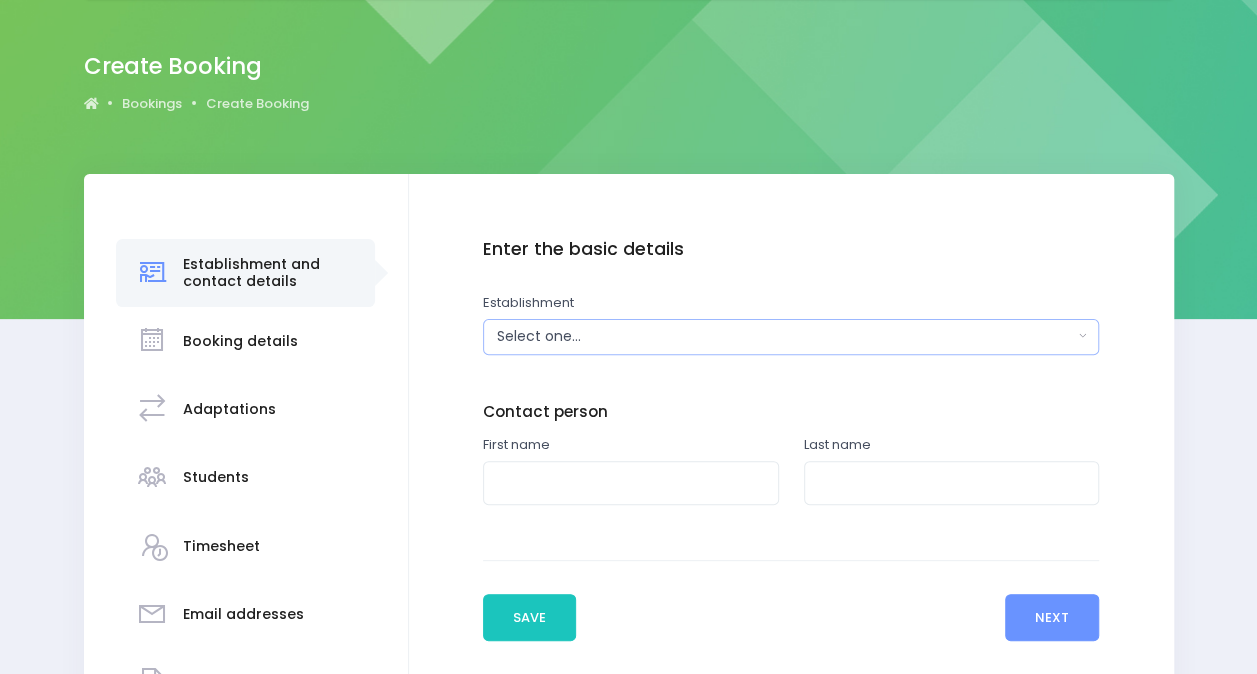 click on "Select one..." at bounding box center [785, 336] 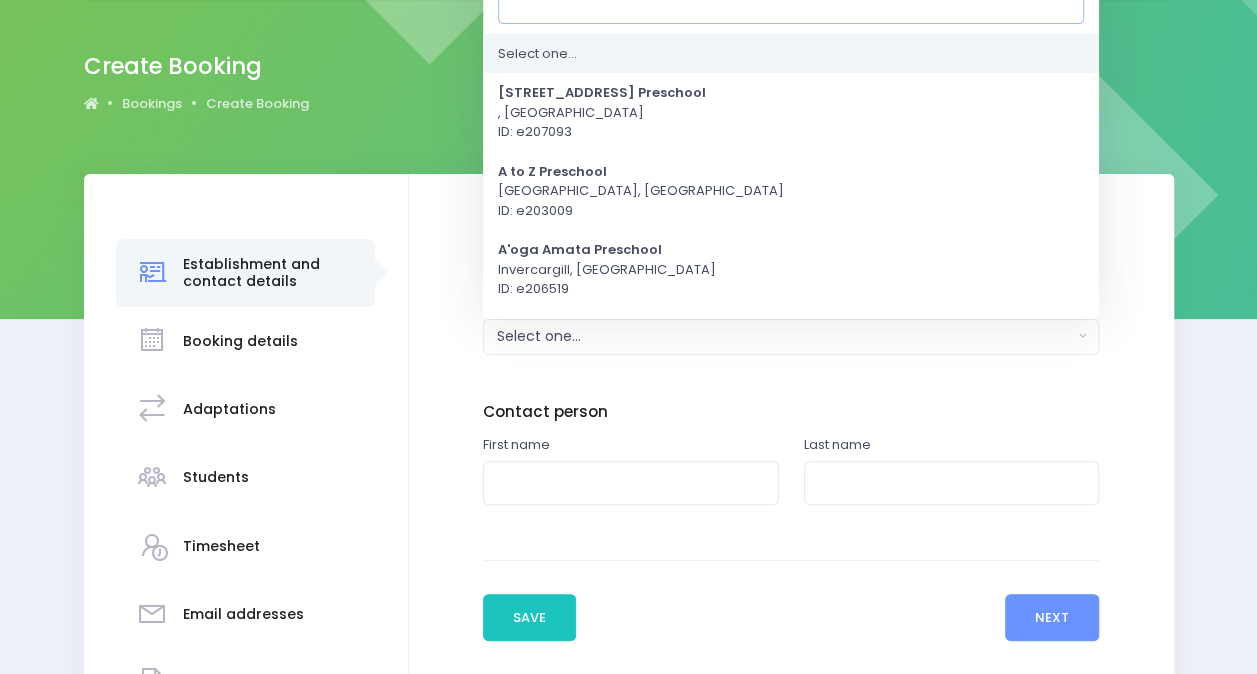 scroll, scrollTop: 116, scrollLeft: 0, axis: vertical 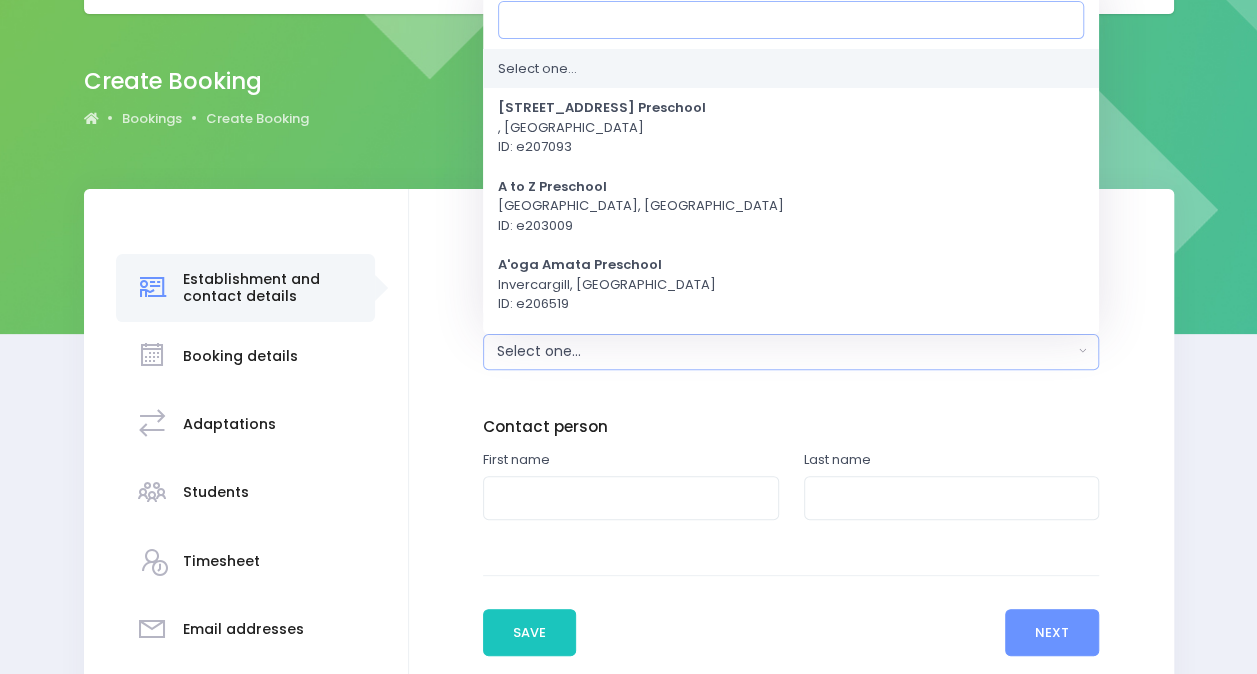 click at bounding box center (791, 19) 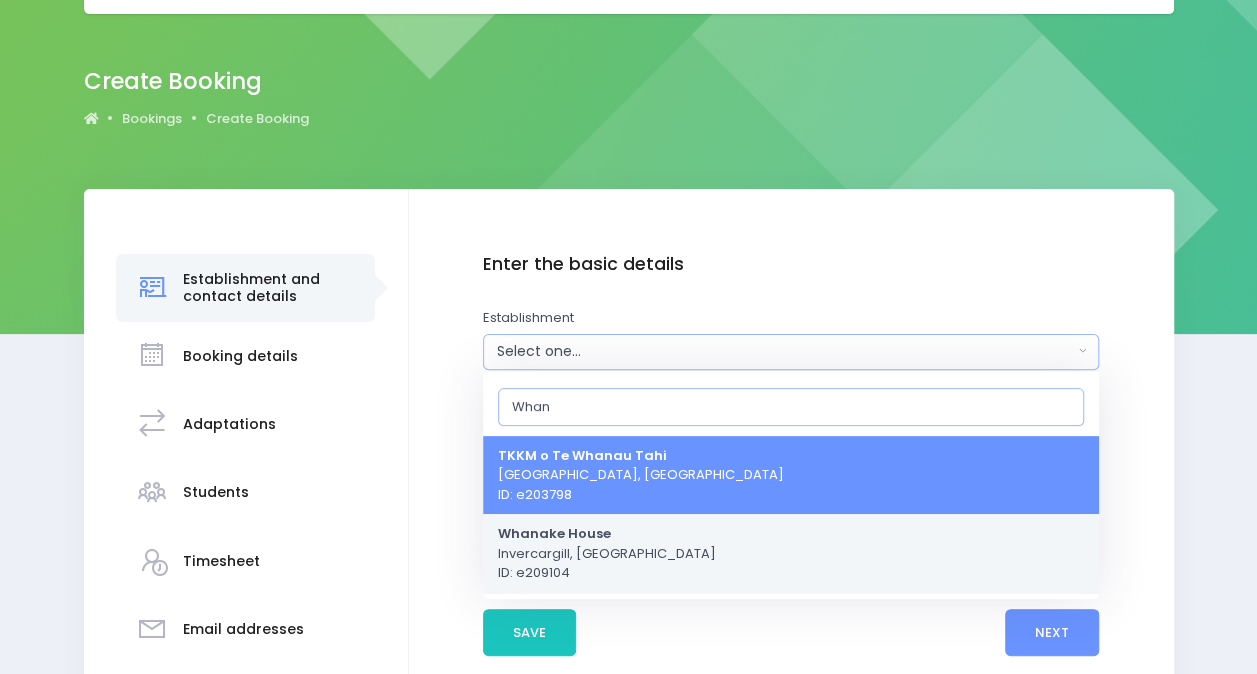 type on "Whan" 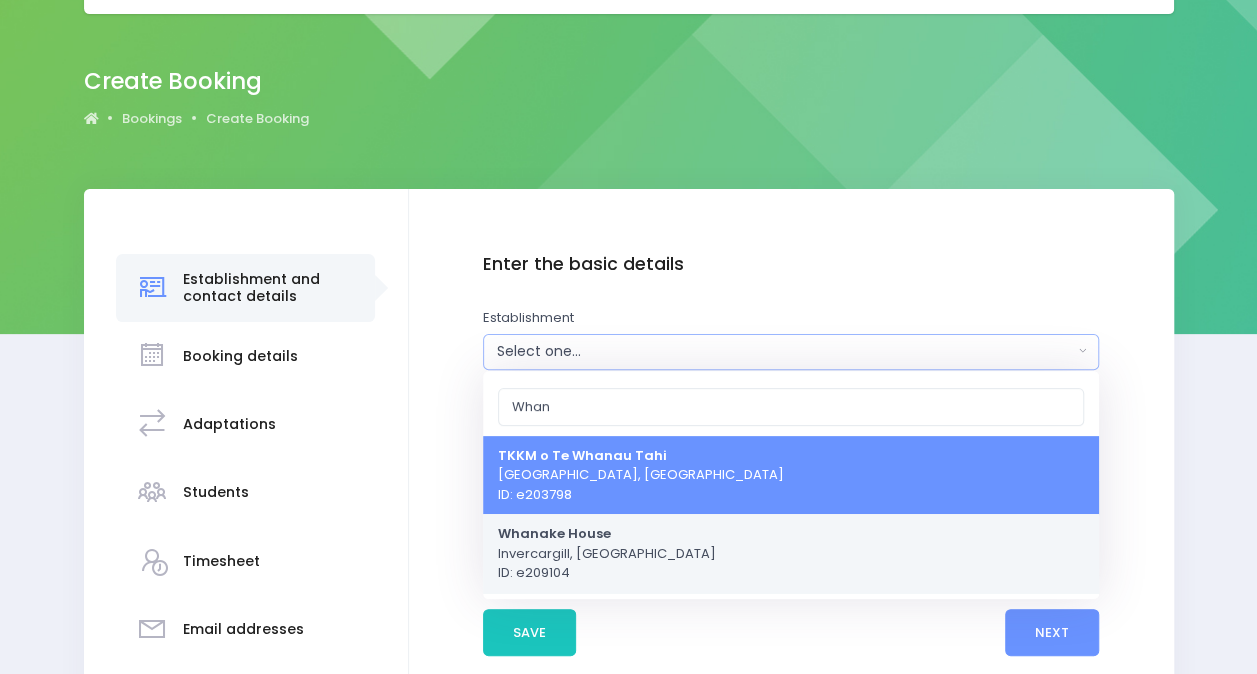 click on "Whanake House Invercargill, South Island Region ID: e209104" at bounding box center (607, 553) 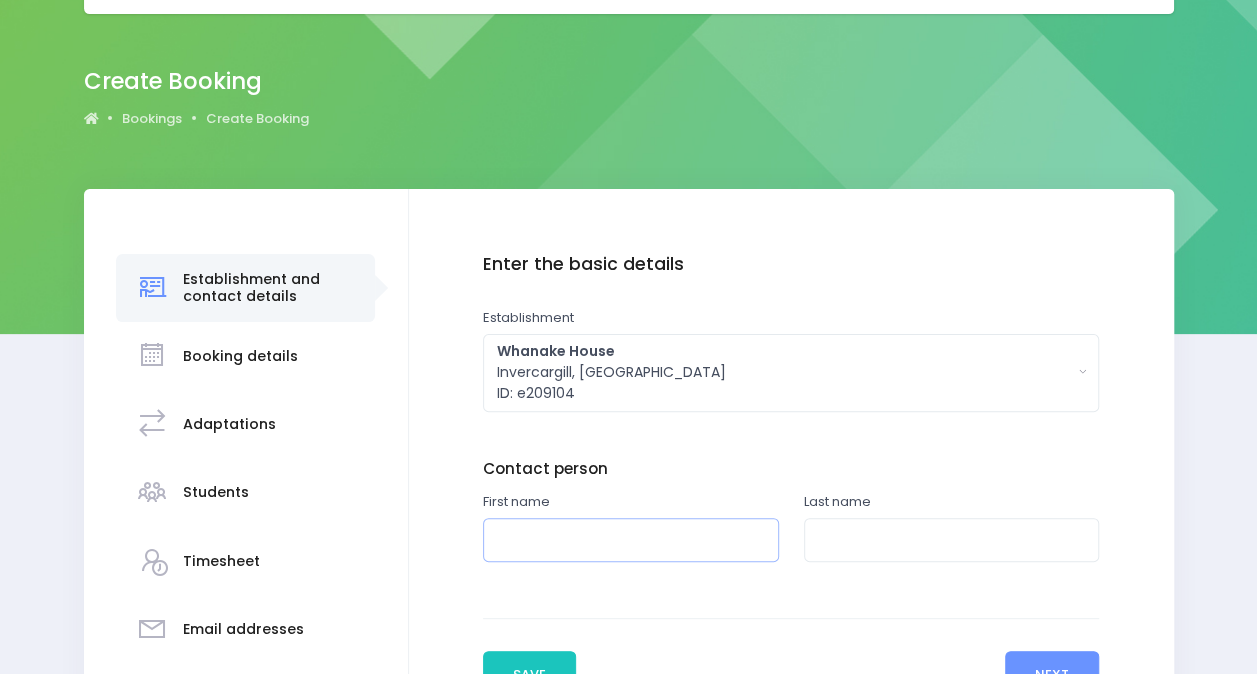 click at bounding box center (631, 540) 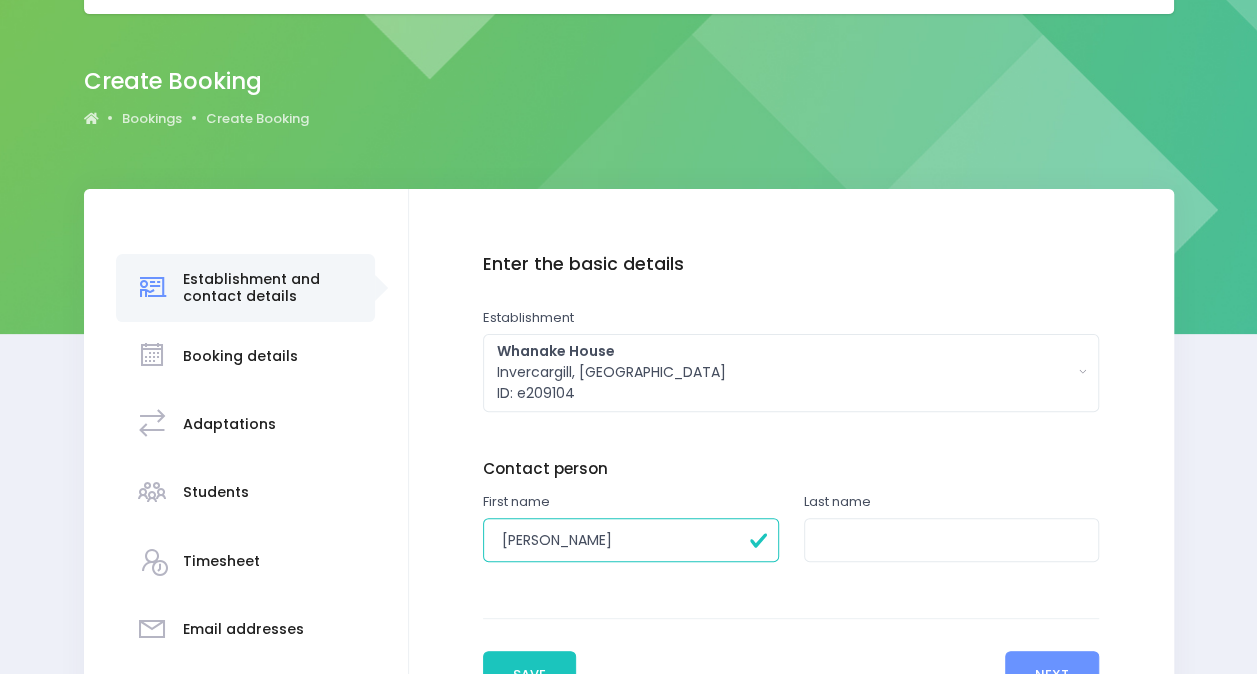 type on "Debbie" 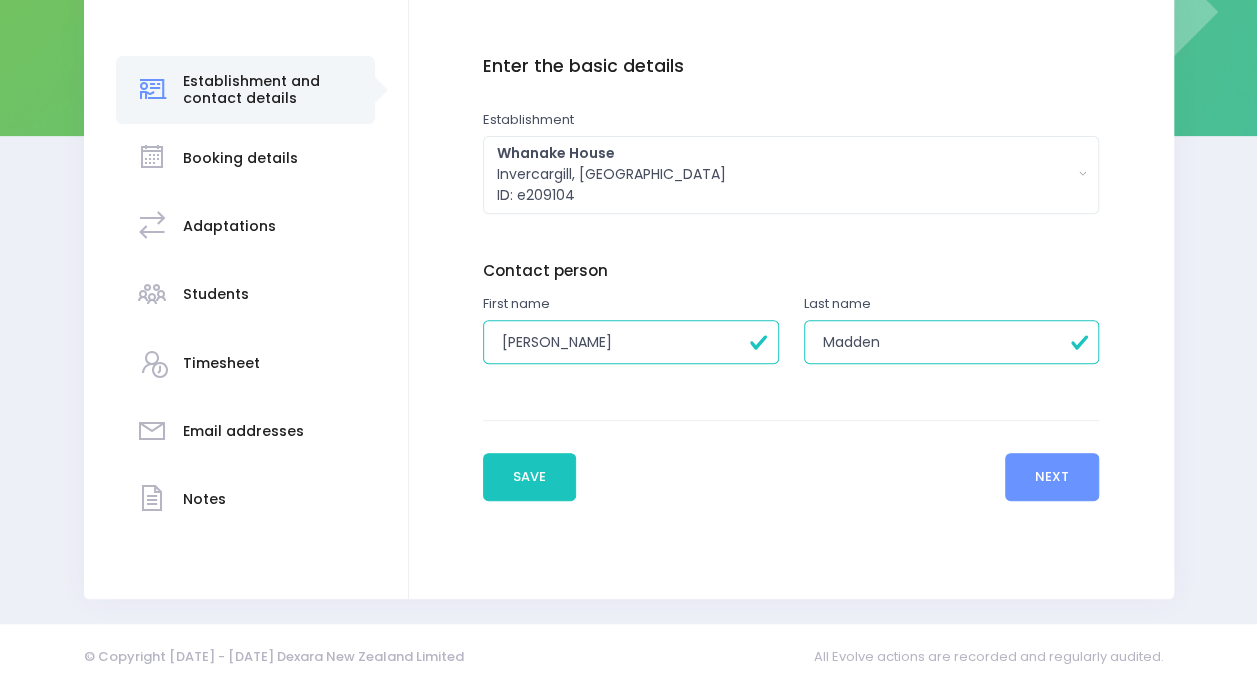 scroll, scrollTop: 314, scrollLeft: 0, axis: vertical 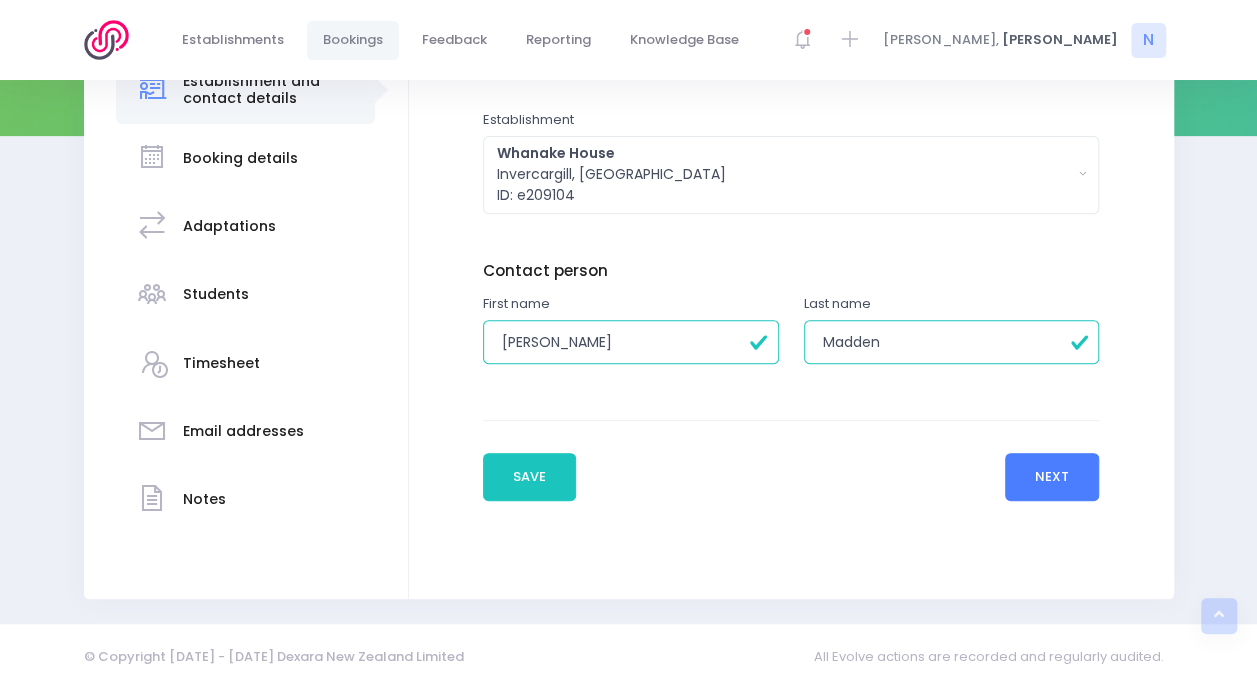 type on "Madden" 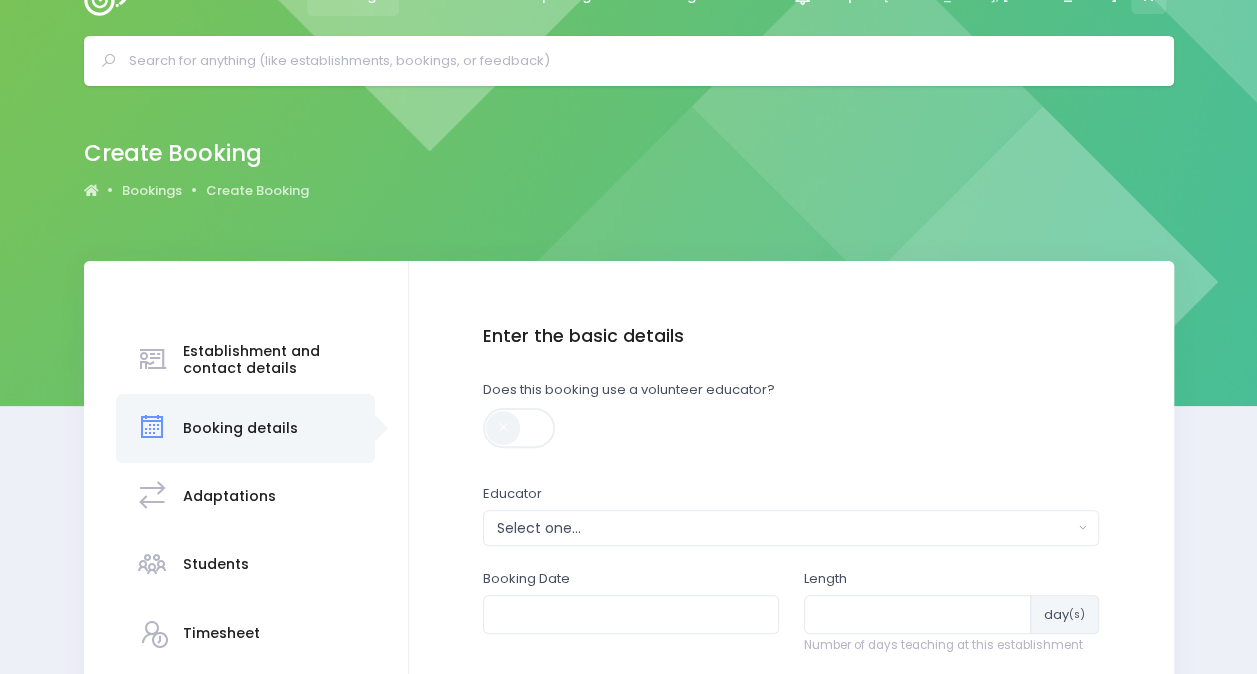scroll, scrollTop: 0, scrollLeft: 0, axis: both 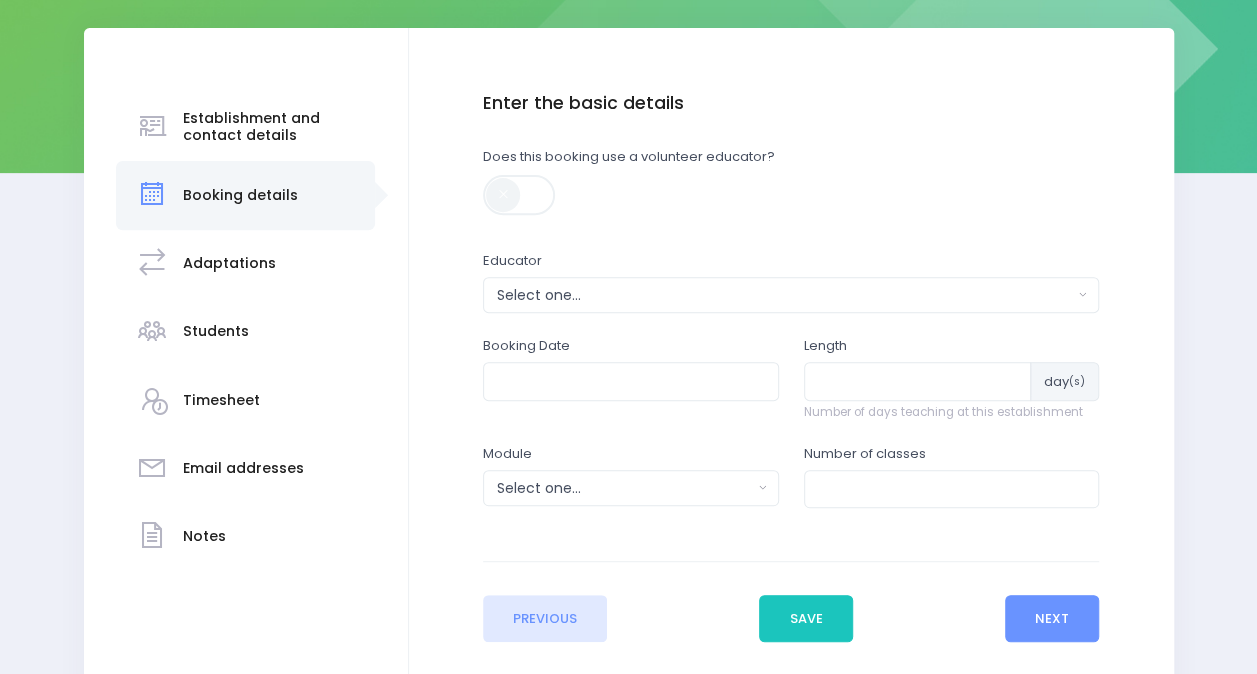 click on "Educator
Select one...
Amy Lucas
Bridget Dapples
Charlie Palmer
Elysse Renouf
Kathryn Halstead
Kym Inwood
Megan Holden" at bounding box center (791, 282) 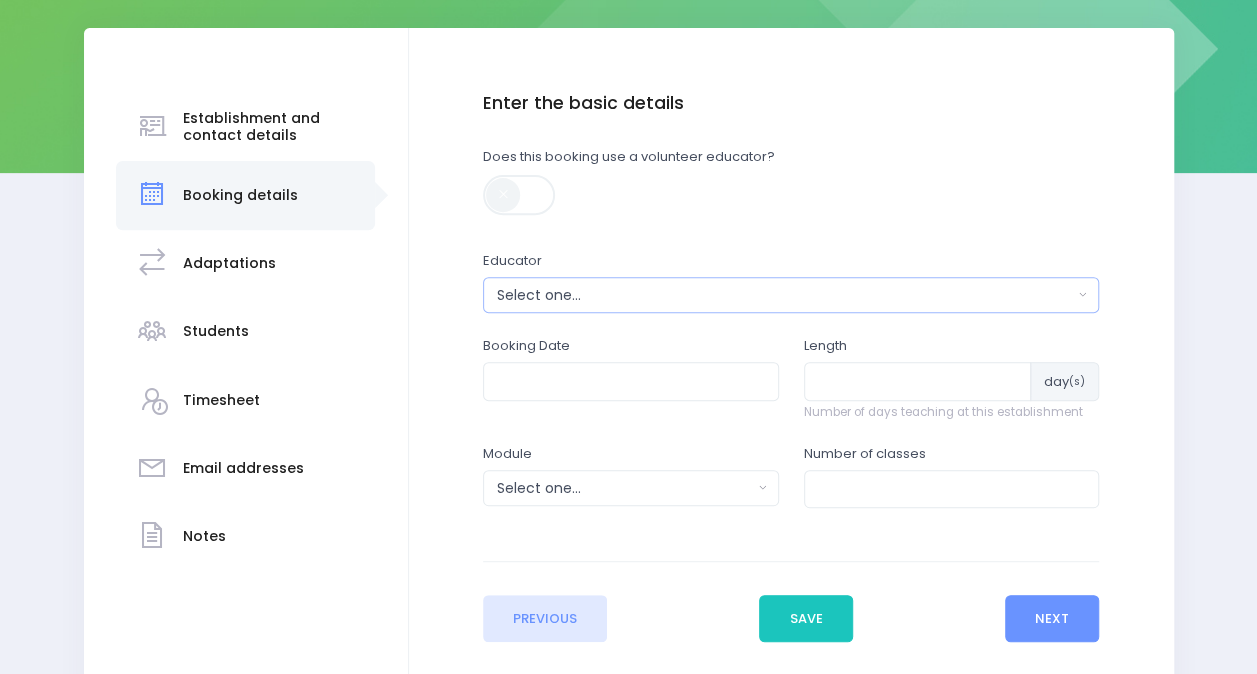 click on "Select one..." at bounding box center [785, 295] 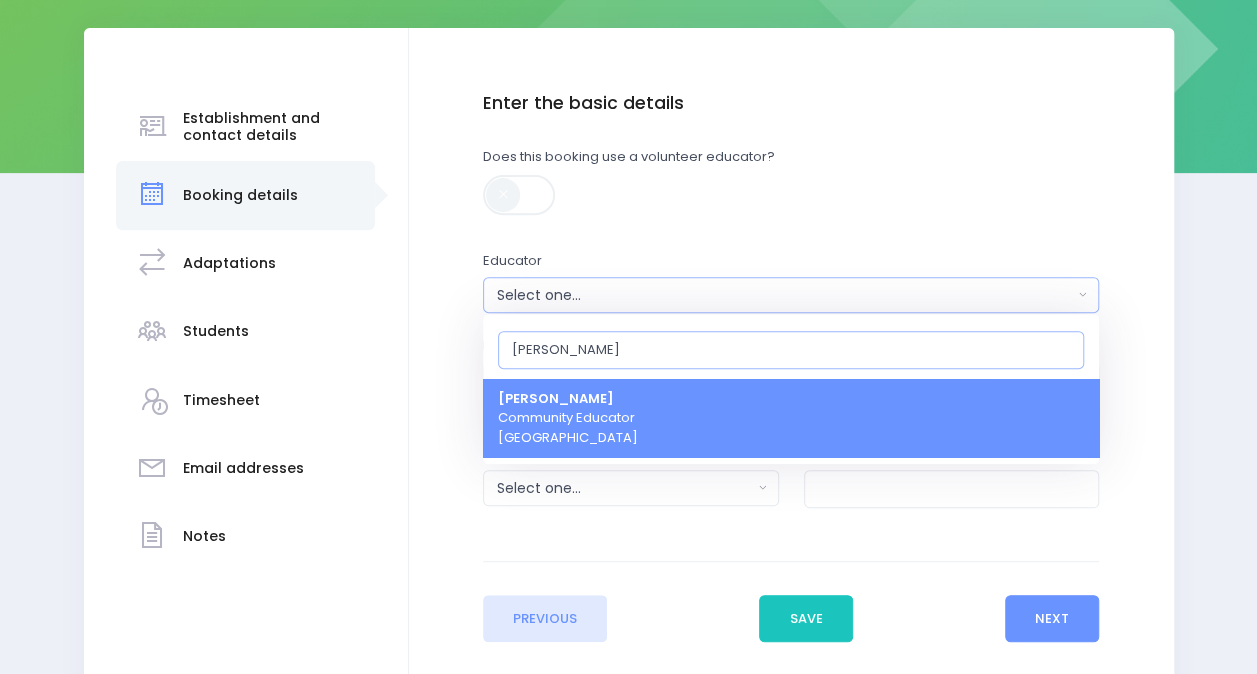 type on "Nick" 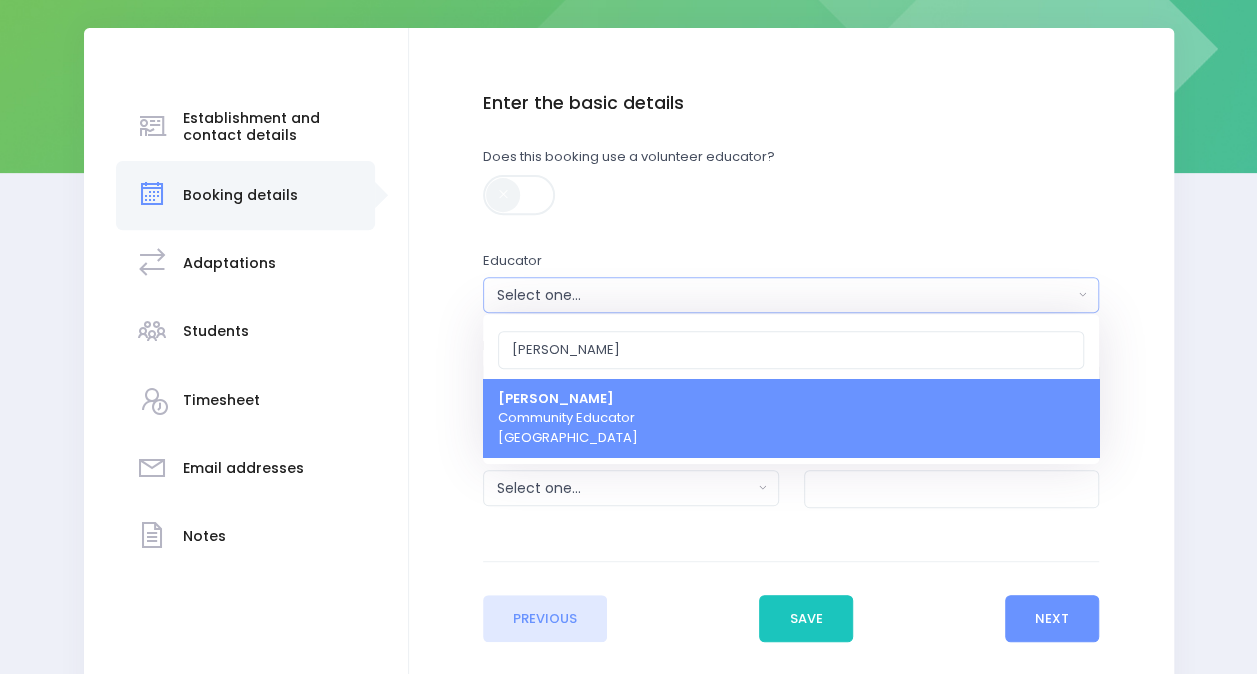 click on "Nicky Young Community Educator South Island Region" at bounding box center (568, 418) 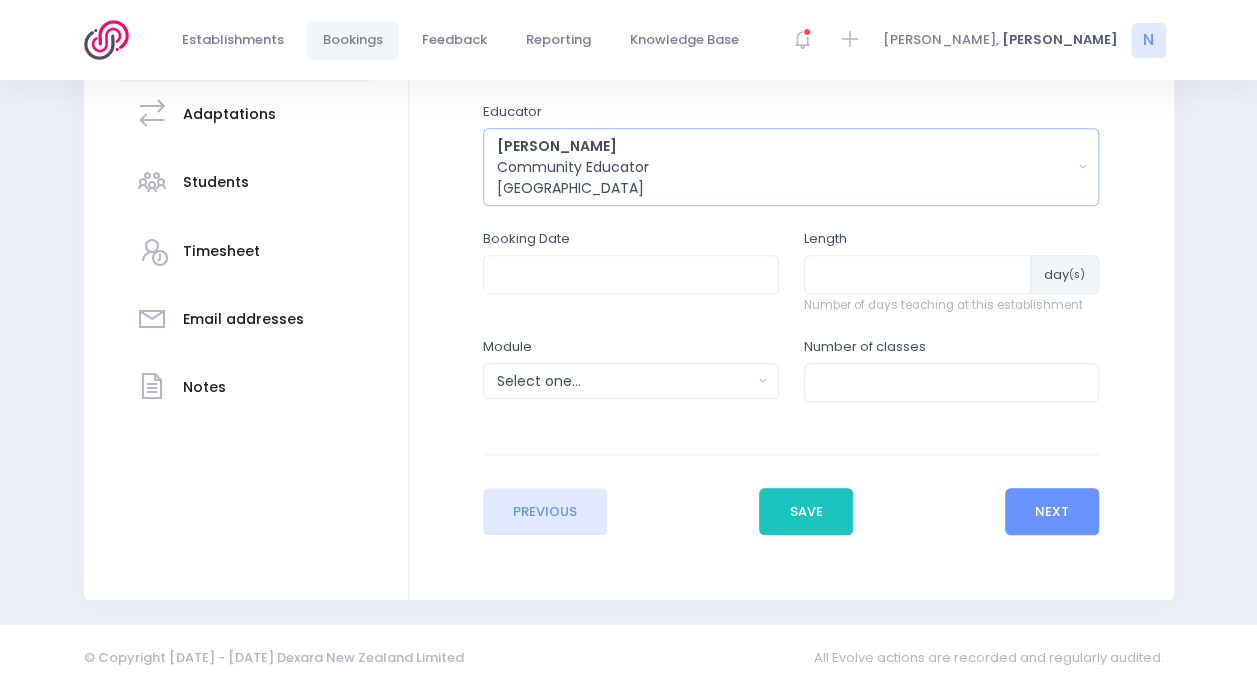 scroll, scrollTop: 440, scrollLeft: 0, axis: vertical 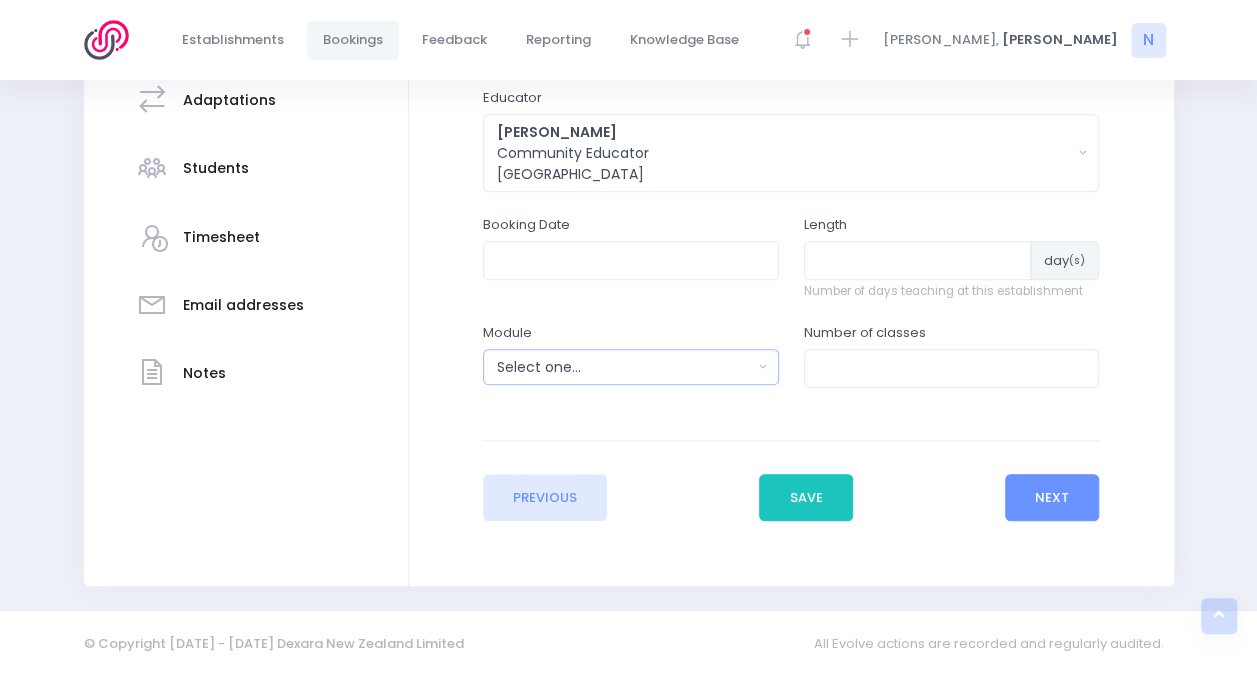 click on "Select one..." at bounding box center [624, 367] 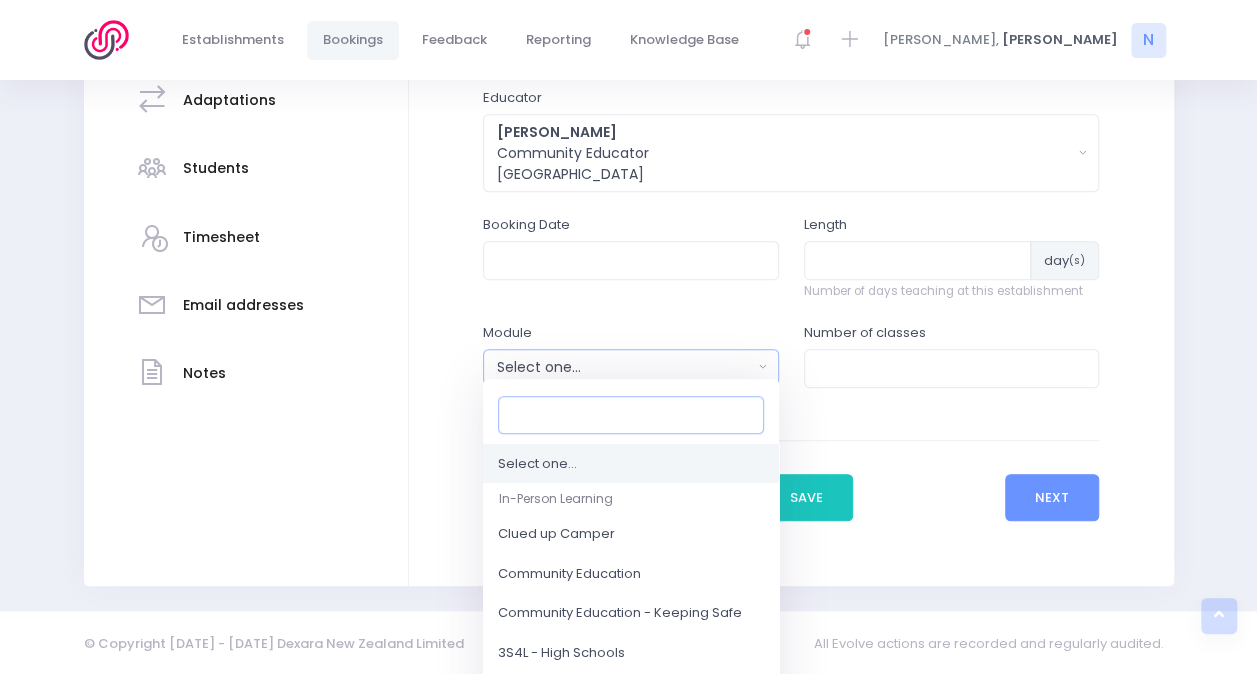 scroll, scrollTop: 494, scrollLeft: 0, axis: vertical 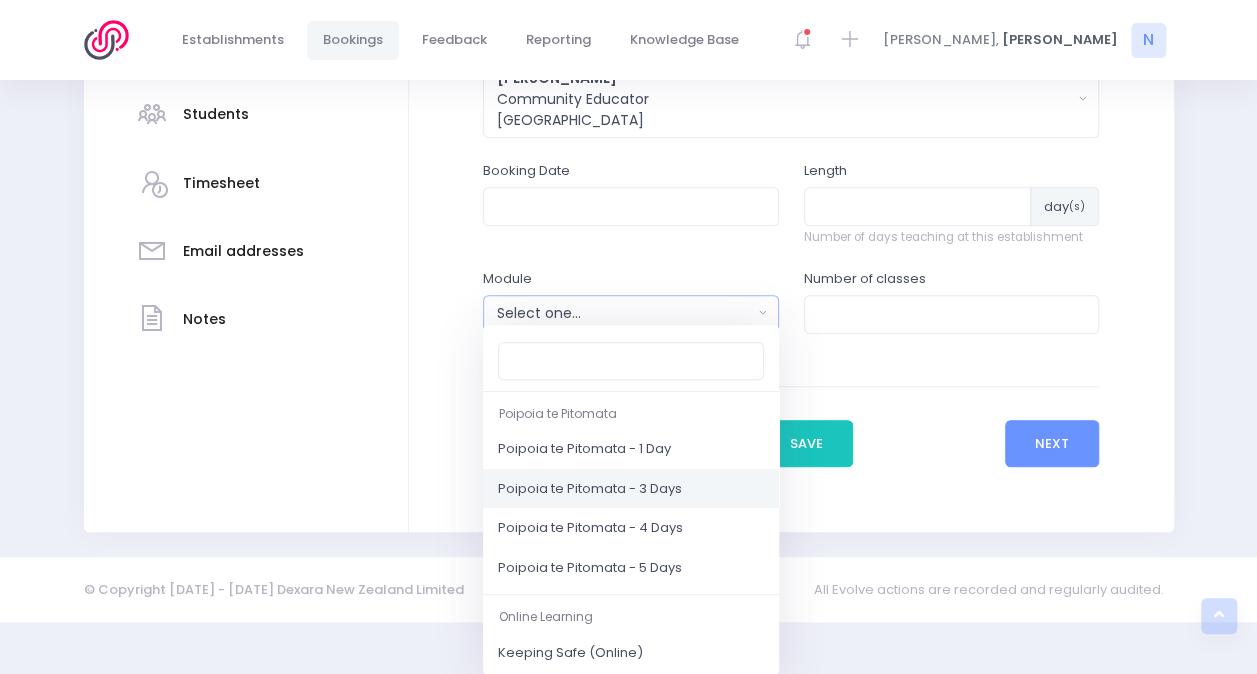 click on "Poipoia te Pitomata - 3 Days" at bounding box center [590, 489] 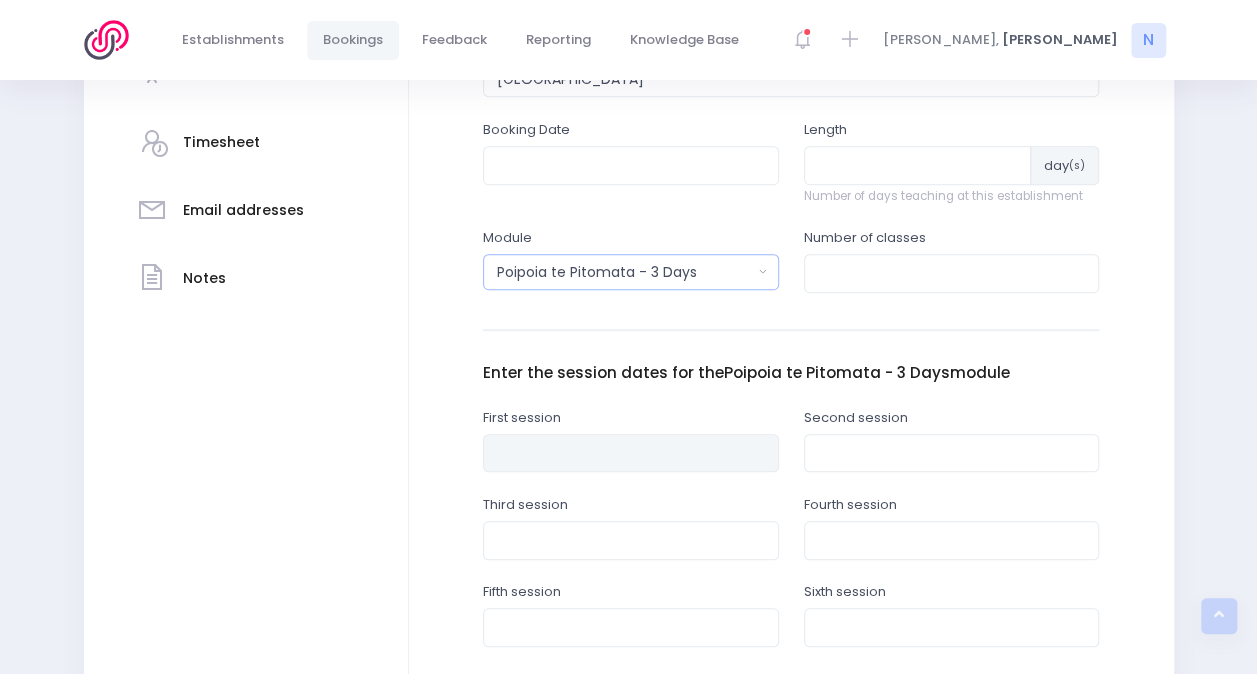 scroll, scrollTop: 516, scrollLeft: 0, axis: vertical 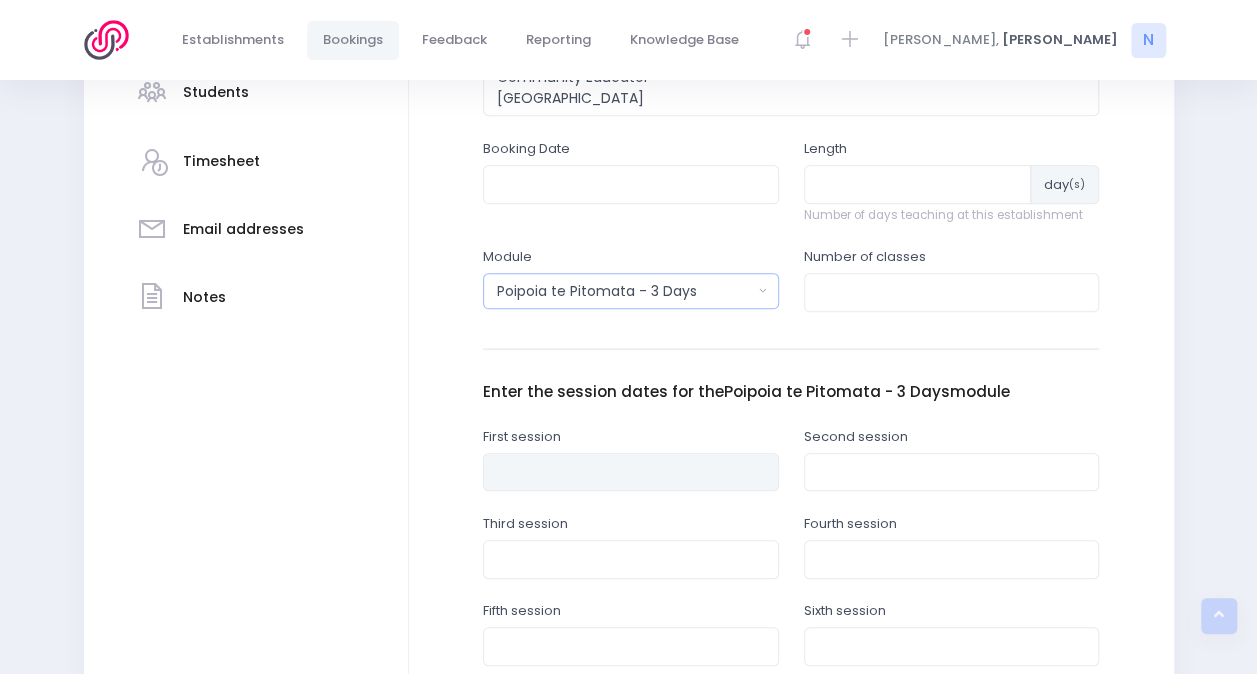 click on "Poipoia te Pitomata - 3 Days" at bounding box center [631, 291] 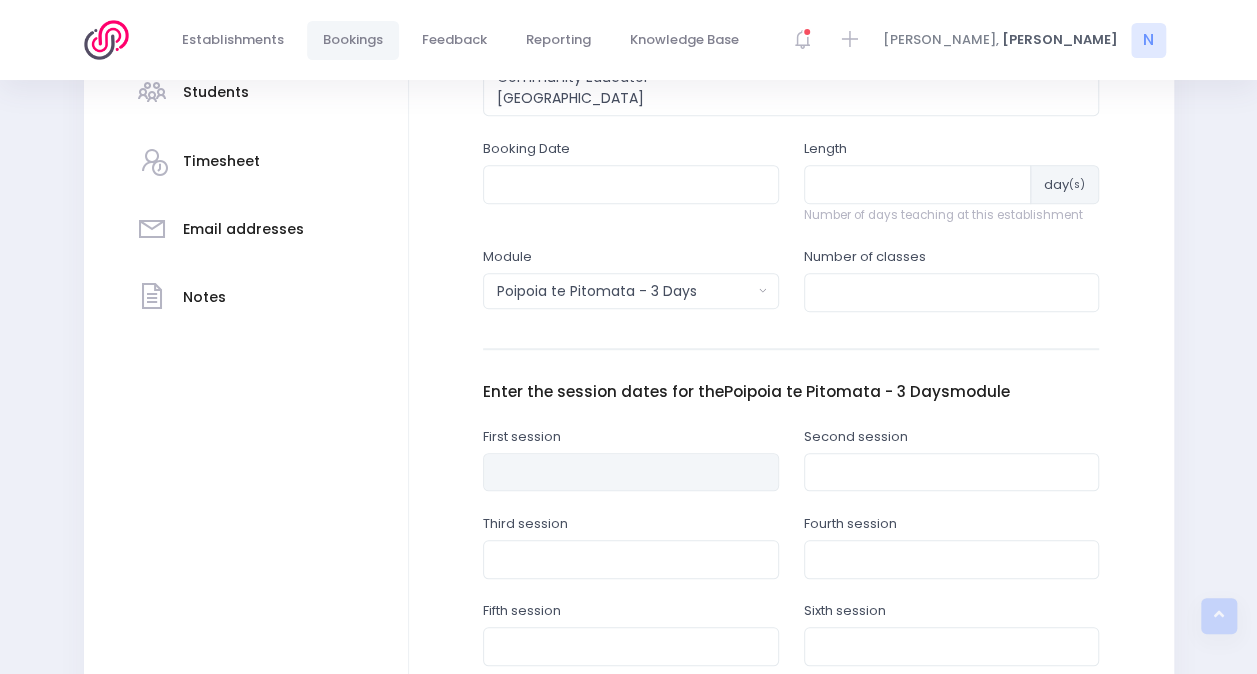 scroll, scrollTop: 356, scrollLeft: 0, axis: vertical 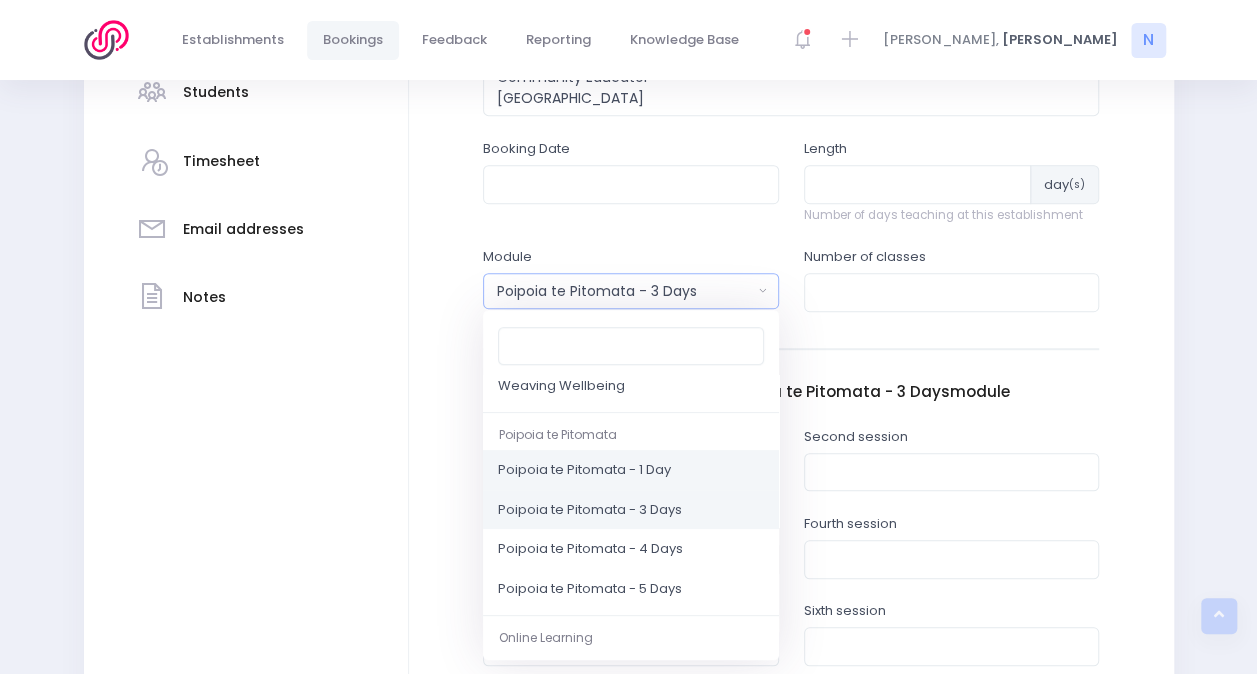 click on "Poipoia te Pitomata - 1 Day" at bounding box center (584, 471) 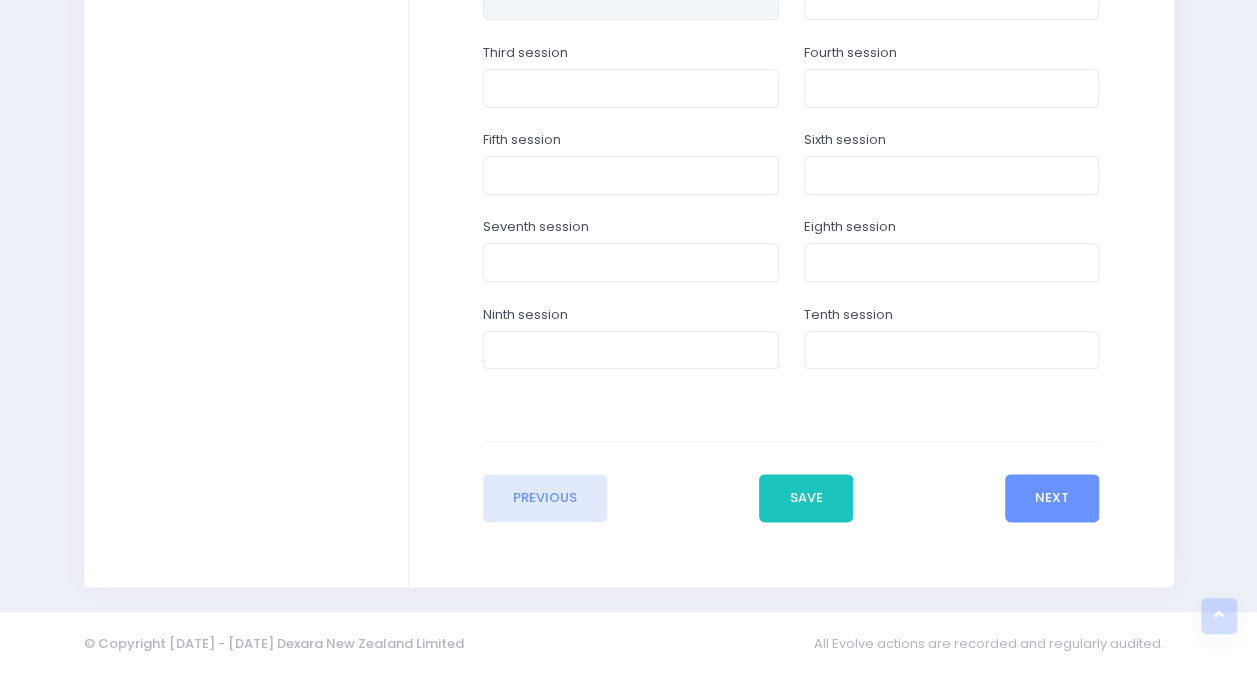 scroll, scrollTop: 0, scrollLeft: 0, axis: both 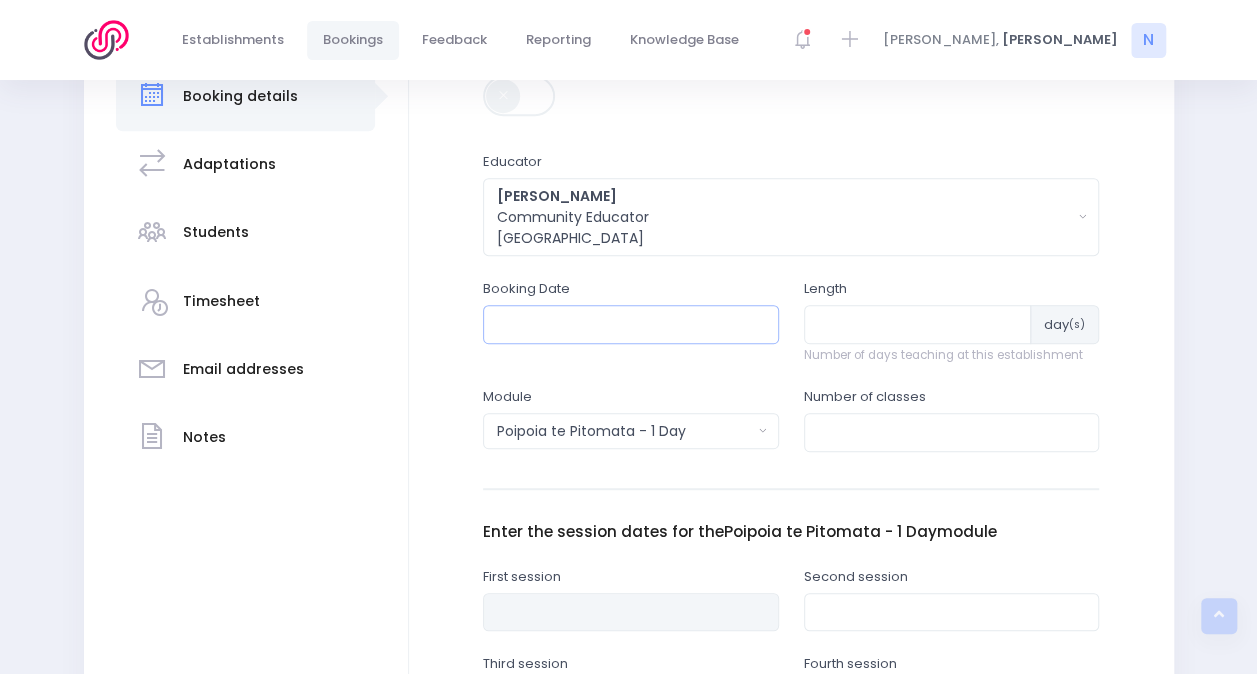 click at bounding box center [631, 324] 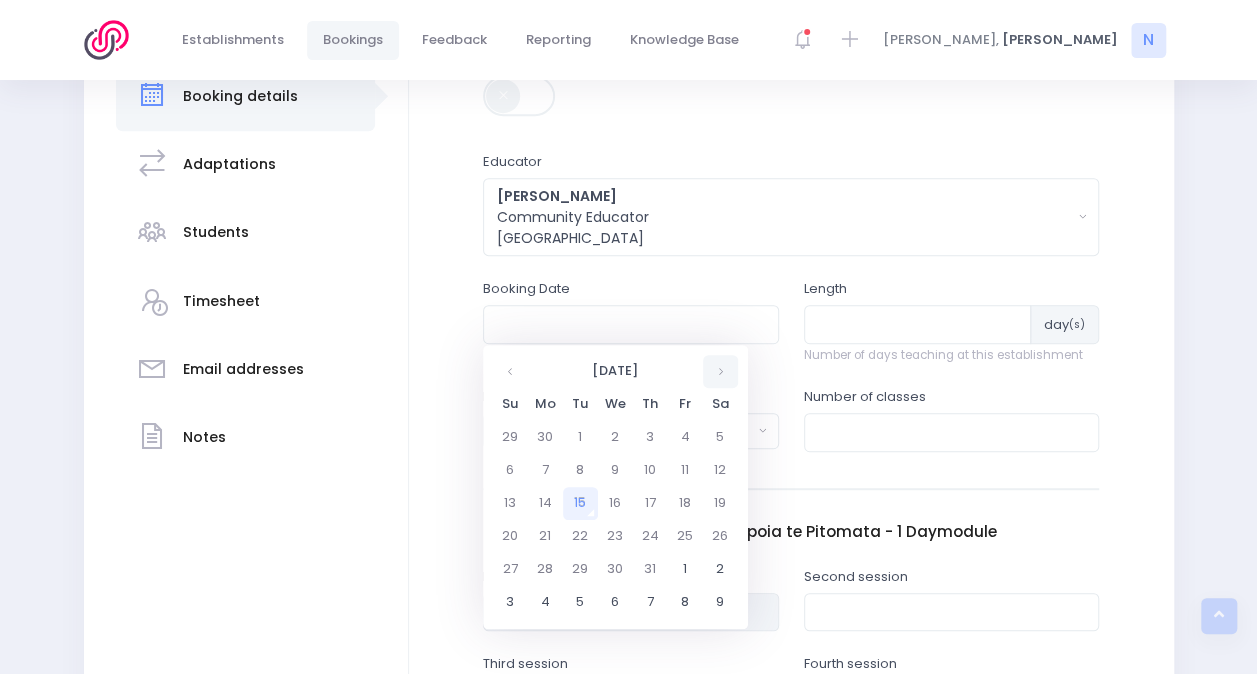 click at bounding box center (720, 371) 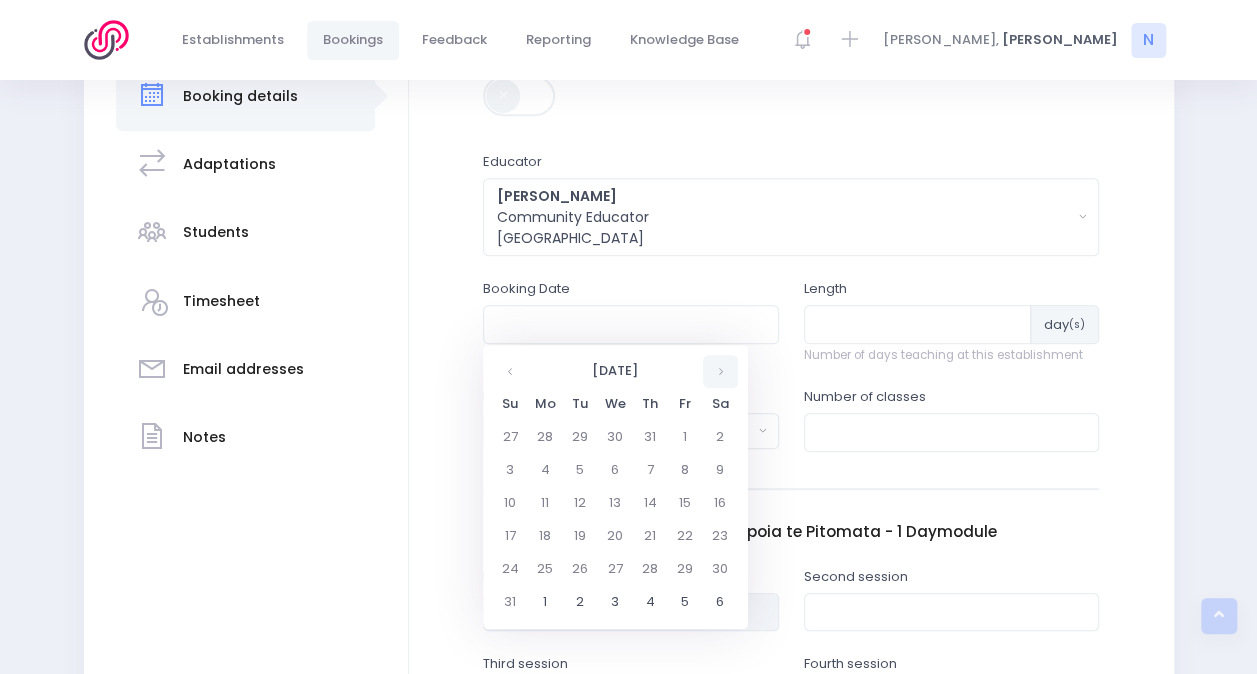 click at bounding box center (720, 371) 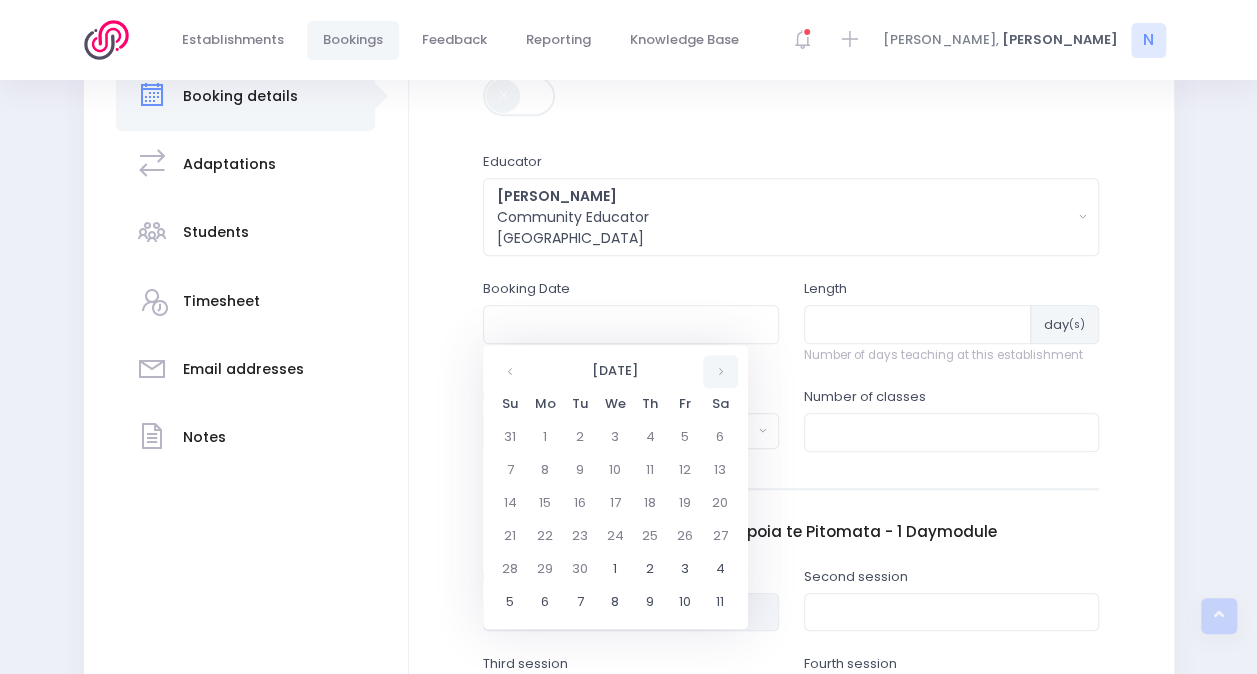 click at bounding box center [720, 371] 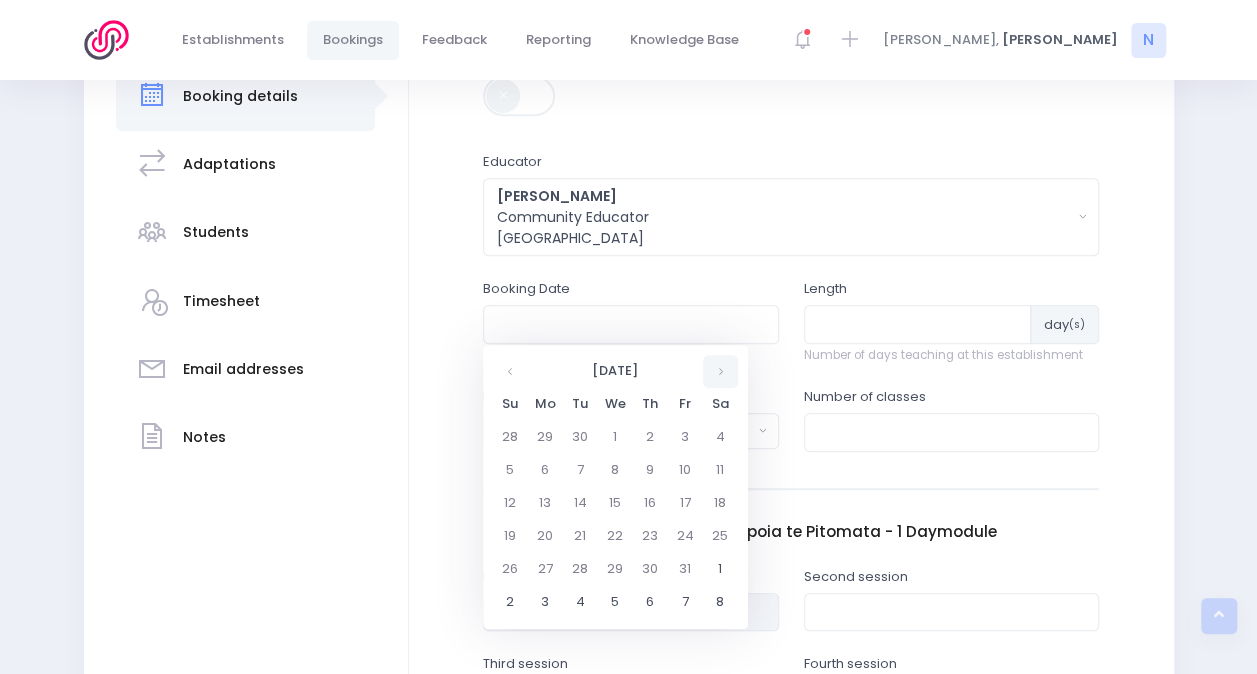 click at bounding box center (720, 371) 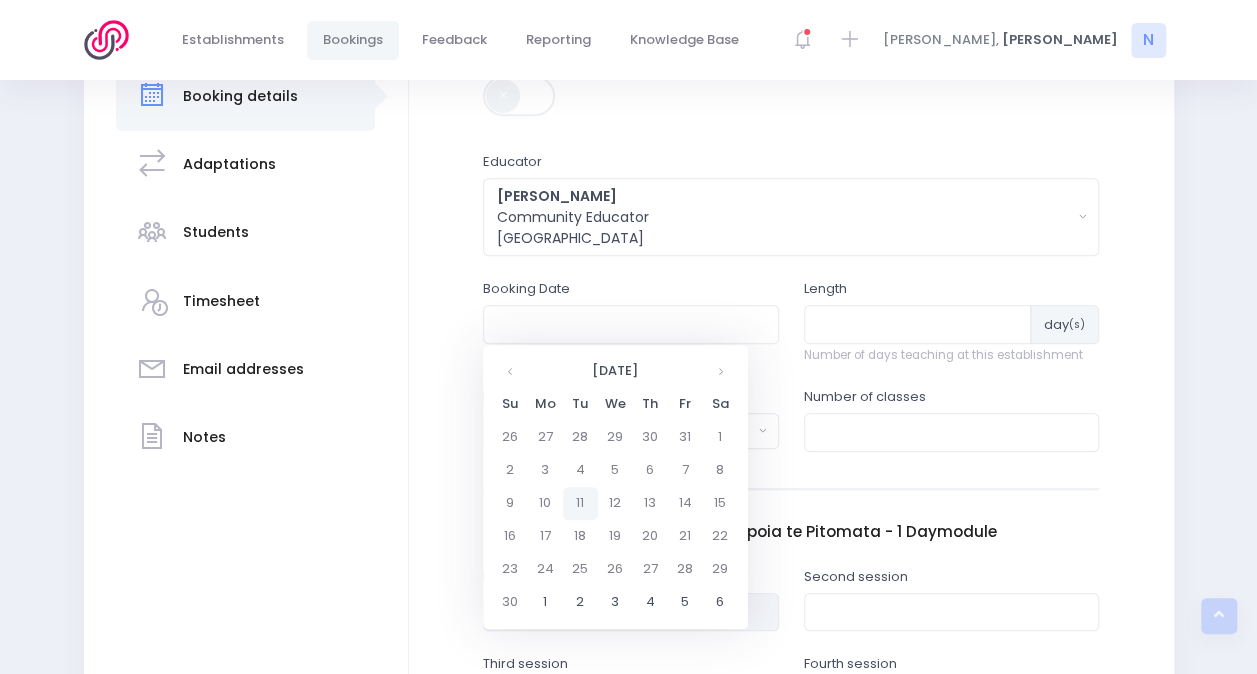 click on "11" at bounding box center [580, 503] 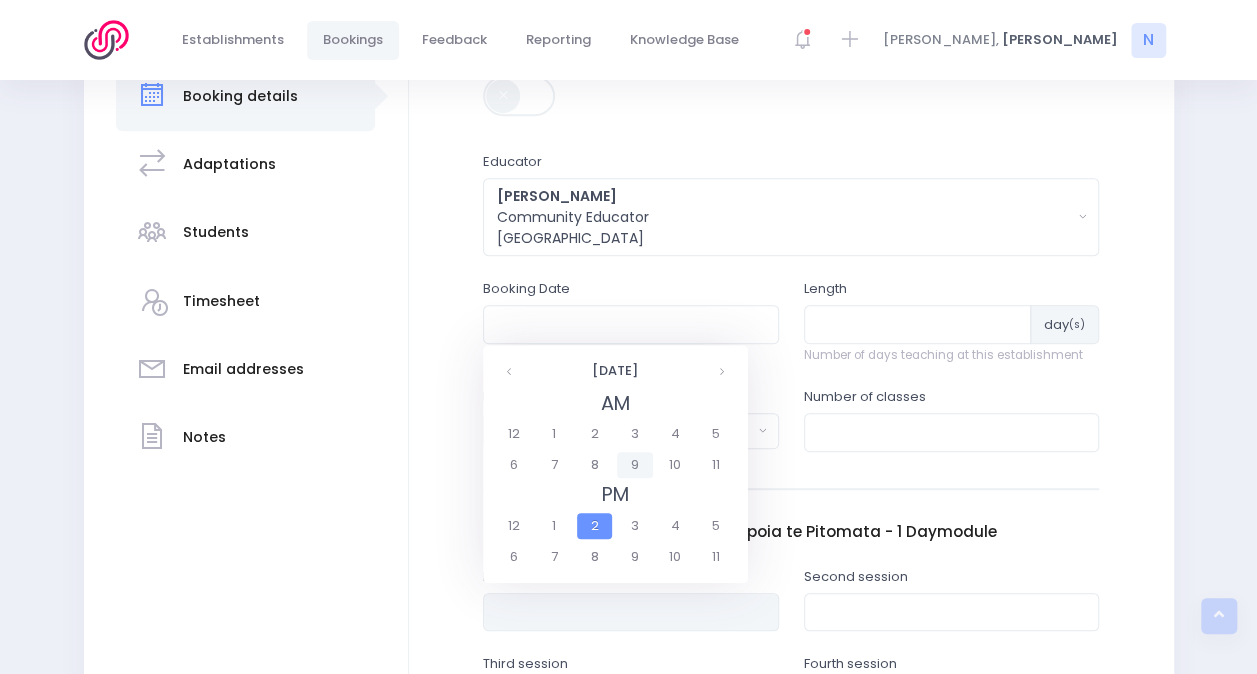 click on "9" at bounding box center (634, 465) 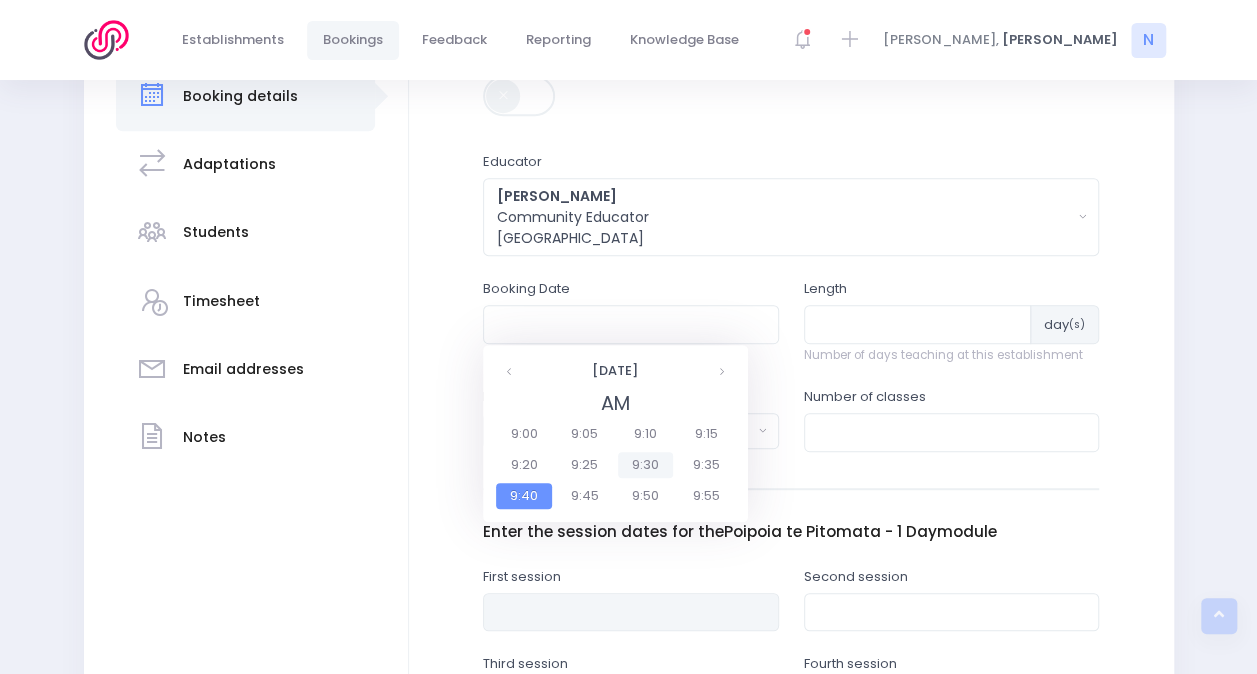 click on "9:30" at bounding box center [646, 465] 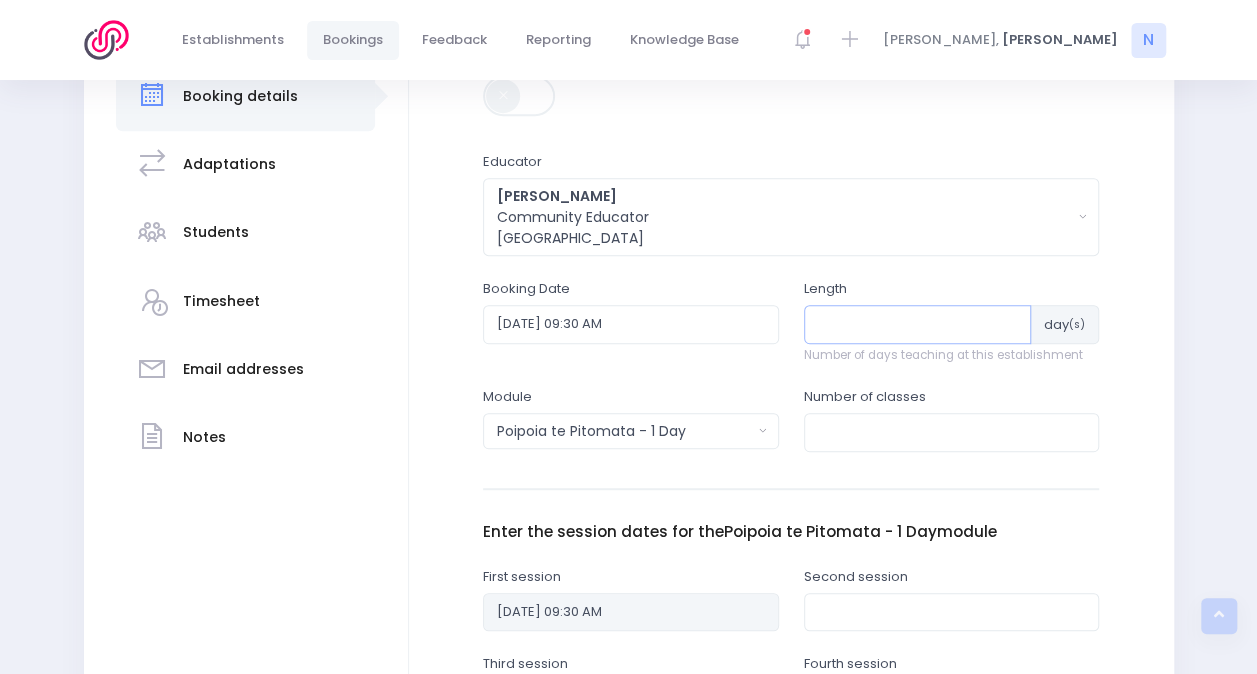 click at bounding box center [918, 324] 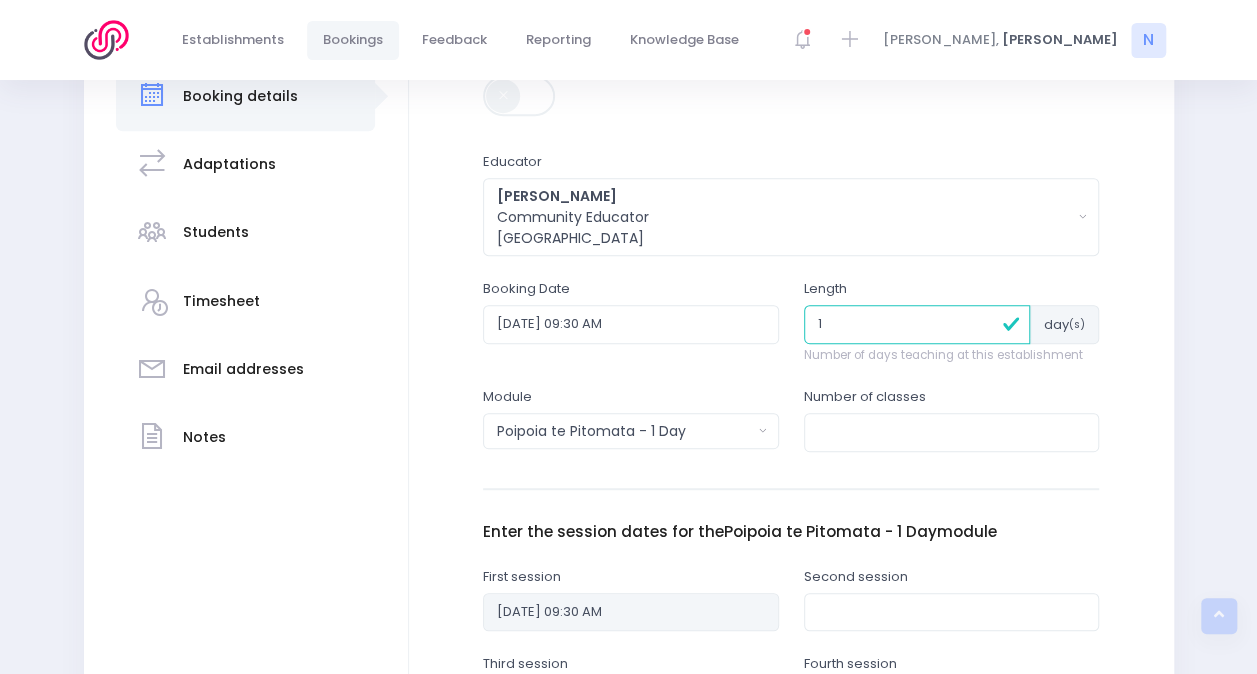 click on "1" at bounding box center (917, 324) 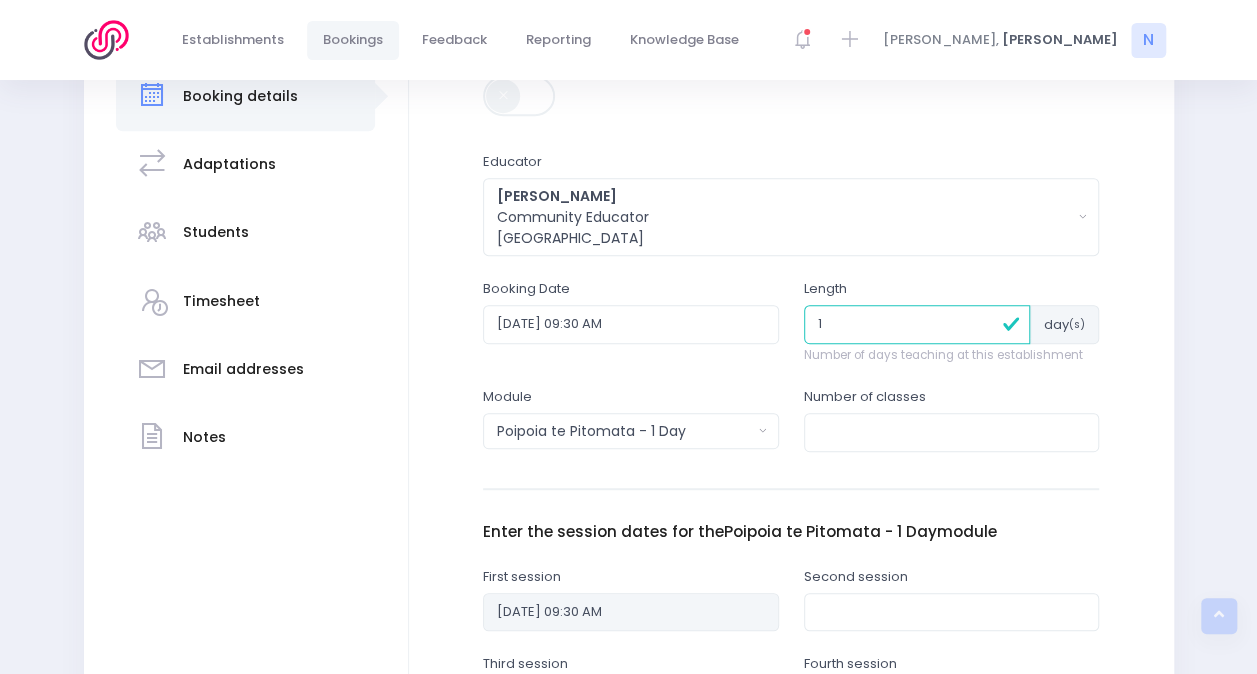 click on "1" at bounding box center [917, 324] 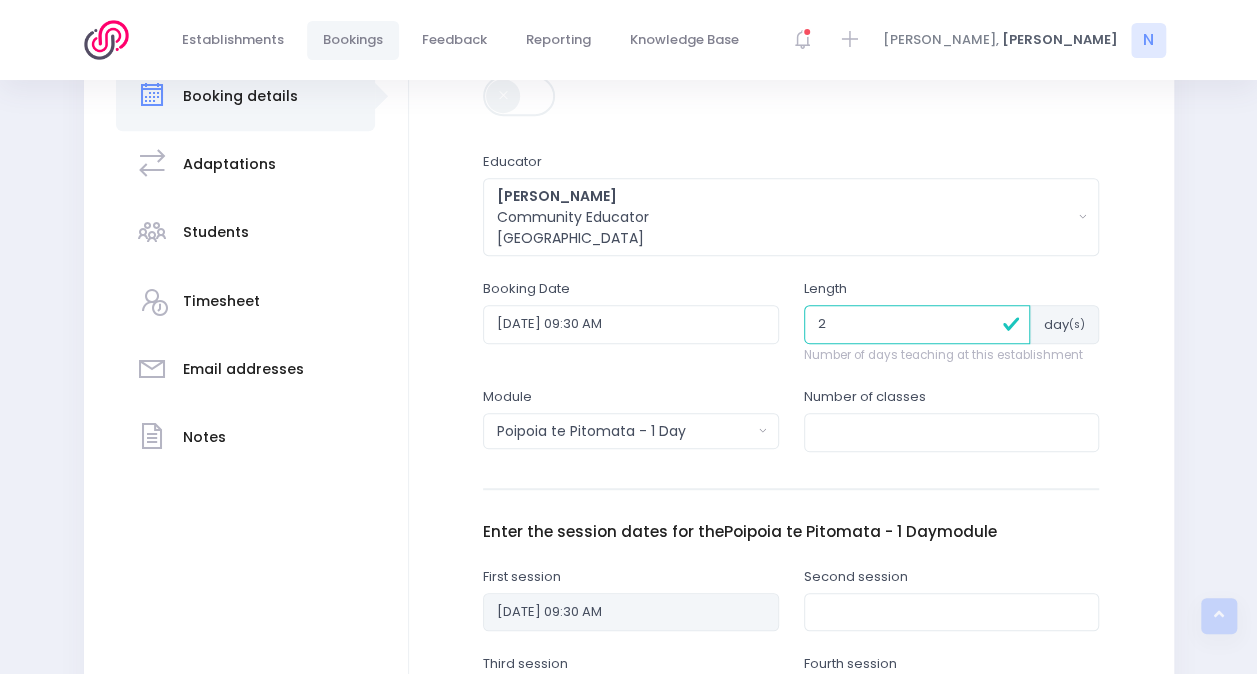 click on "2" at bounding box center (917, 324) 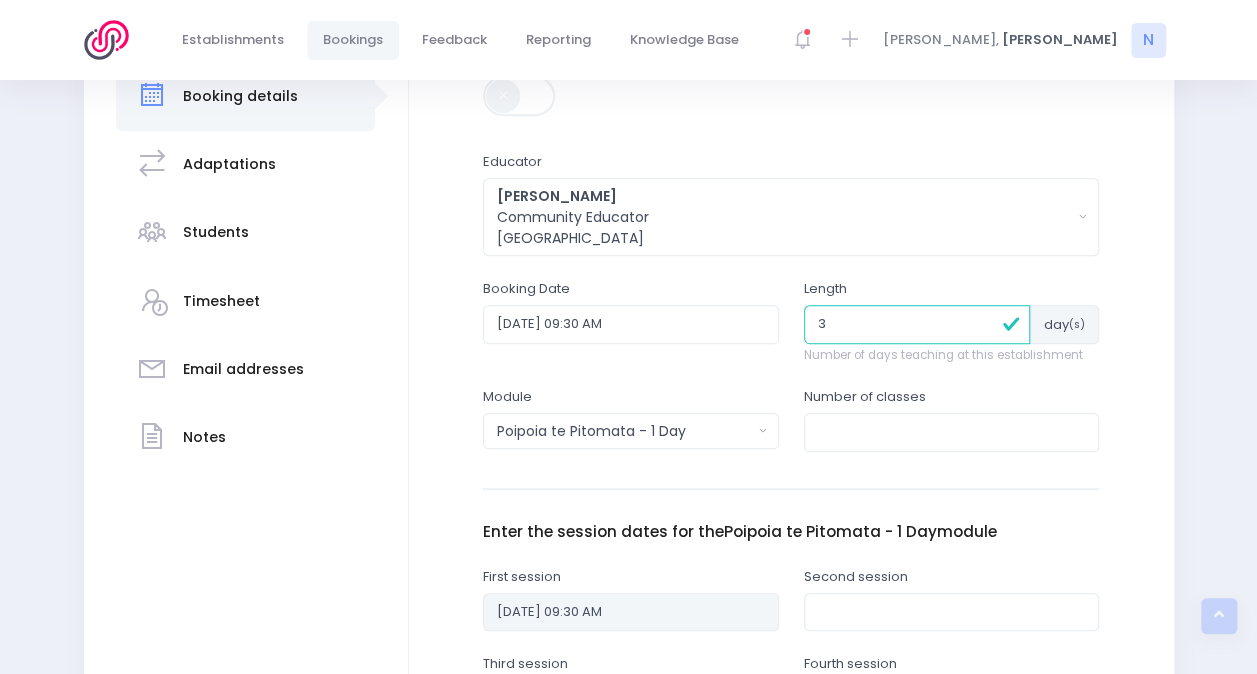 type on "3" 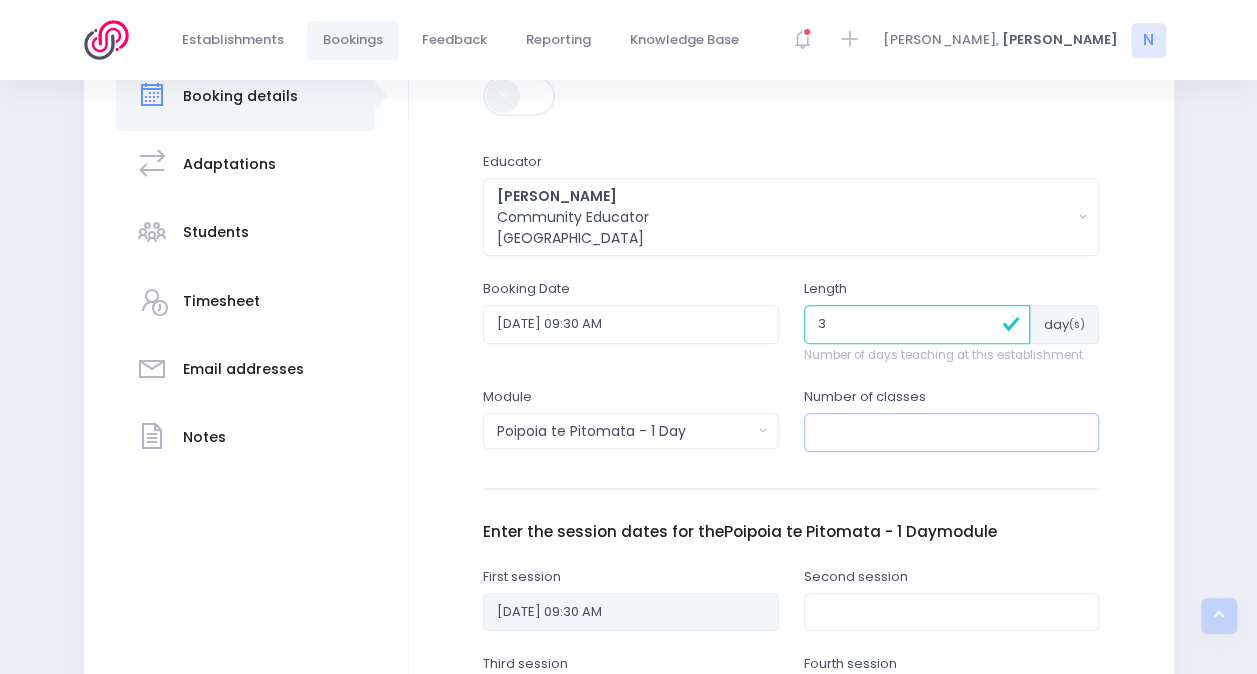 click at bounding box center [952, 432] 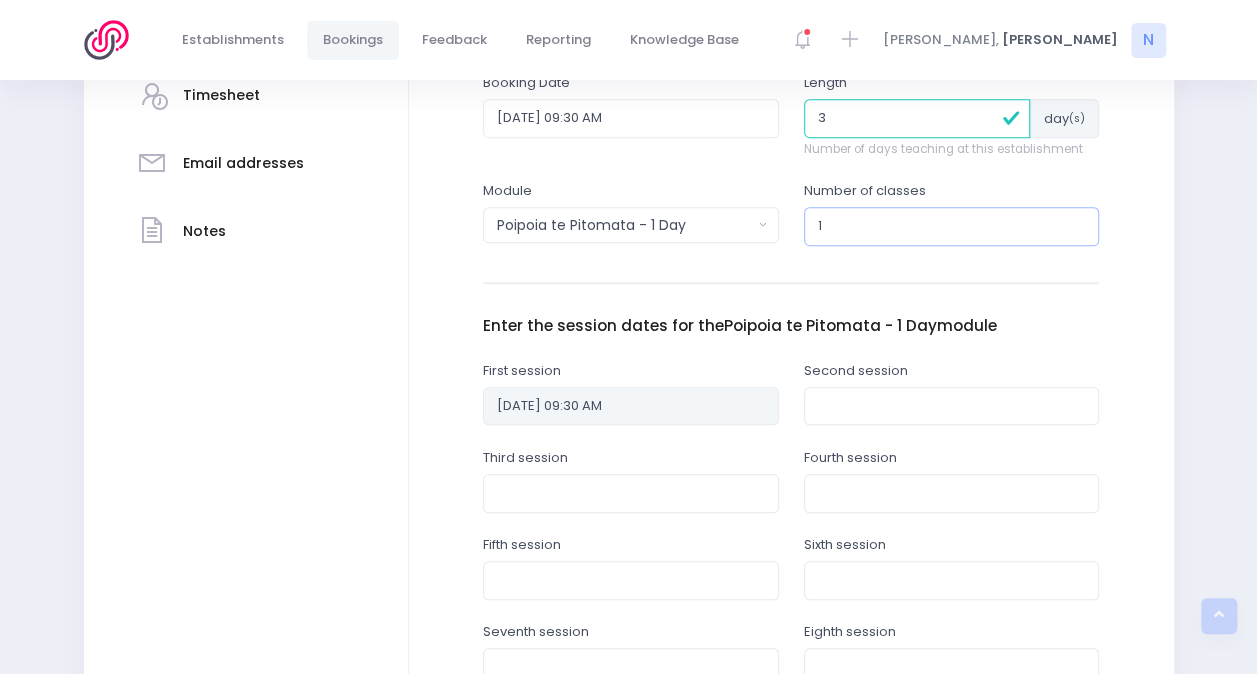 scroll, scrollTop: 588, scrollLeft: 0, axis: vertical 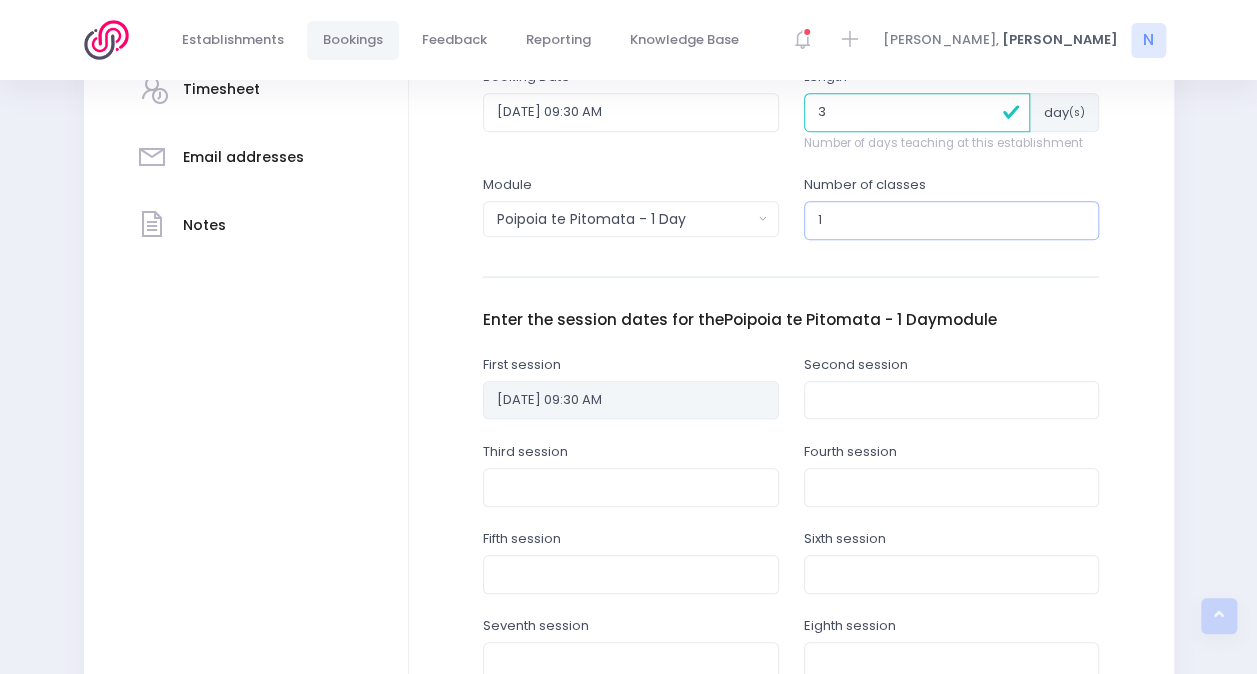 type on "1" 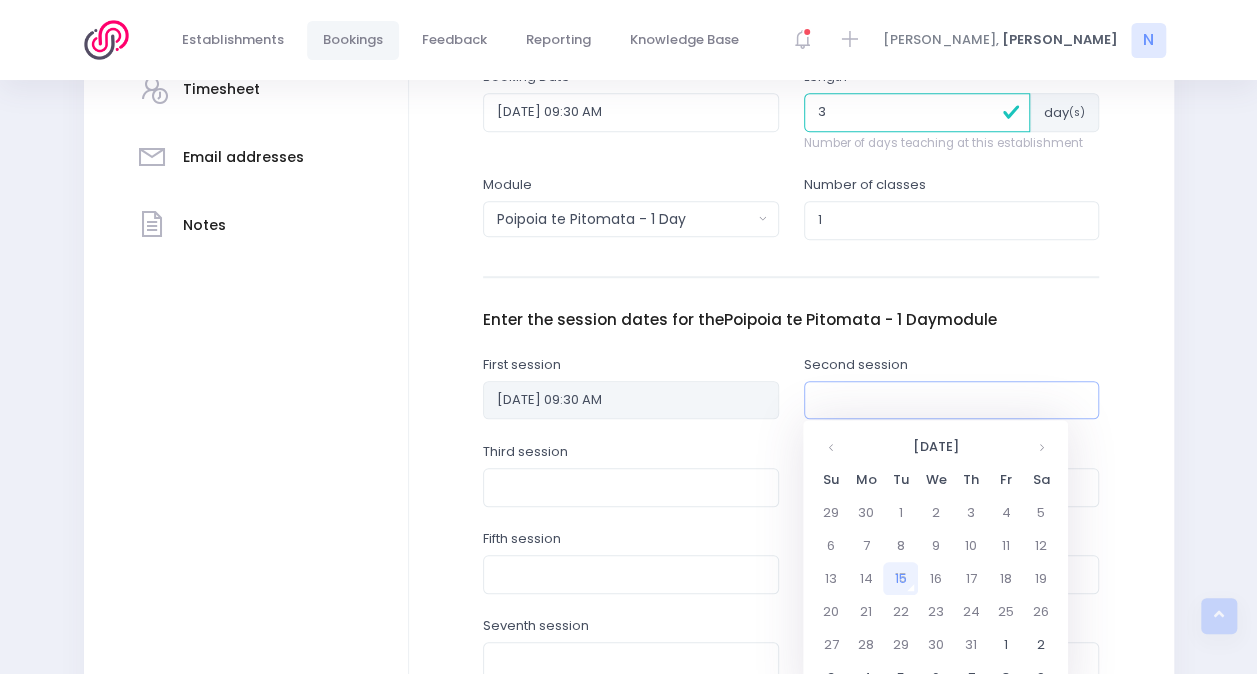 click at bounding box center (952, 400) 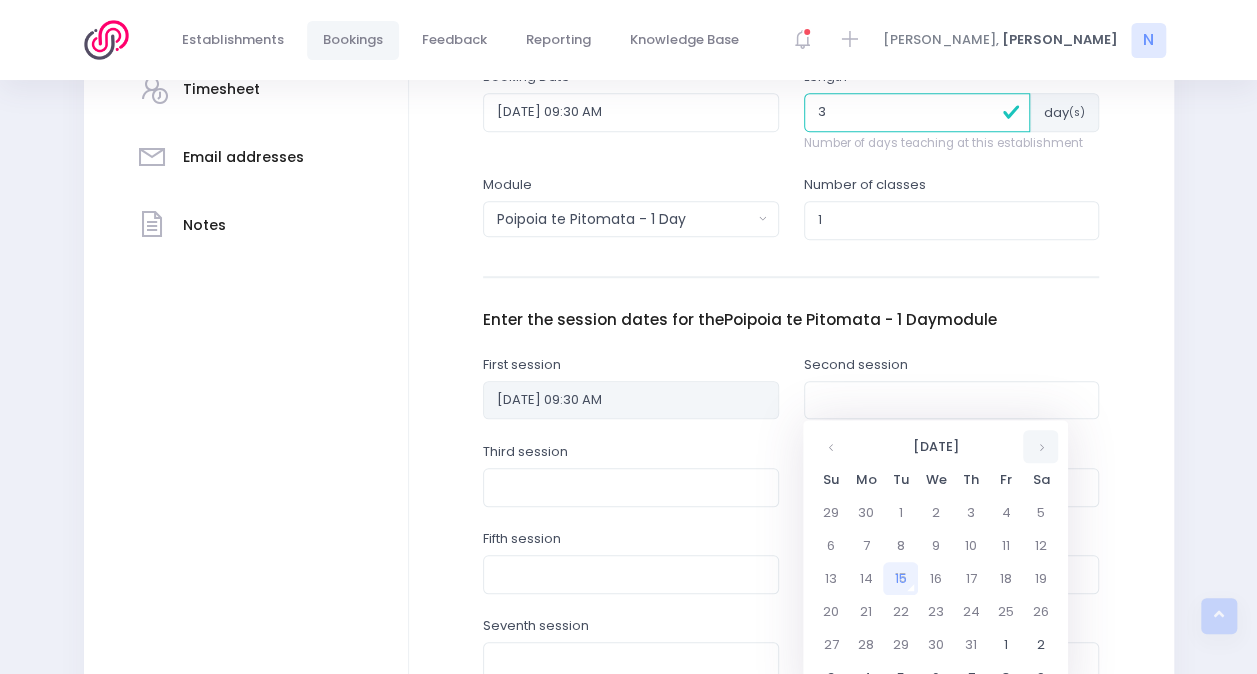 click at bounding box center [1040, 446] 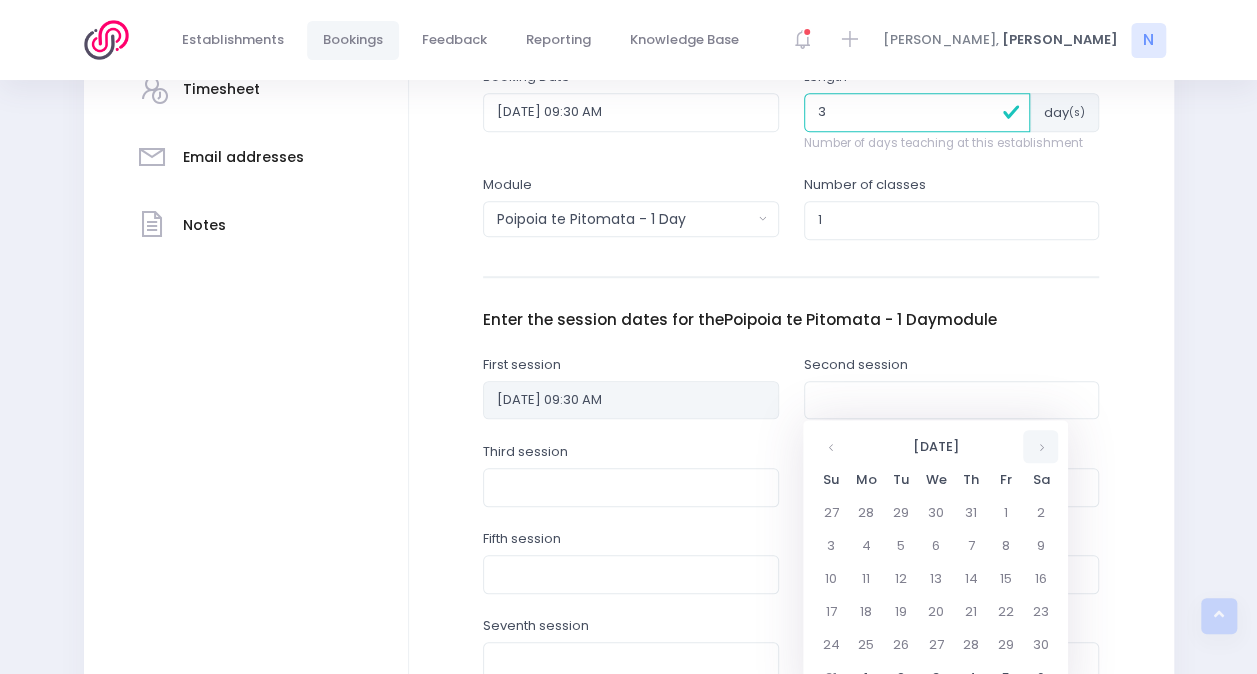 click at bounding box center (1040, 446) 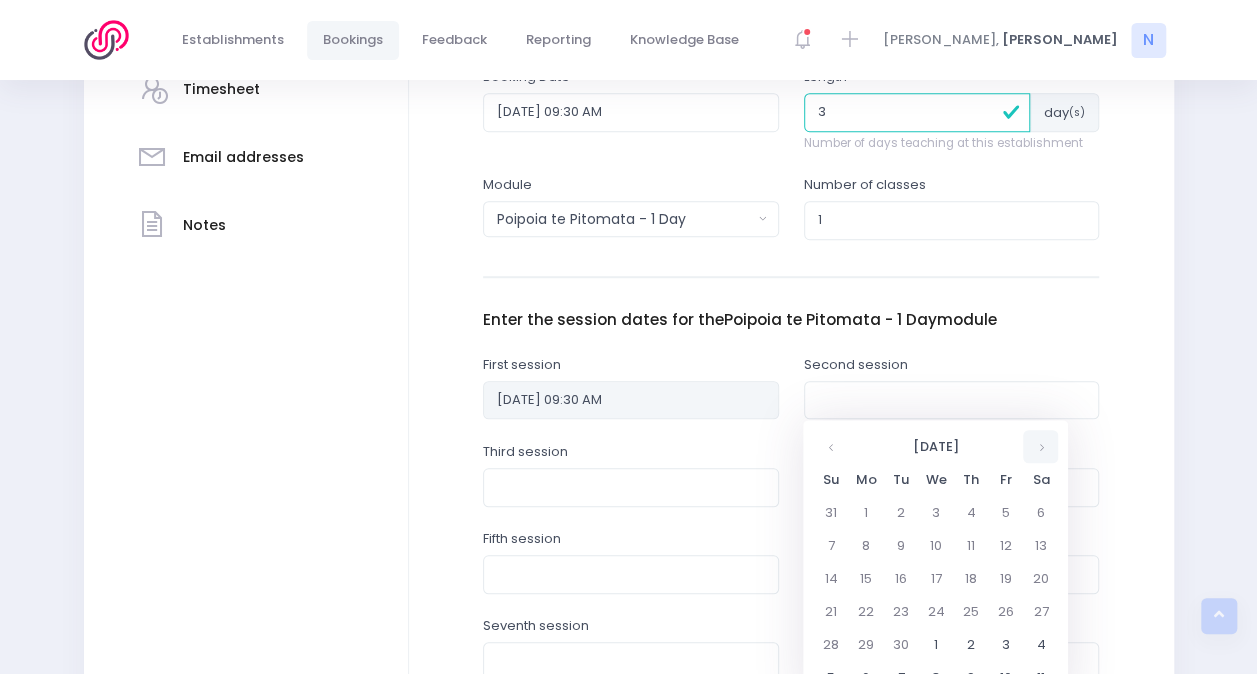 click at bounding box center [1040, 446] 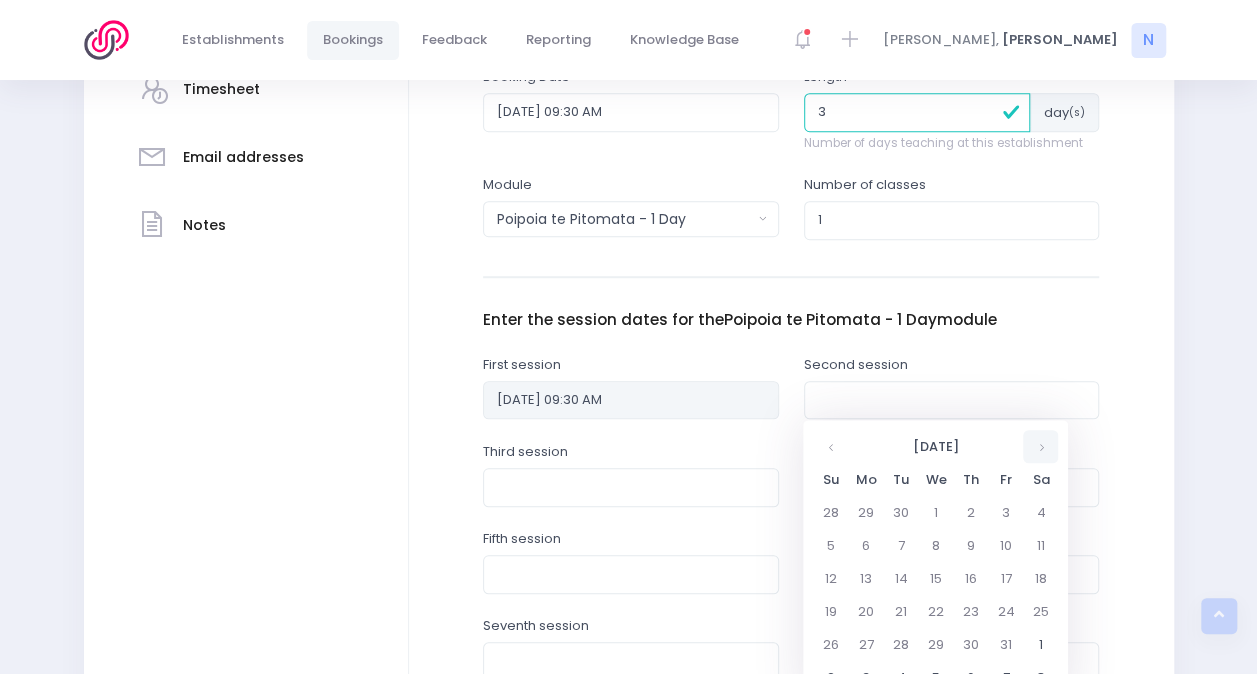 click at bounding box center (1040, 446) 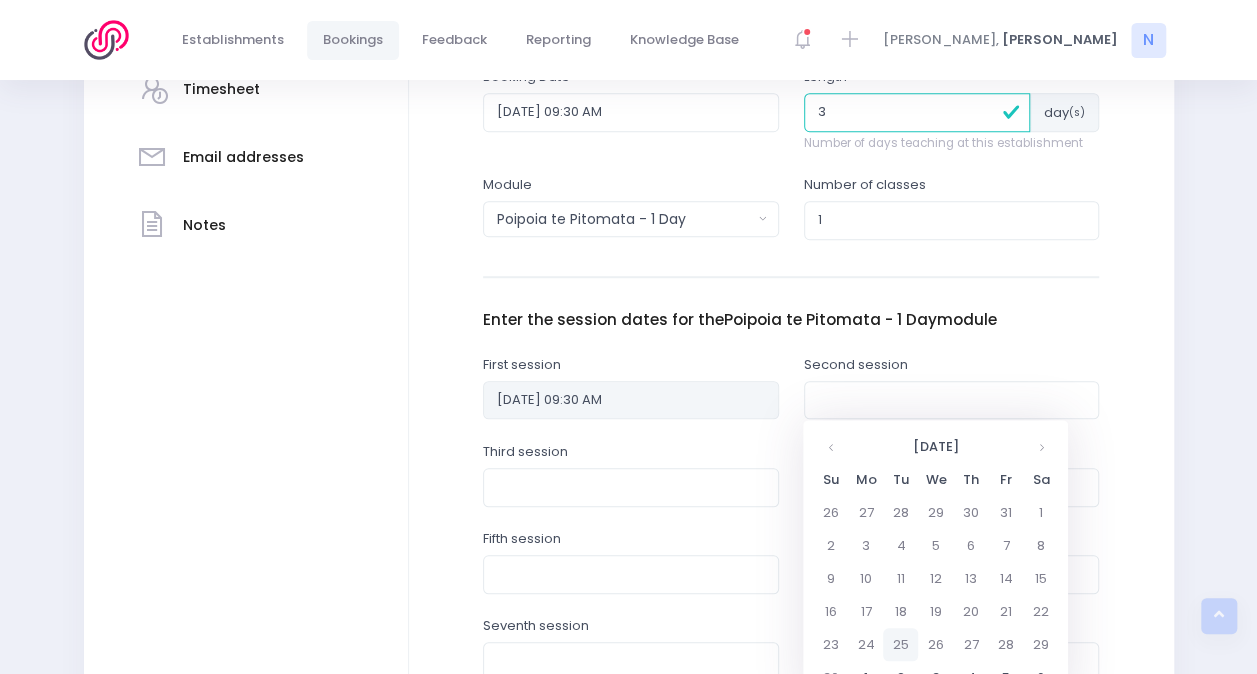 click on "25" at bounding box center [900, 644] 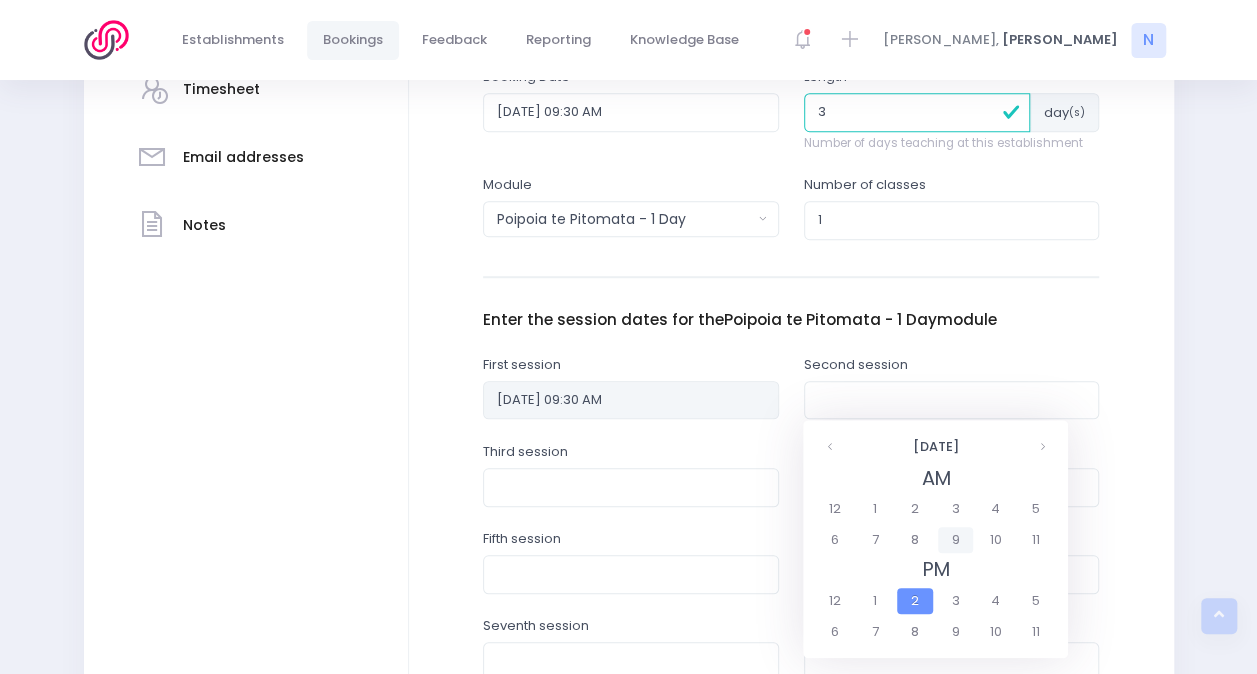 click on "9" at bounding box center [955, 540] 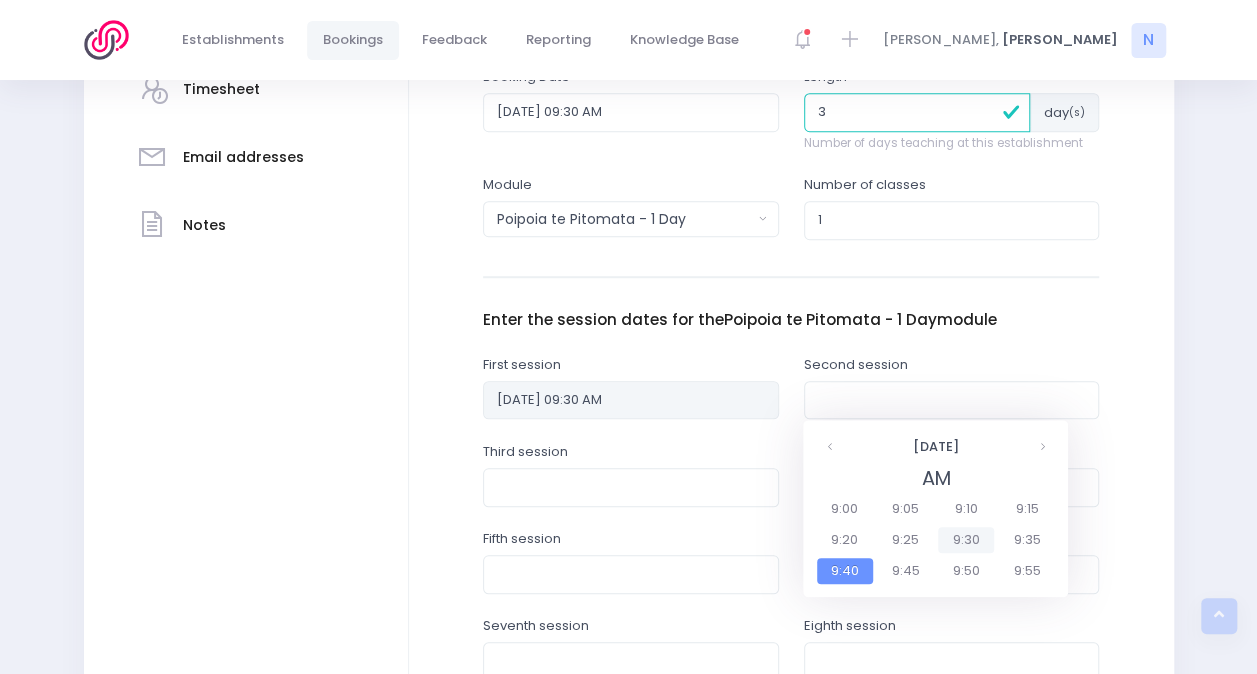 click on "9:30" at bounding box center (966, 540) 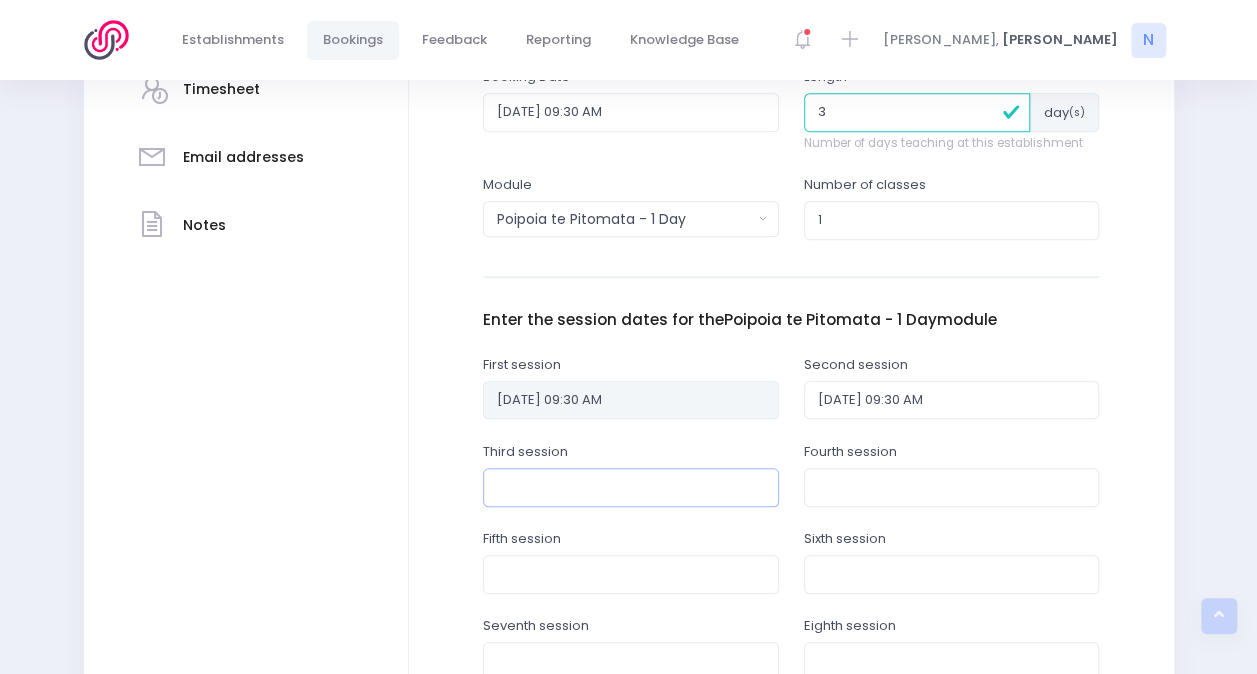 click at bounding box center [631, 487] 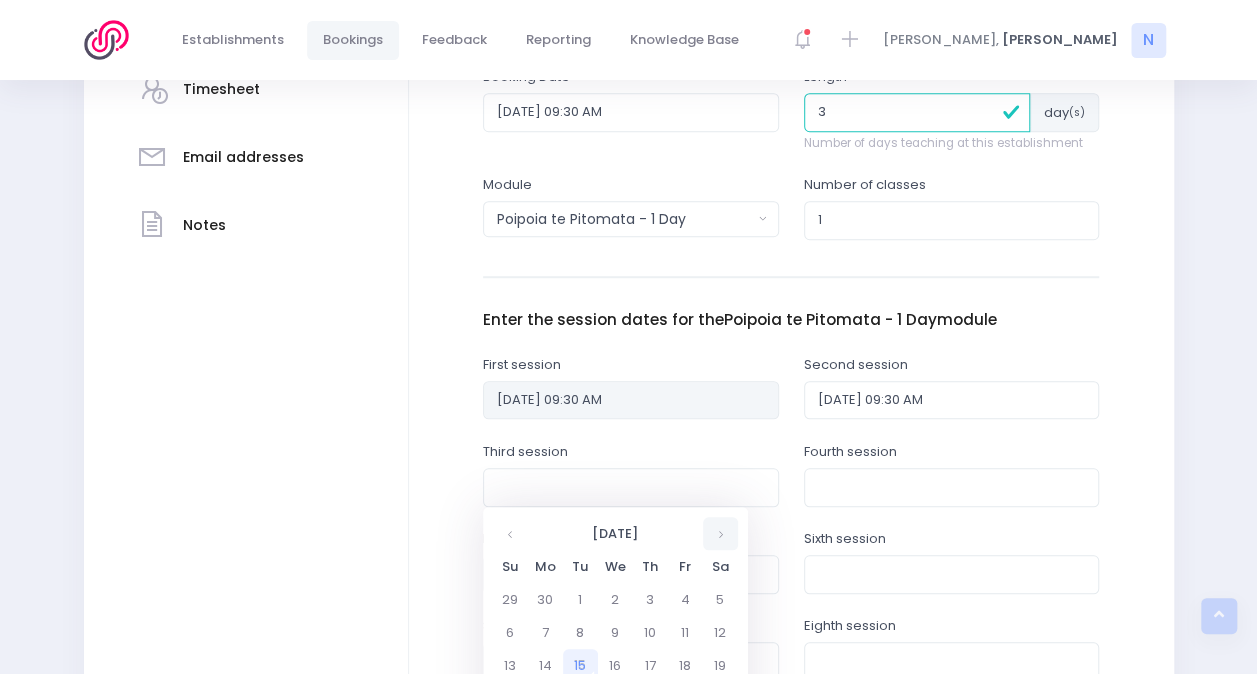 click at bounding box center (720, 533) 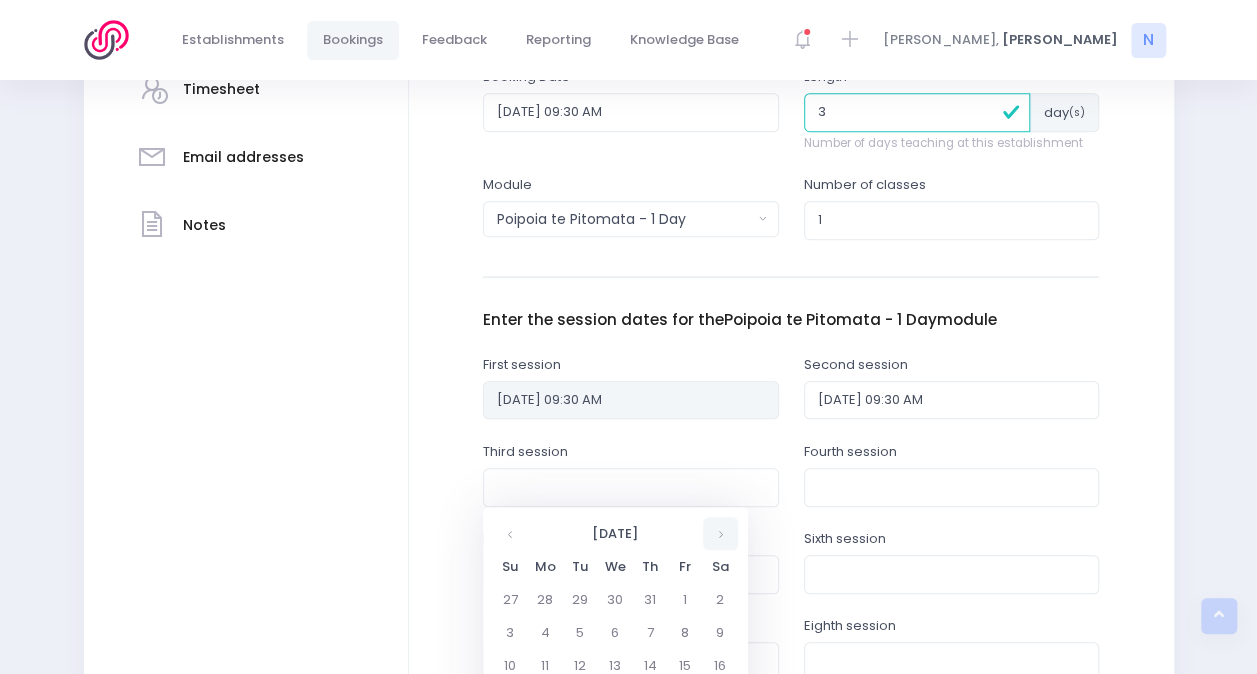 click at bounding box center [720, 533] 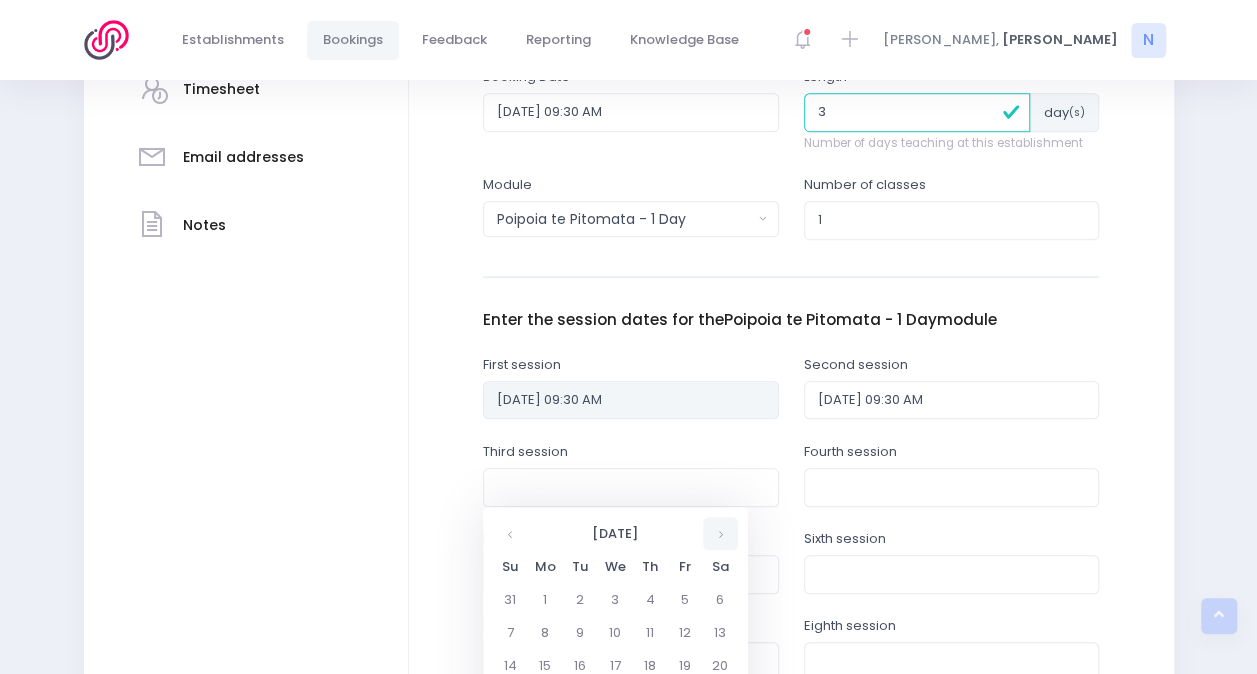 click at bounding box center (720, 533) 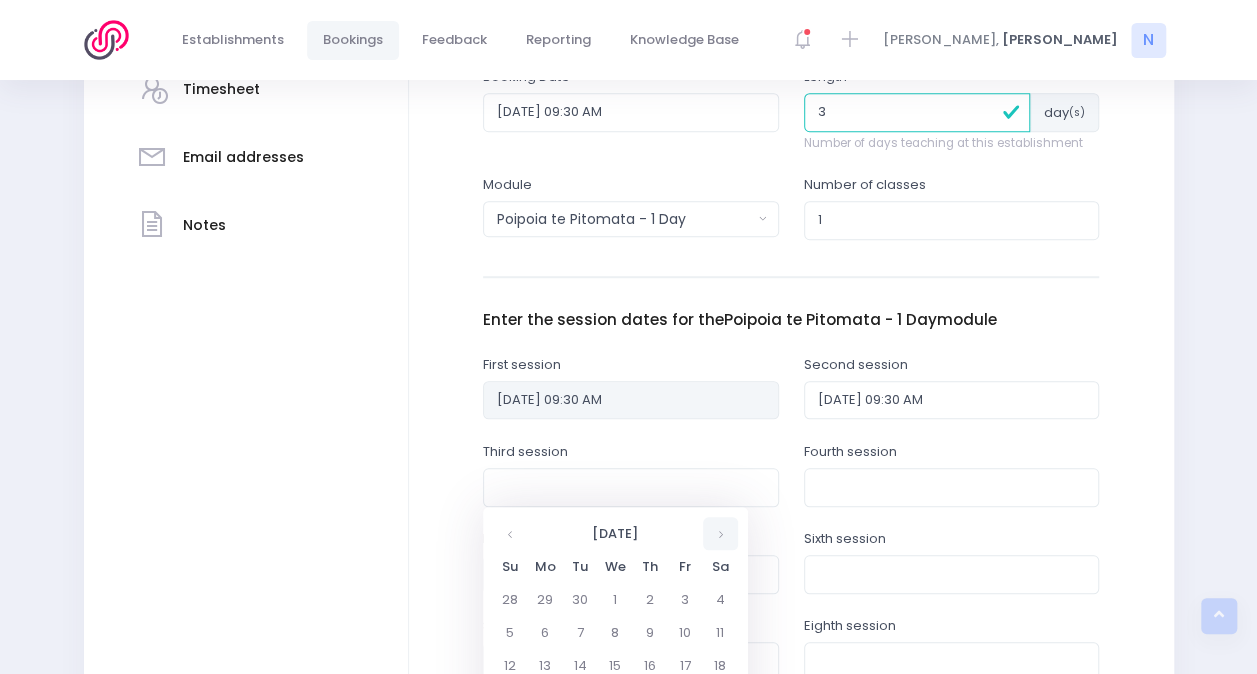 click at bounding box center (720, 533) 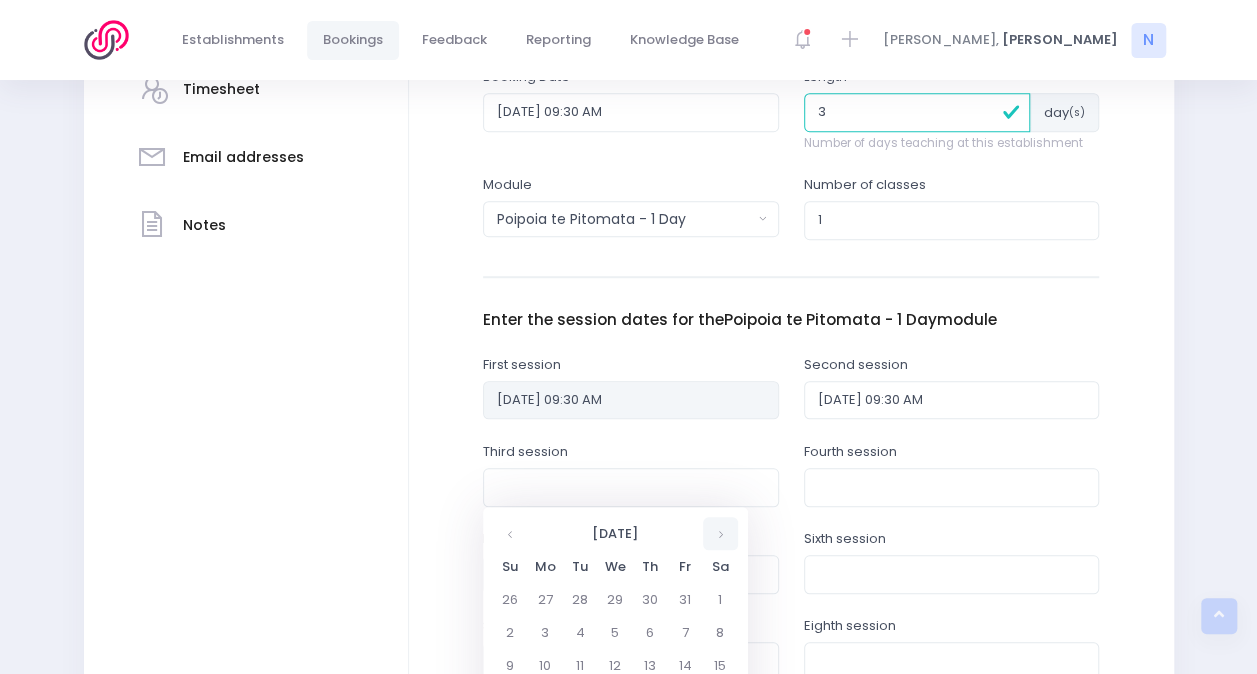 click at bounding box center [720, 533] 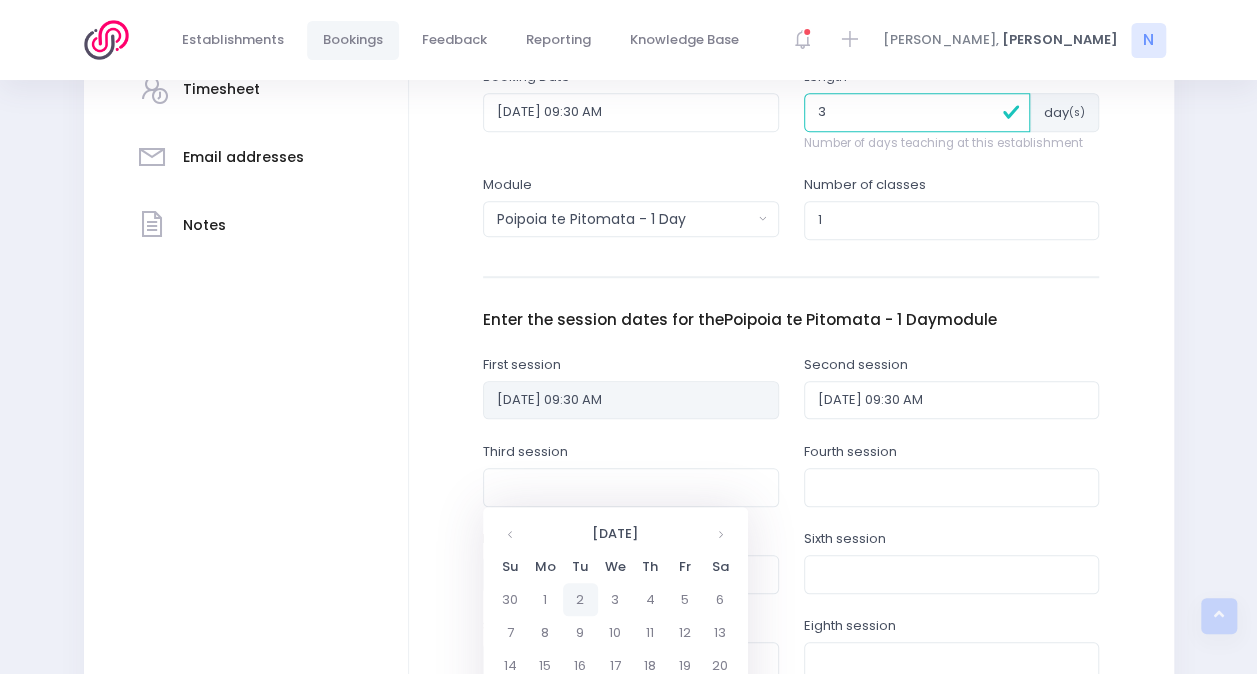 click on "2" at bounding box center (580, 599) 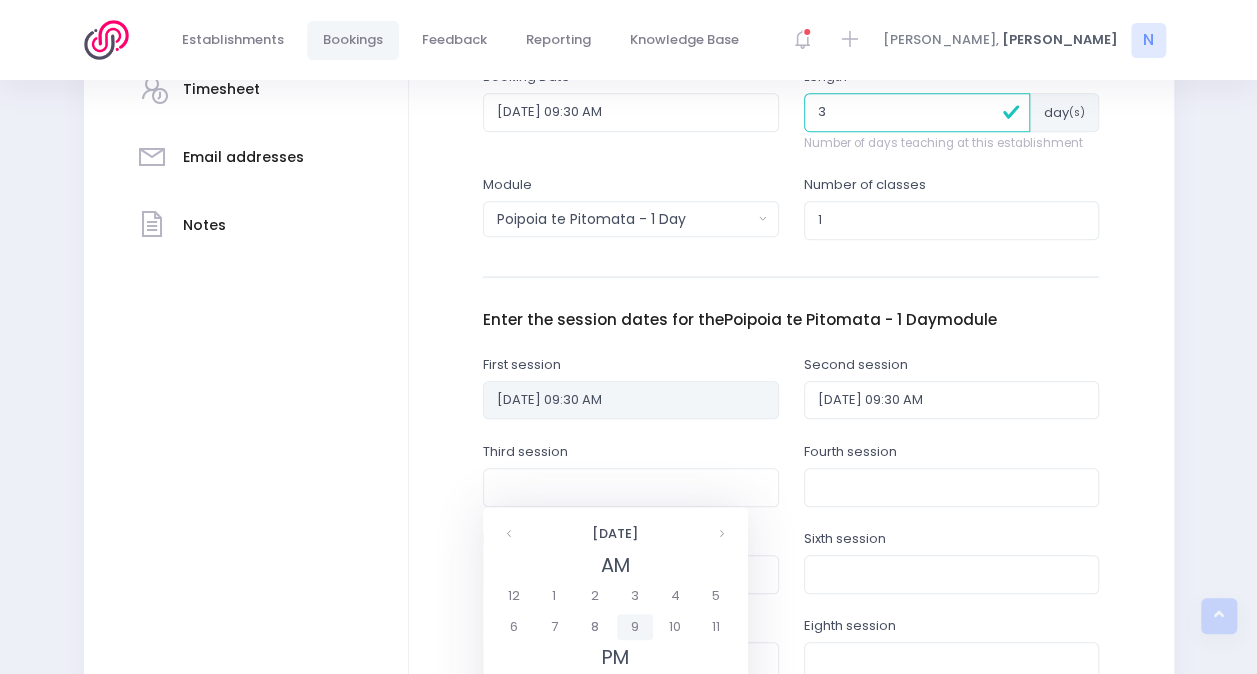 click on "9" at bounding box center [634, 627] 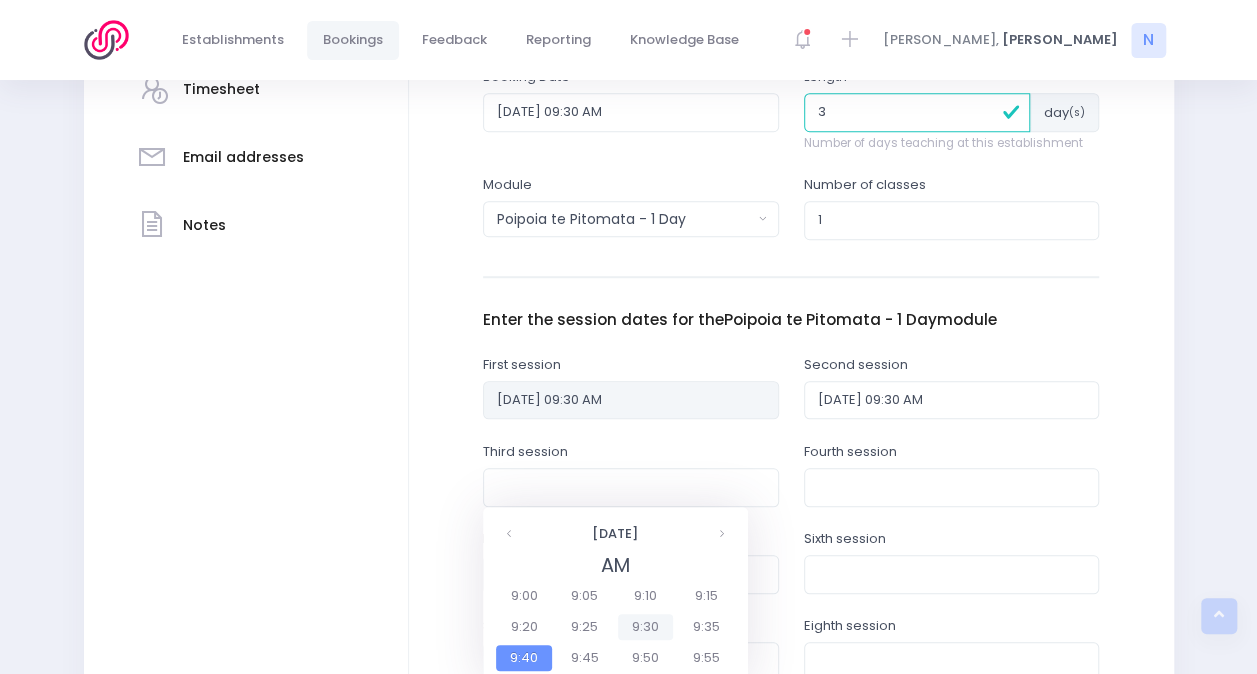 click on "9:30" at bounding box center (646, 627) 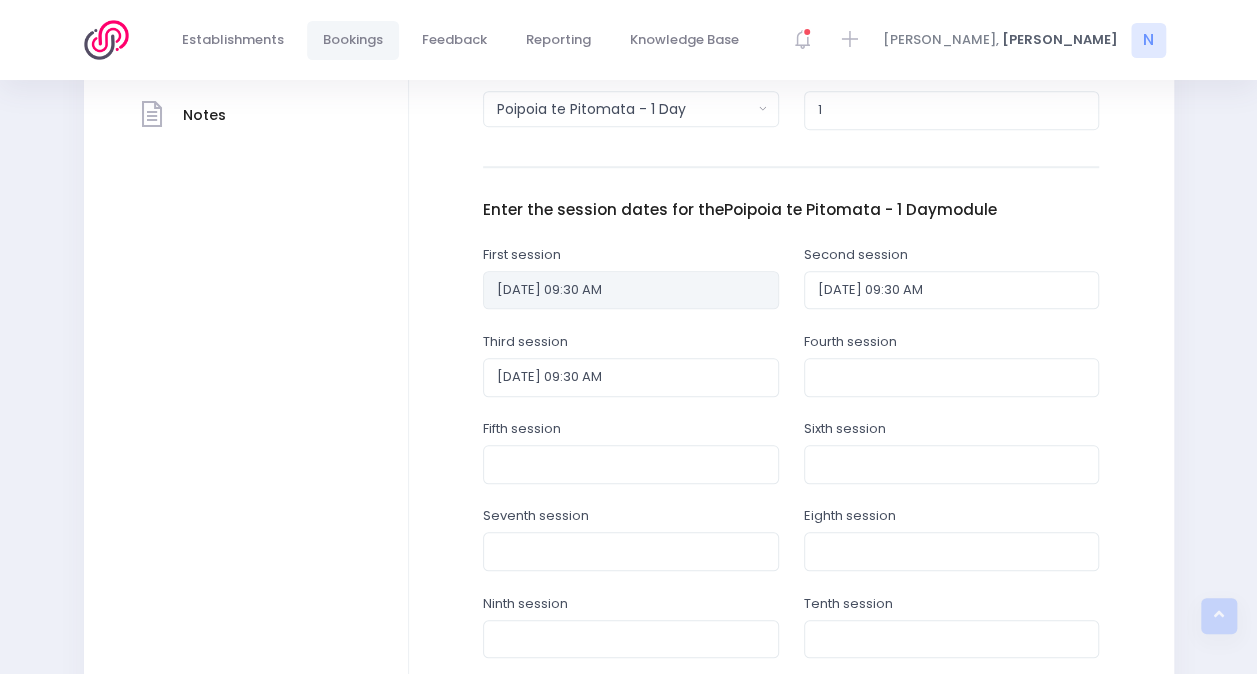 scroll, scrollTop: 718, scrollLeft: 0, axis: vertical 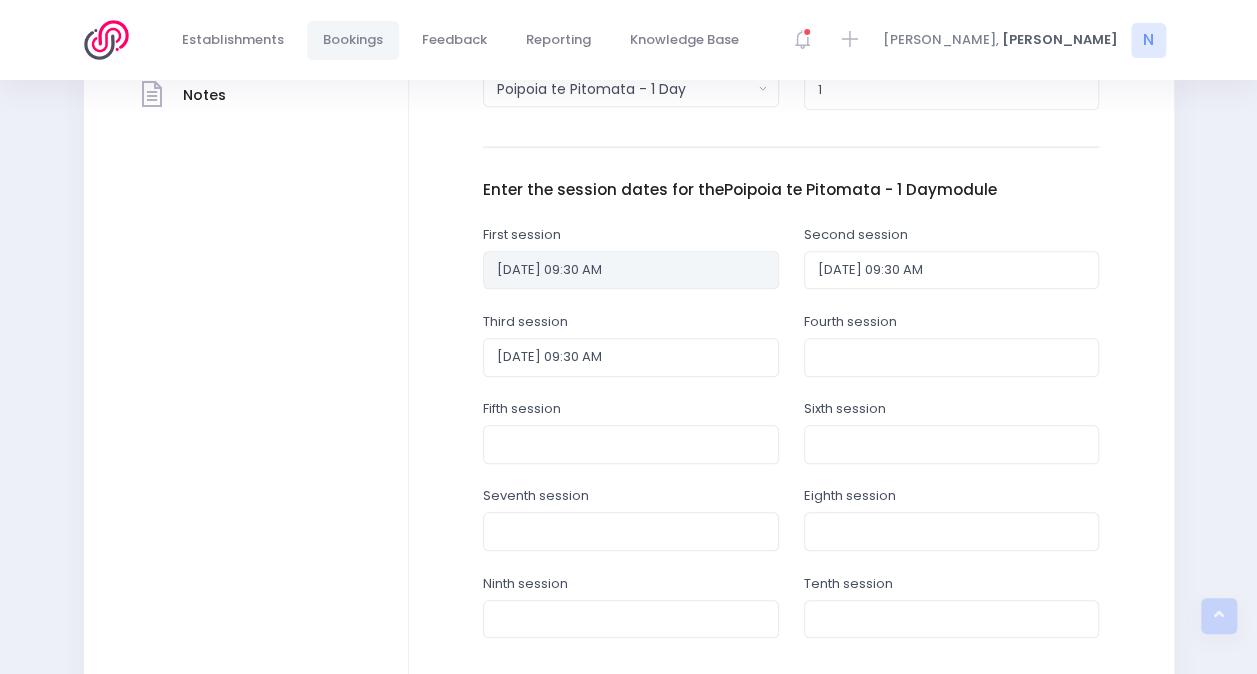 click on "Enter the basic details
Establishment
Select one...
120 Aerodrome Rd Preschool
A to Z Preschool
A'oga Amata Preschool Abacus Montessori Preschool Abbotsford Kindergarten Abbotsford School ABC Allenton ABC Gore" at bounding box center (791, 221) 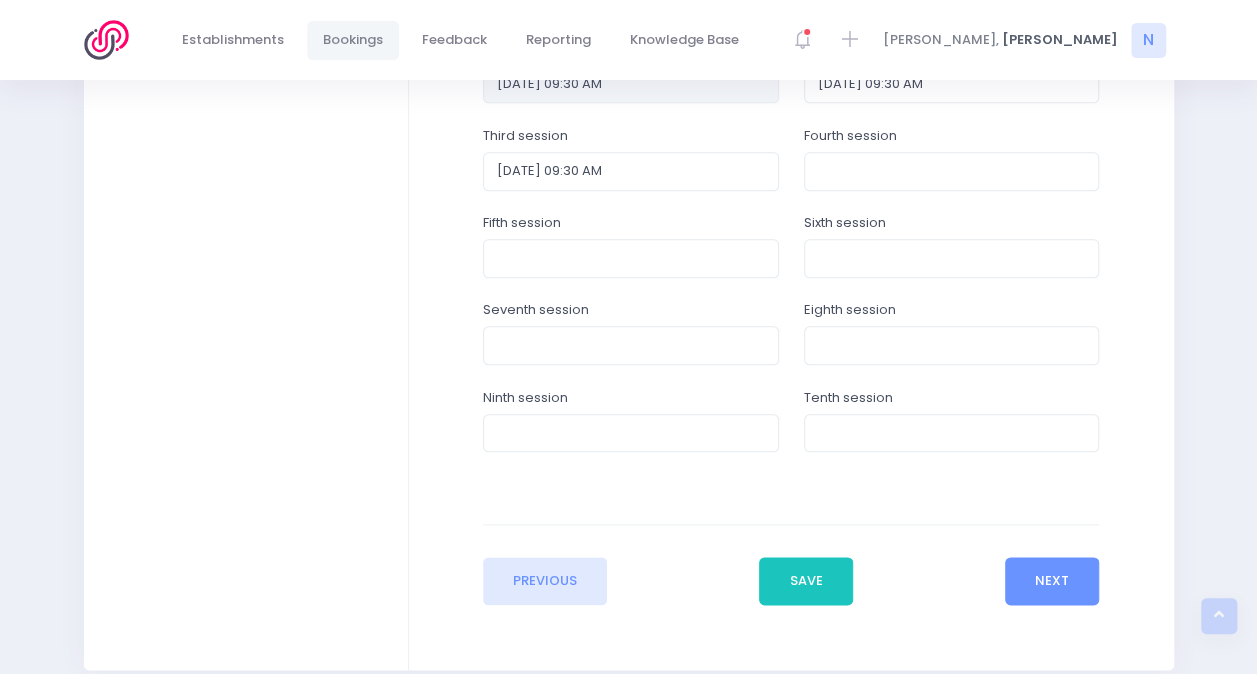 scroll, scrollTop: 987, scrollLeft: 0, axis: vertical 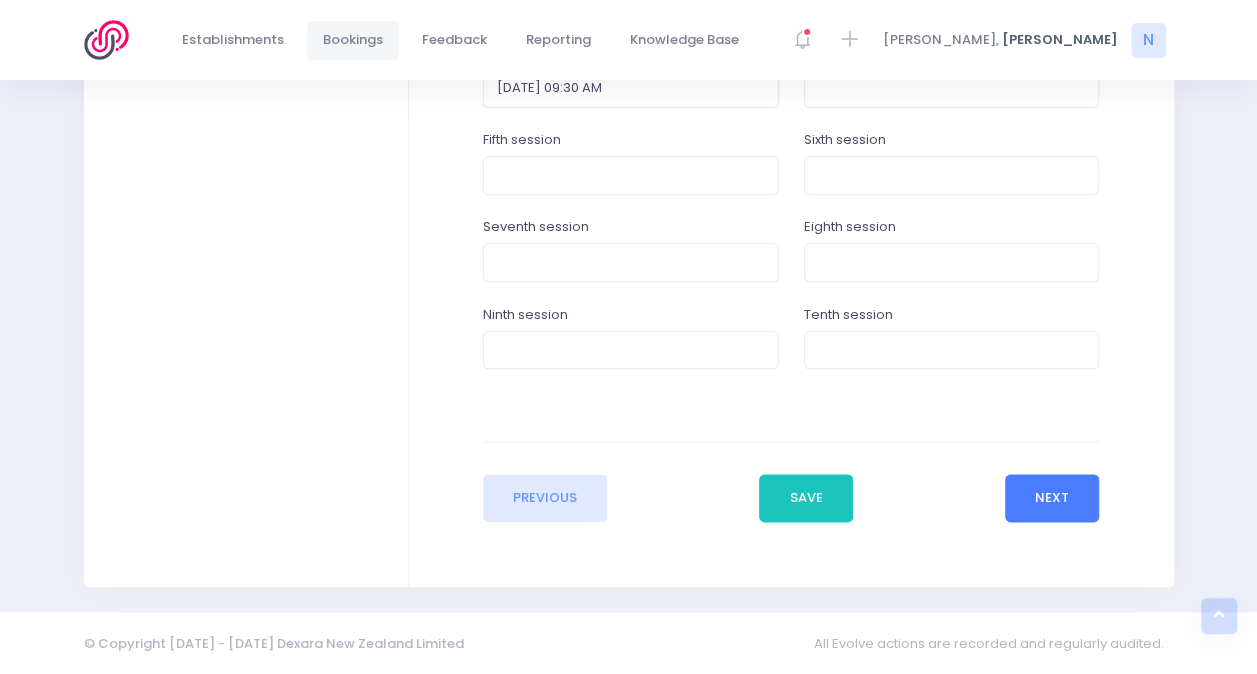 click on "Next" at bounding box center [1052, 498] 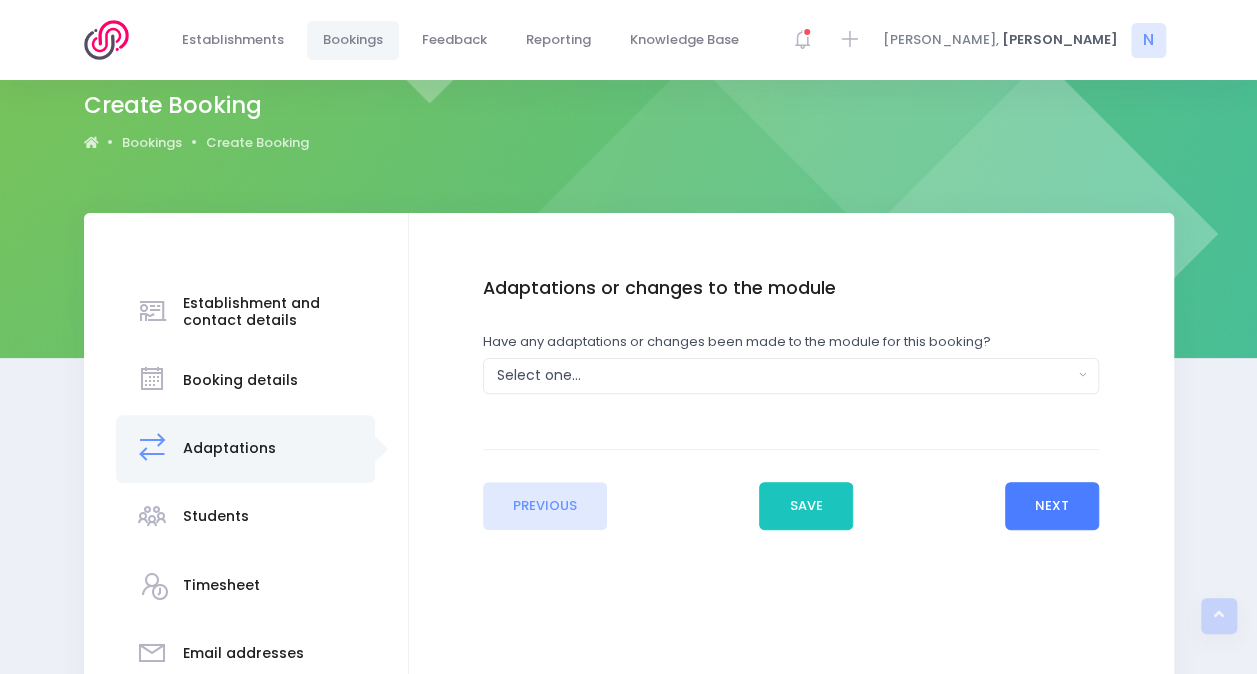 scroll, scrollTop: 0, scrollLeft: 0, axis: both 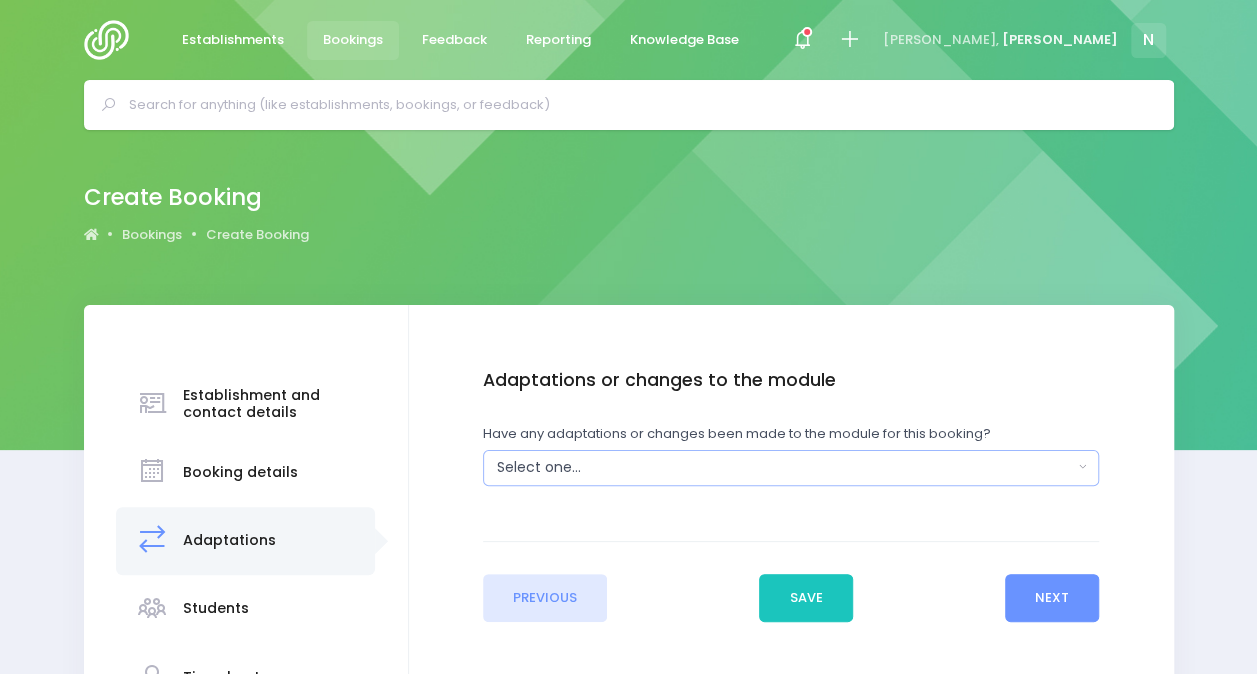 click on "Select one..." at bounding box center (785, 467) 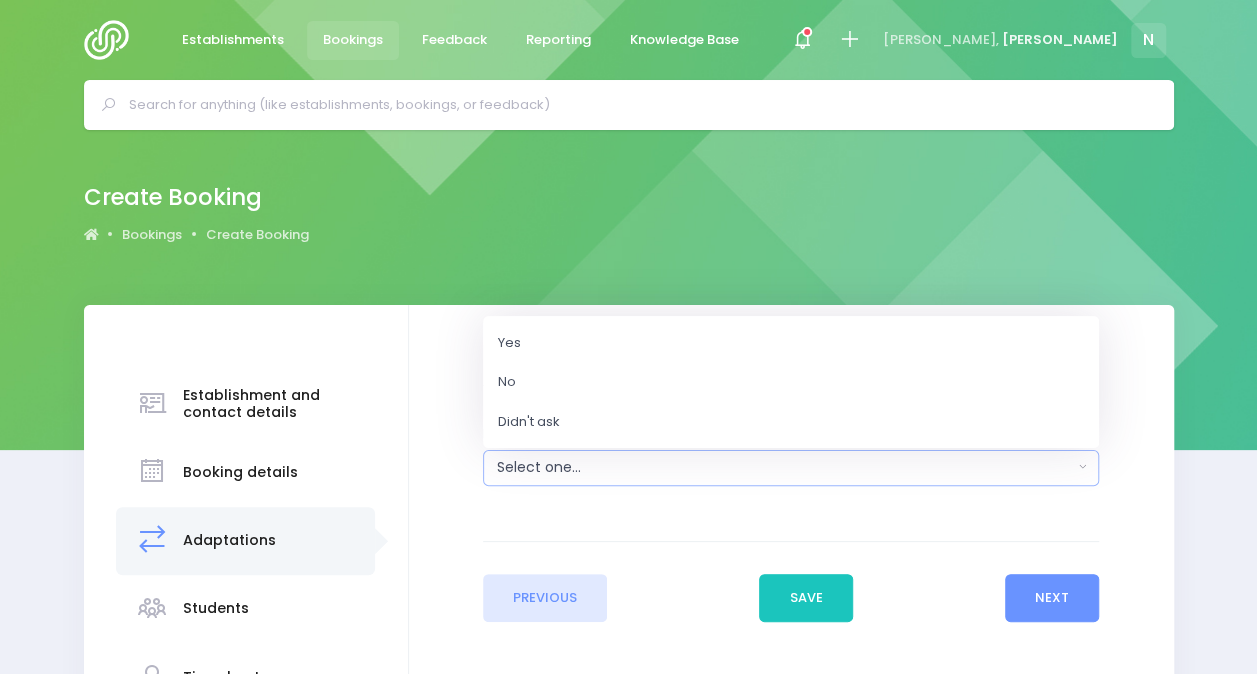click on "Select one..." at bounding box center (785, 467) 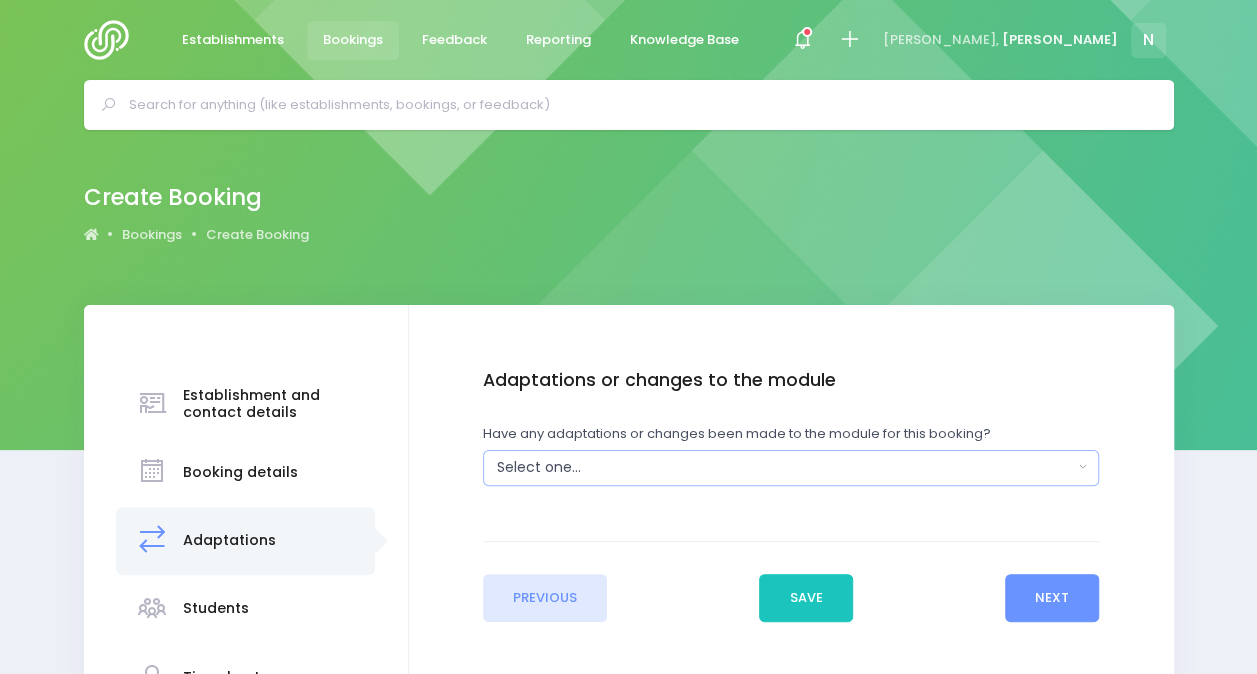 click on "Select one..." at bounding box center (785, 467) 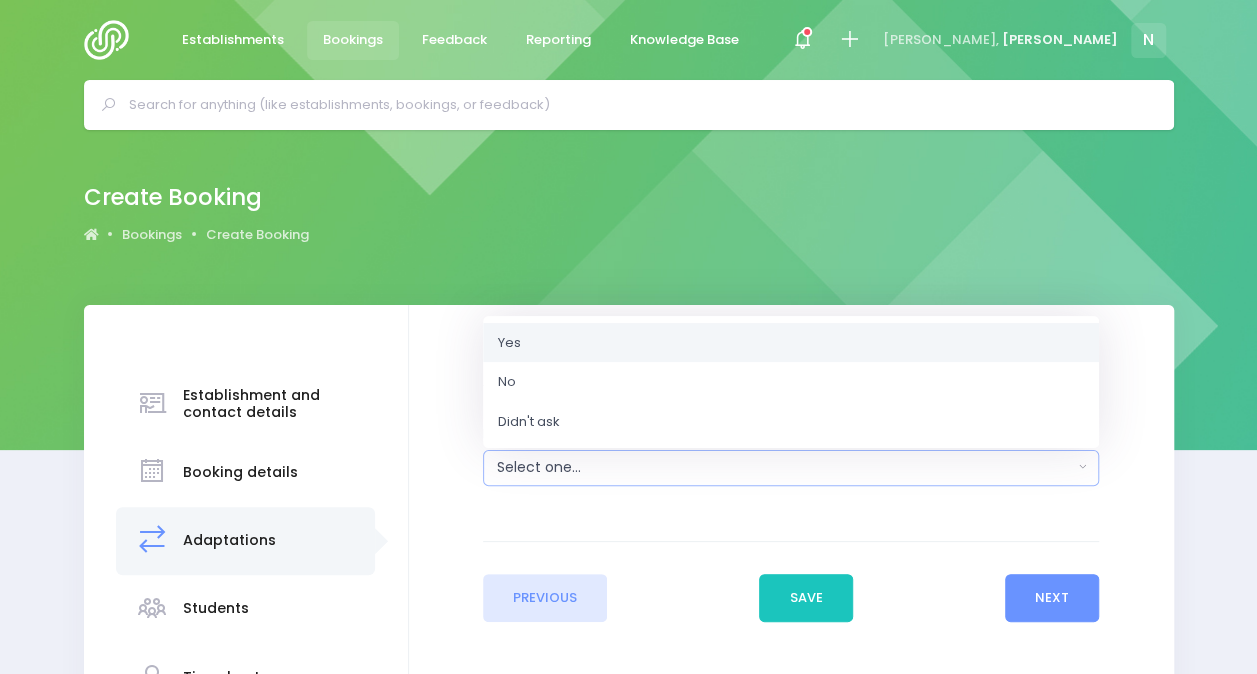 click on "Yes" at bounding box center (791, 342) 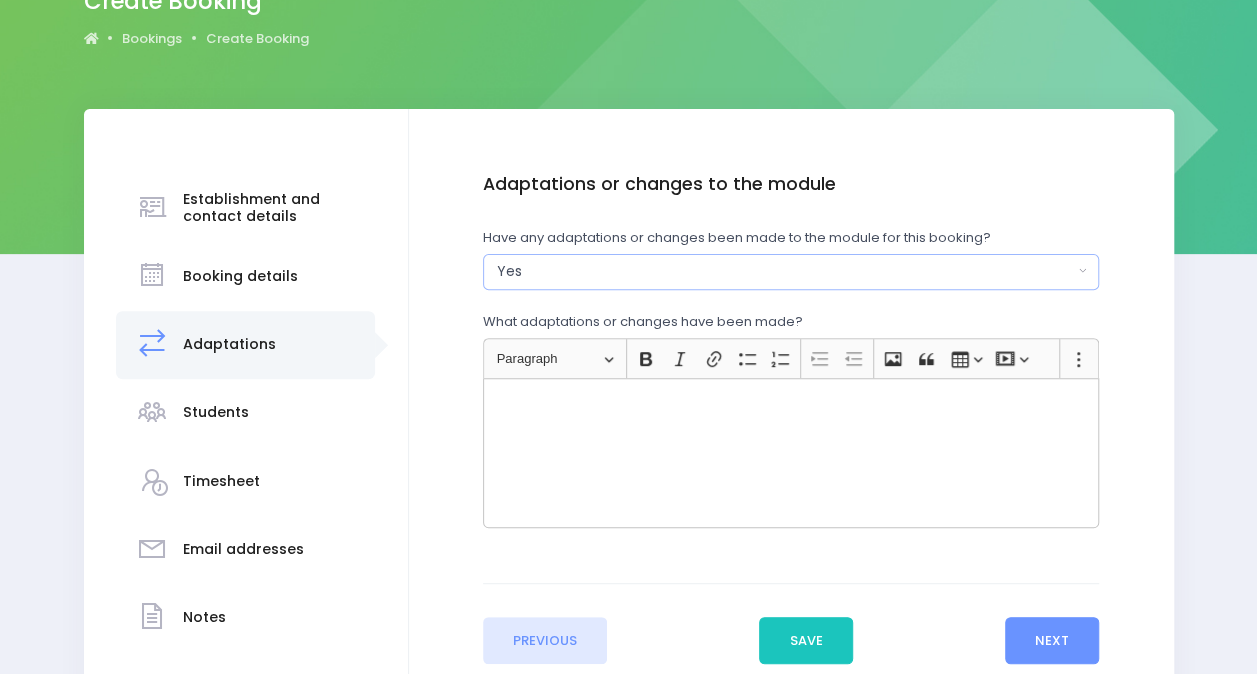 scroll, scrollTop: 200, scrollLeft: 0, axis: vertical 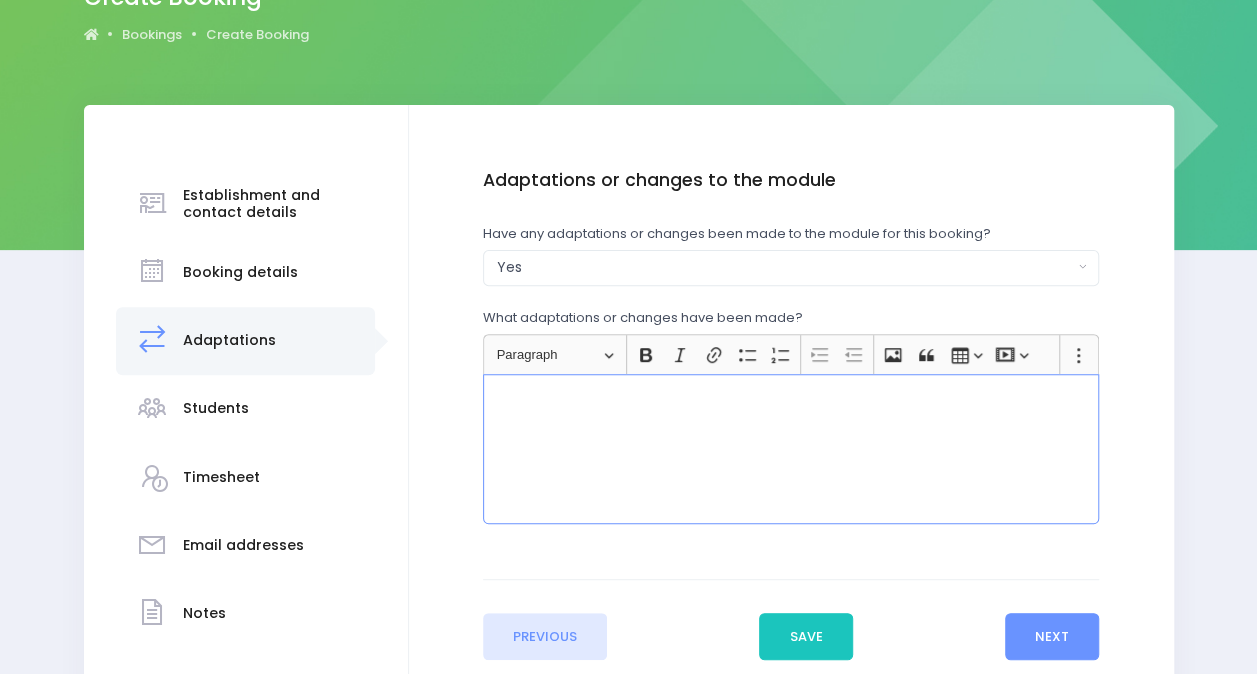 click at bounding box center [791, 396] 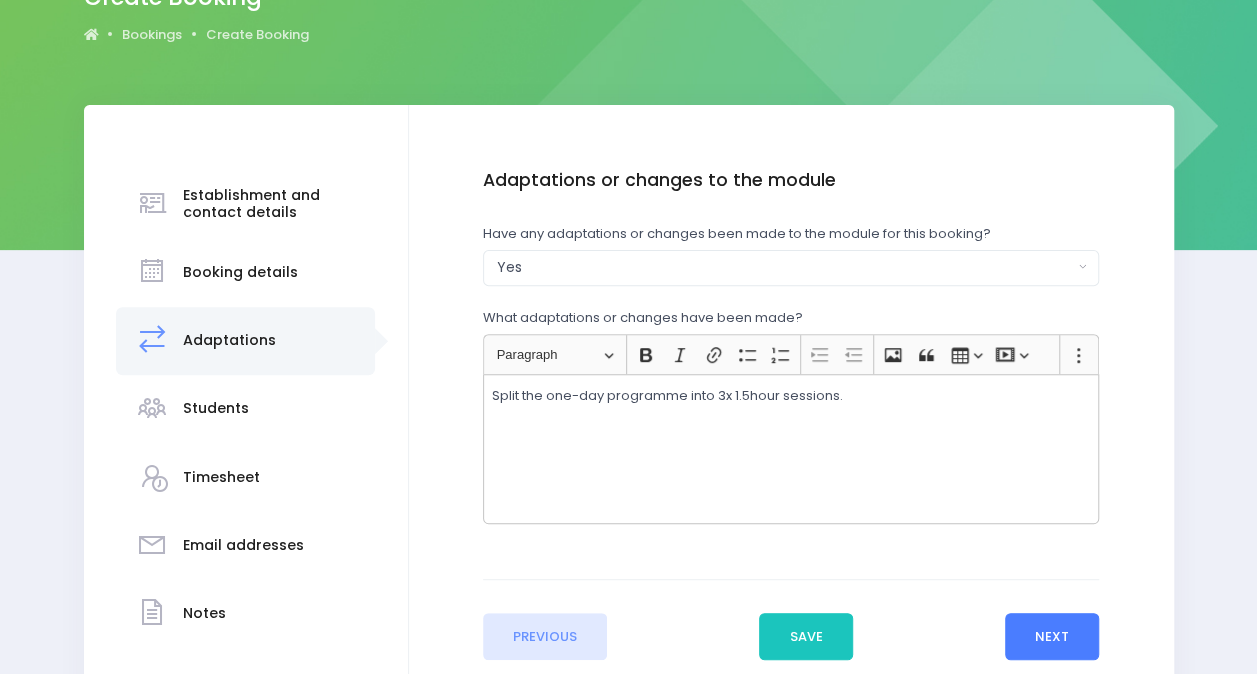 click on "Next" at bounding box center (1052, 637) 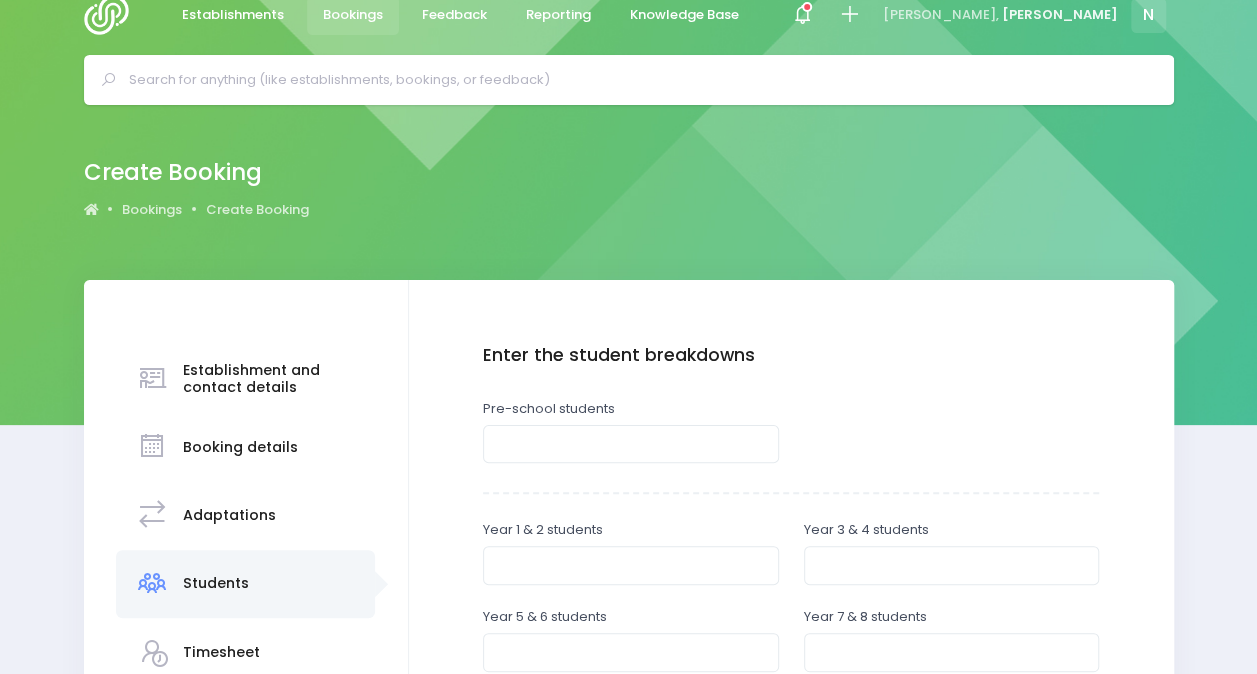 scroll, scrollTop: 0, scrollLeft: 0, axis: both 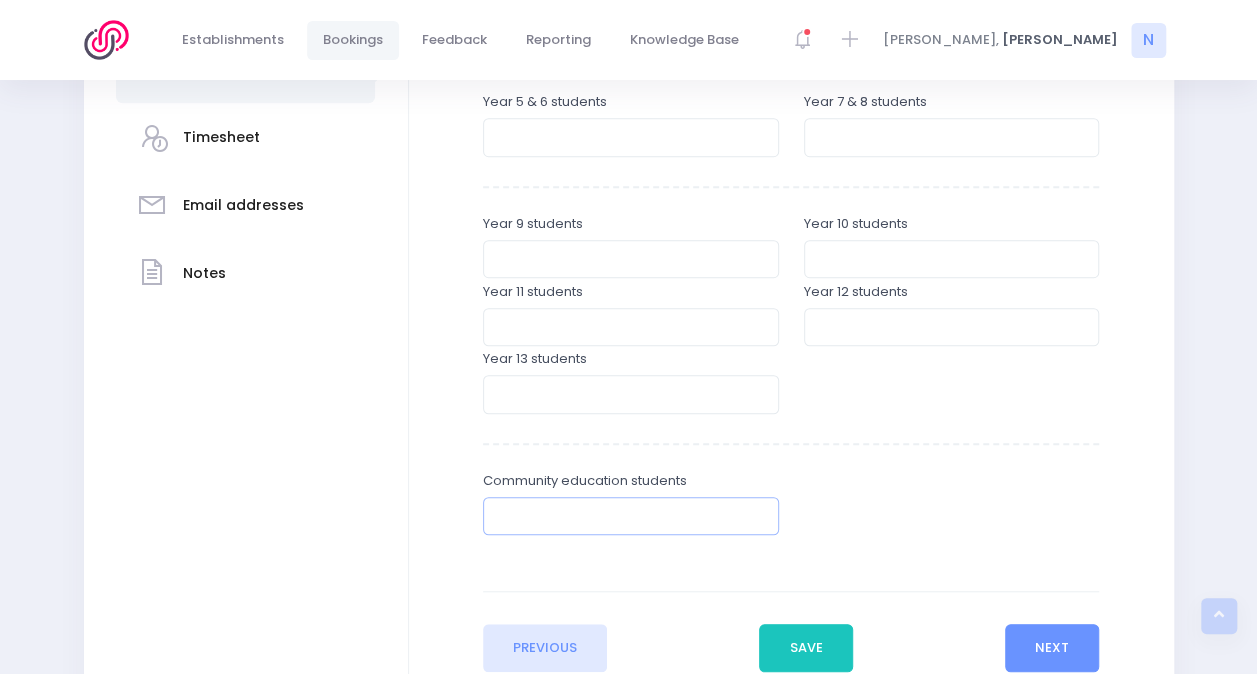 click at bounding box center (631, 516) 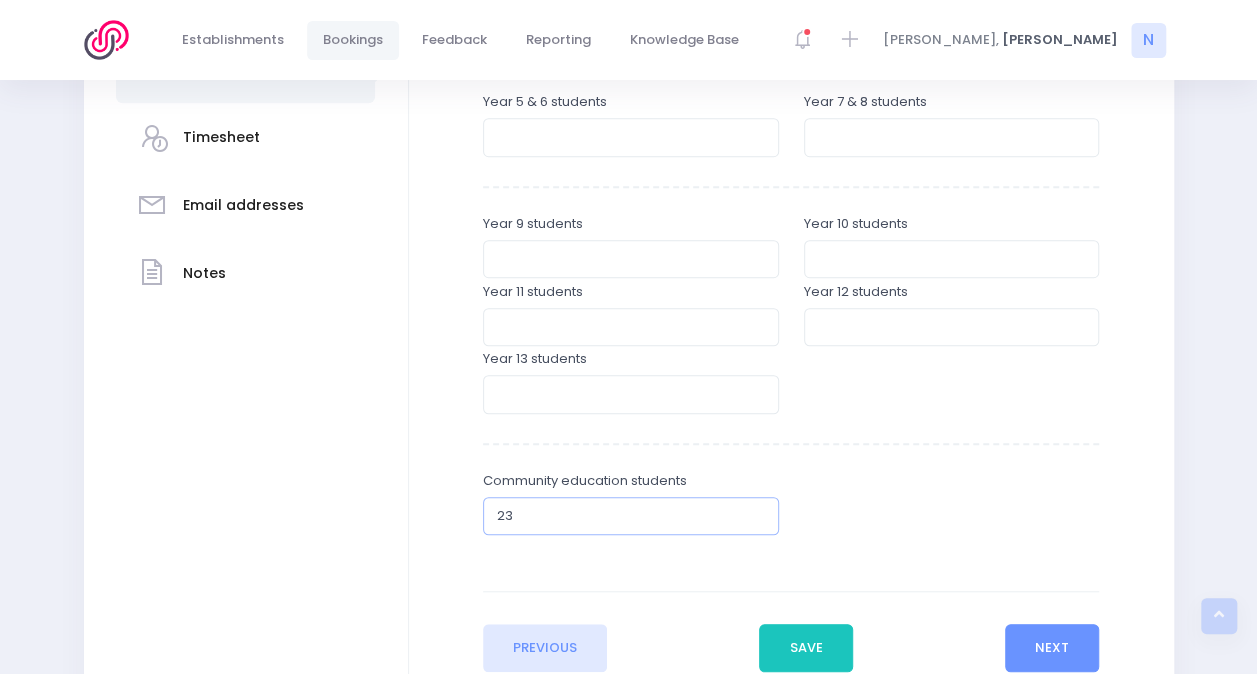 type on "23" 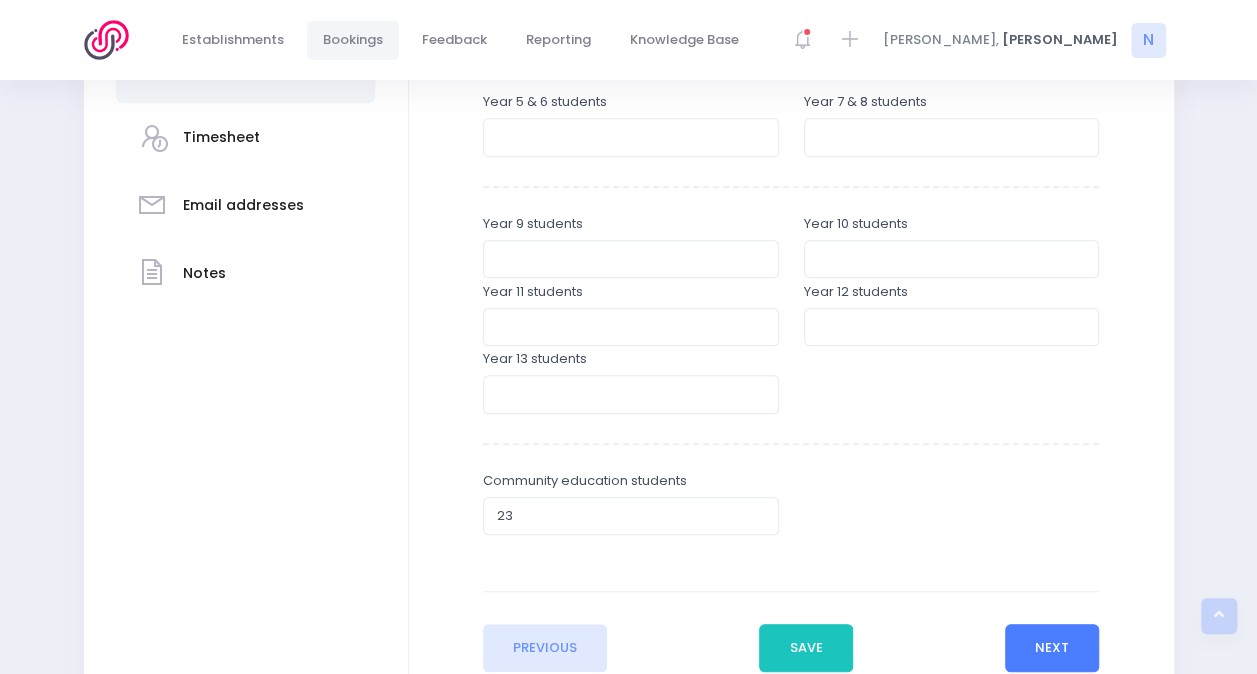click on "Next" at bounding box center [1052, 648] 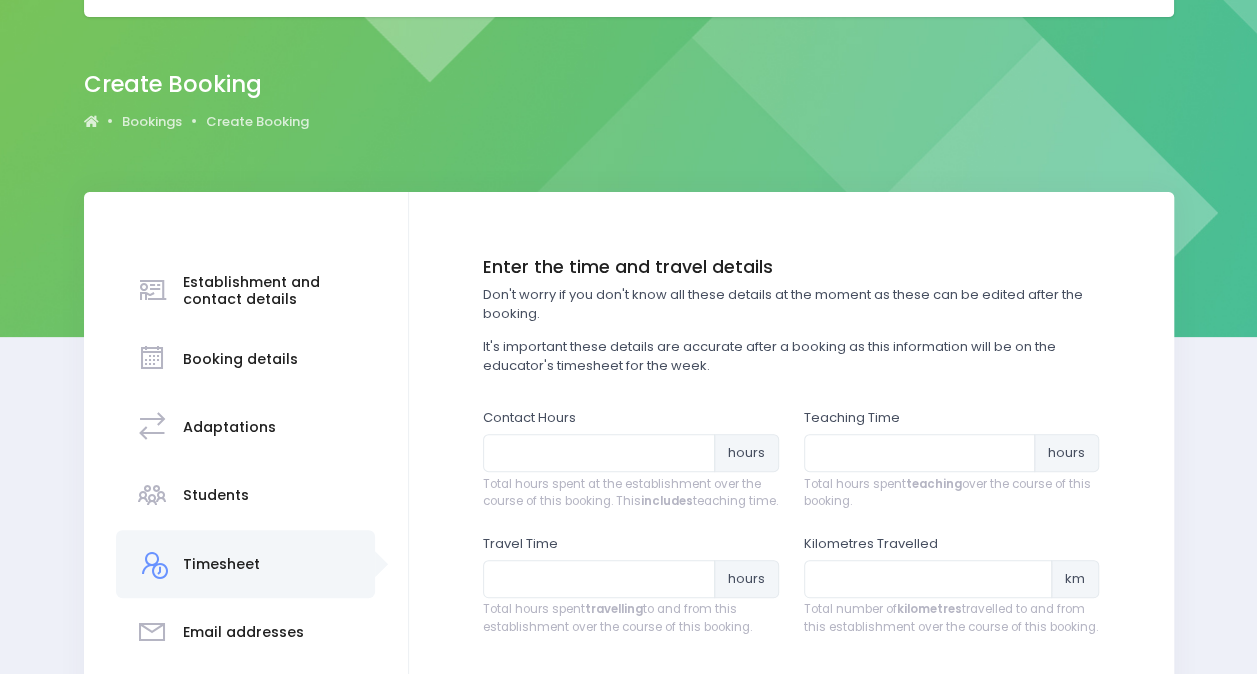 scroll, scrollTop: 0, scrollLeft: 0, axis: both 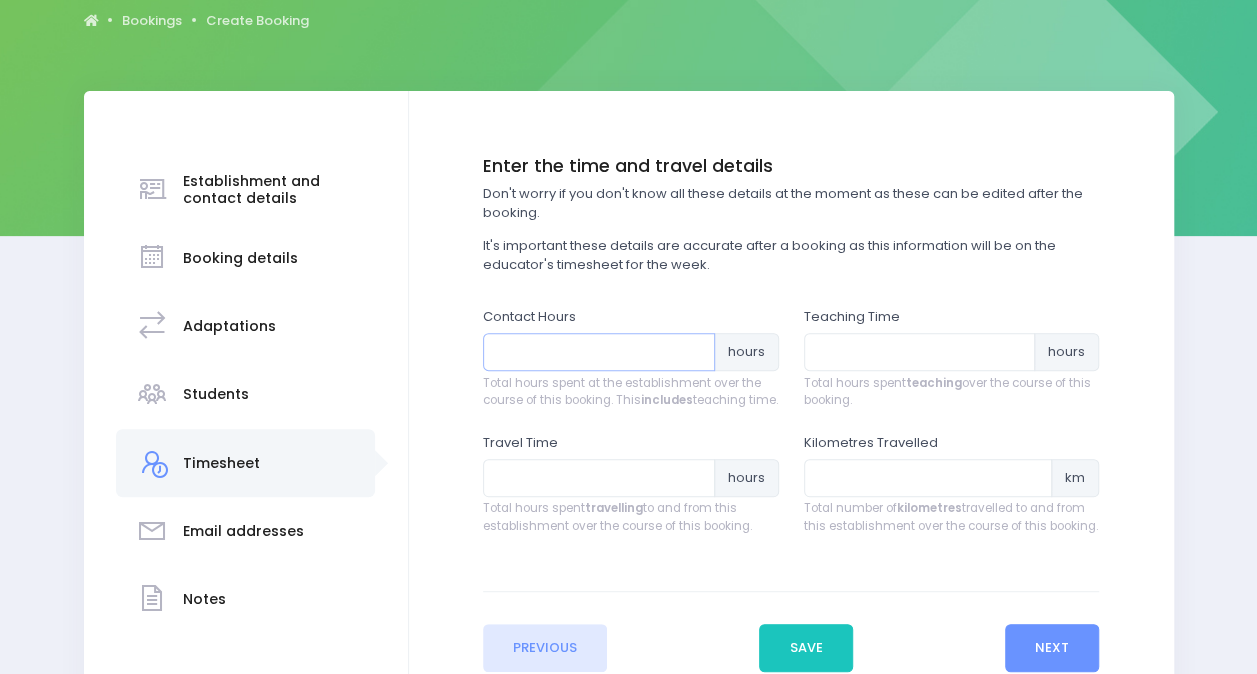 click at bounding box center [599, 352] 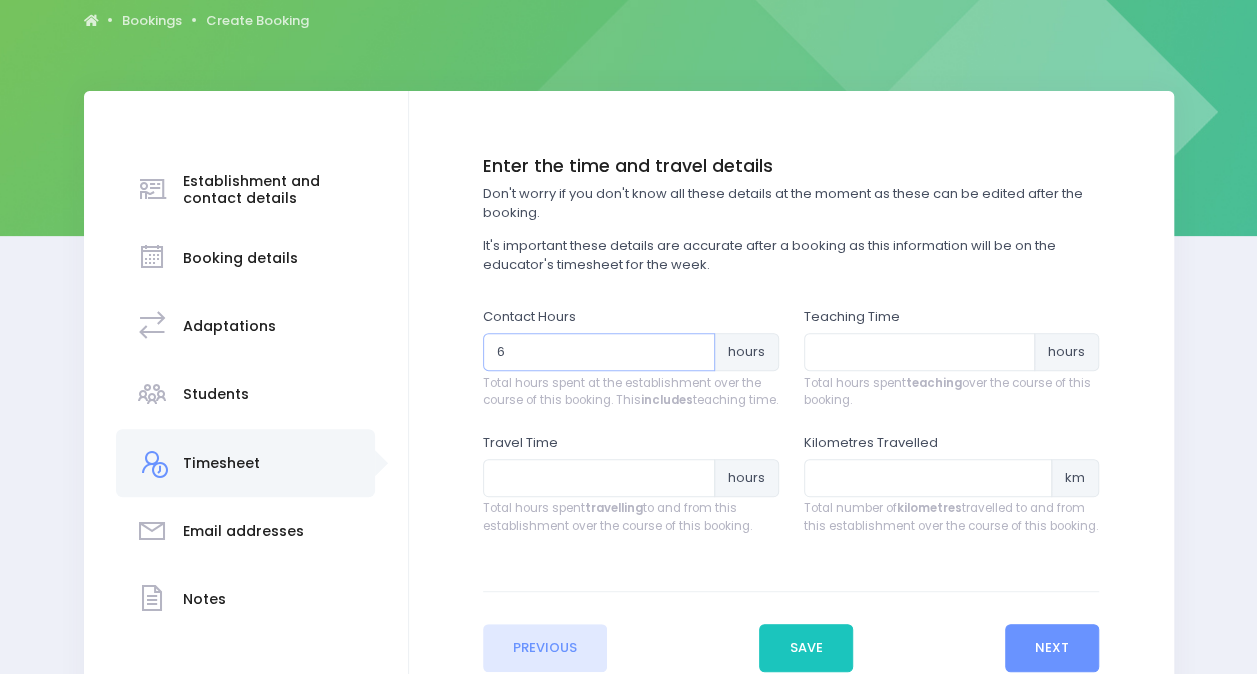 type on "6" 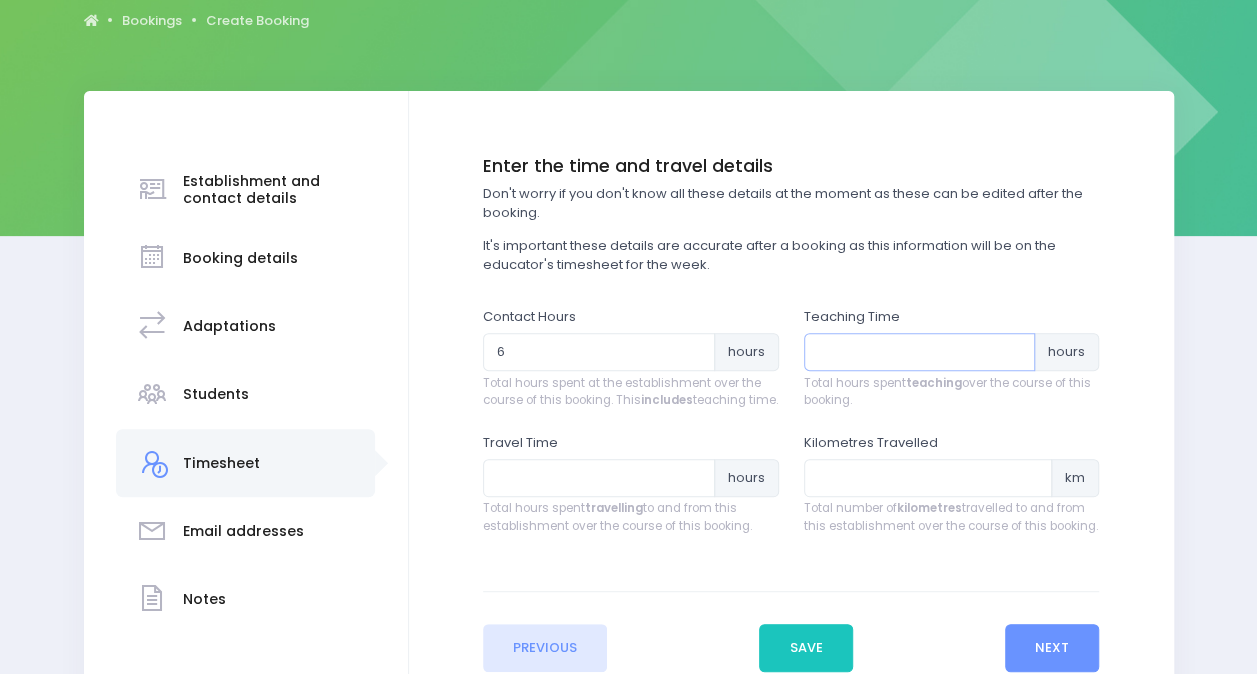 click at bounding box center [920, 352] 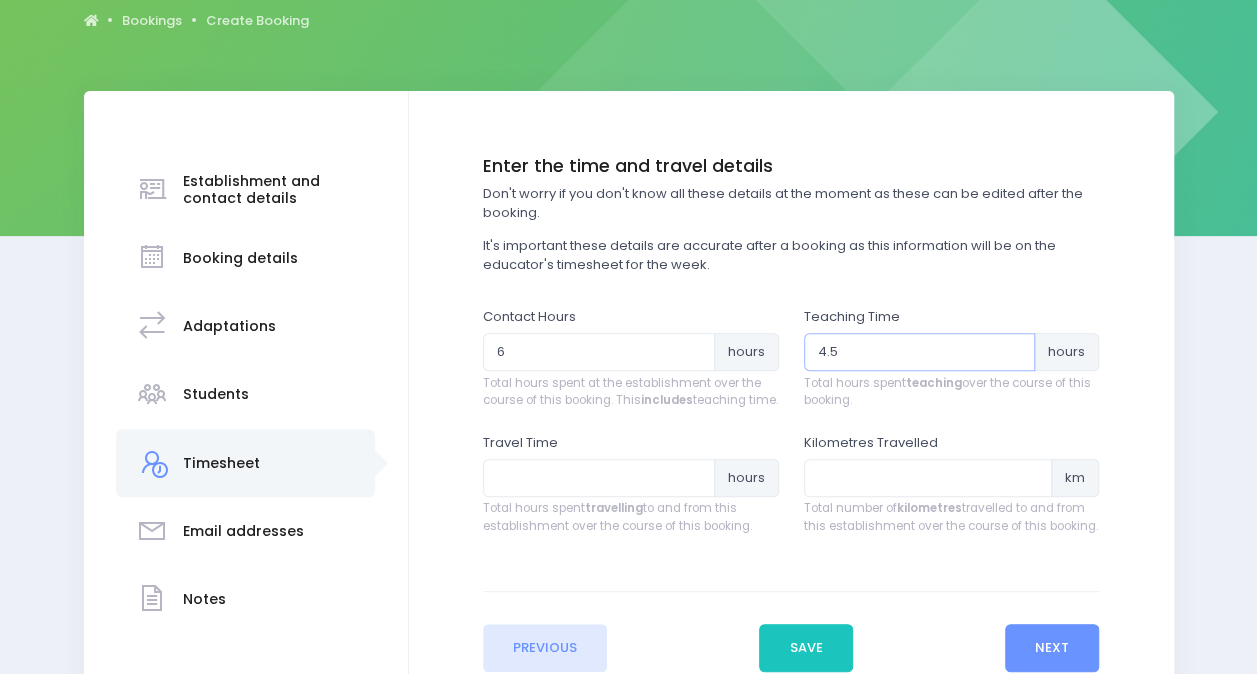 type on "4.5" 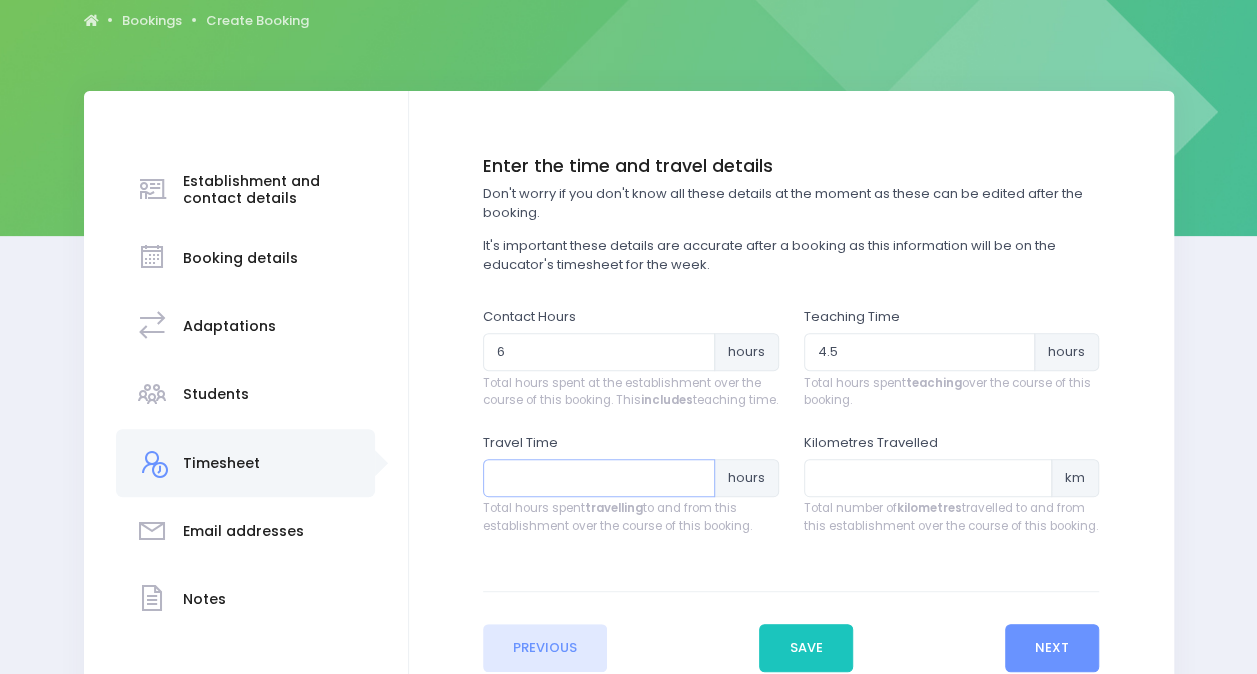 click at bounding box center [599, 478] 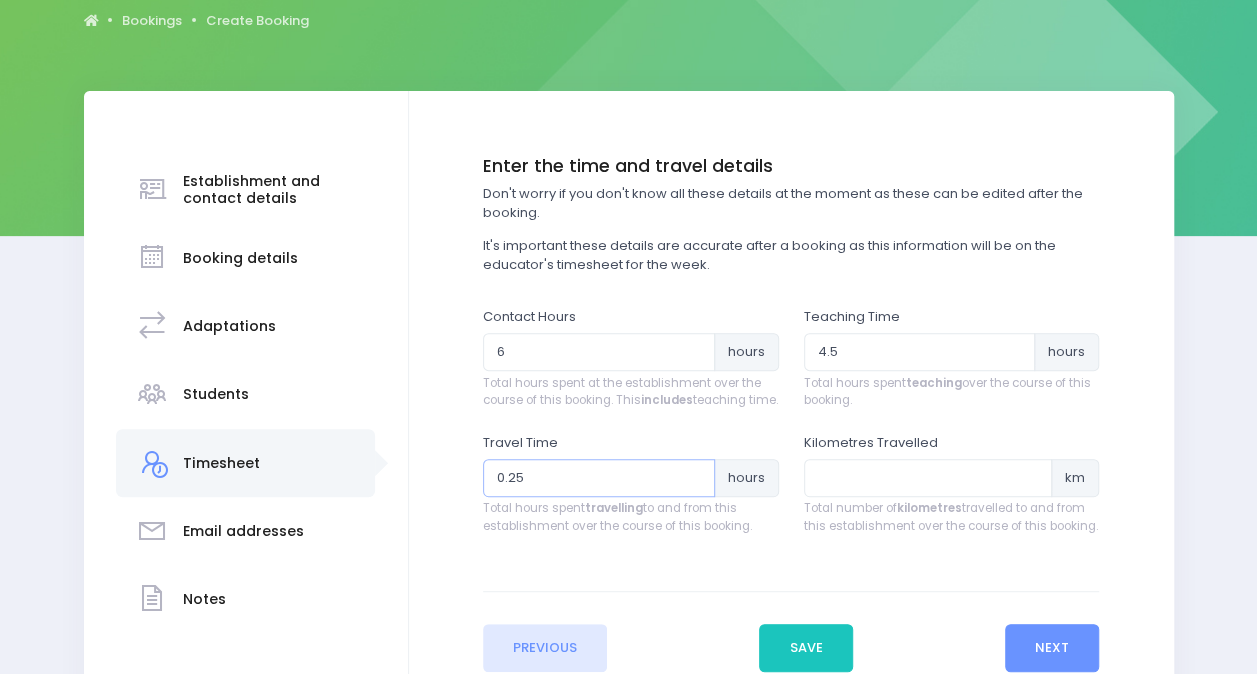 click on "0.25" at bounding box center (599, 478) 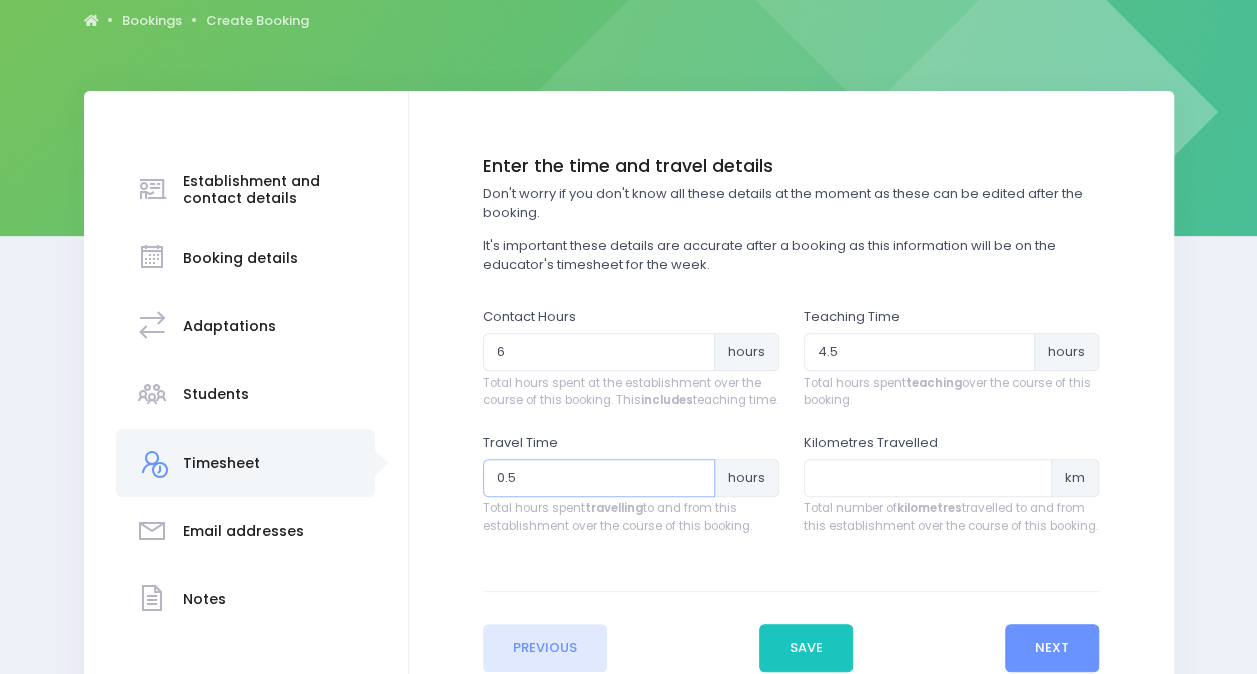 click on "0.5" at bounding box center [599, 478] 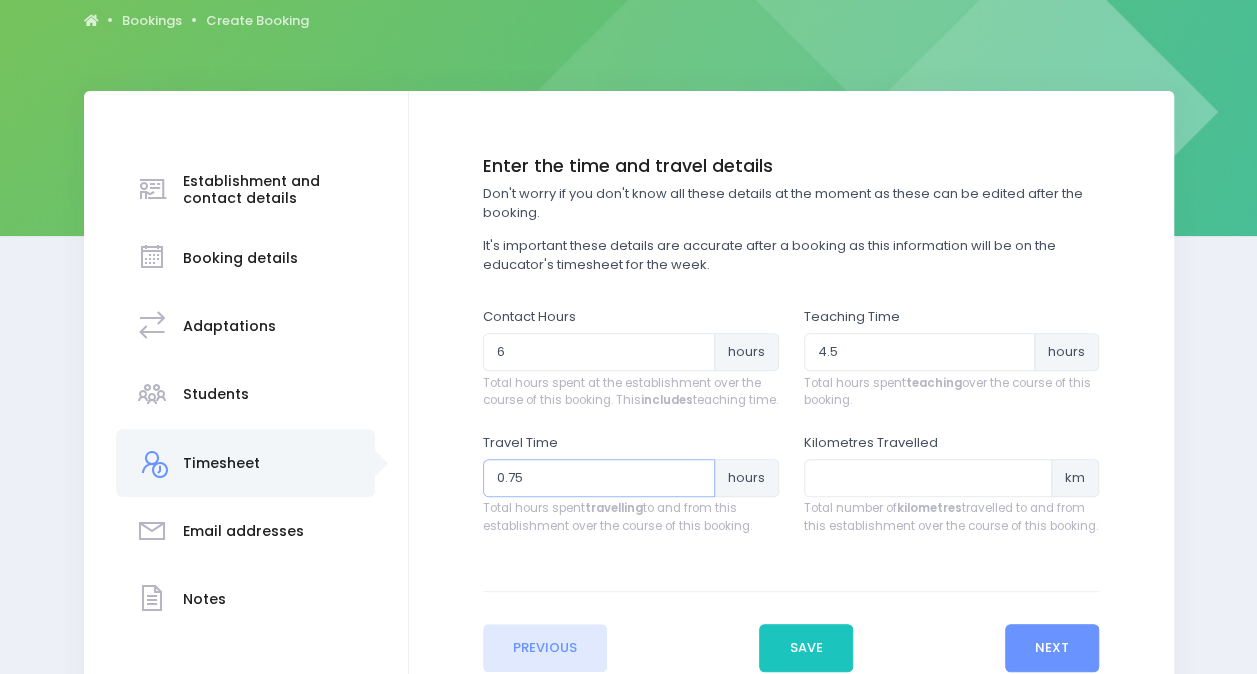 type on "0.75" 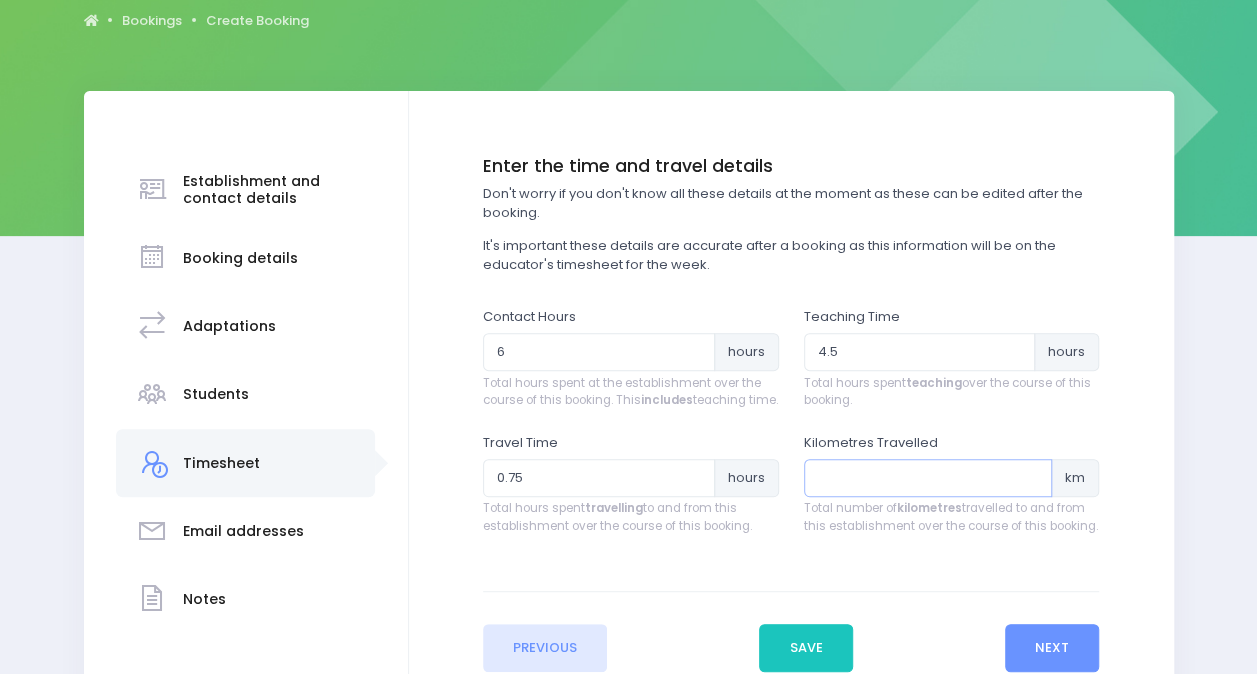 click at bounding box center [928, 478] 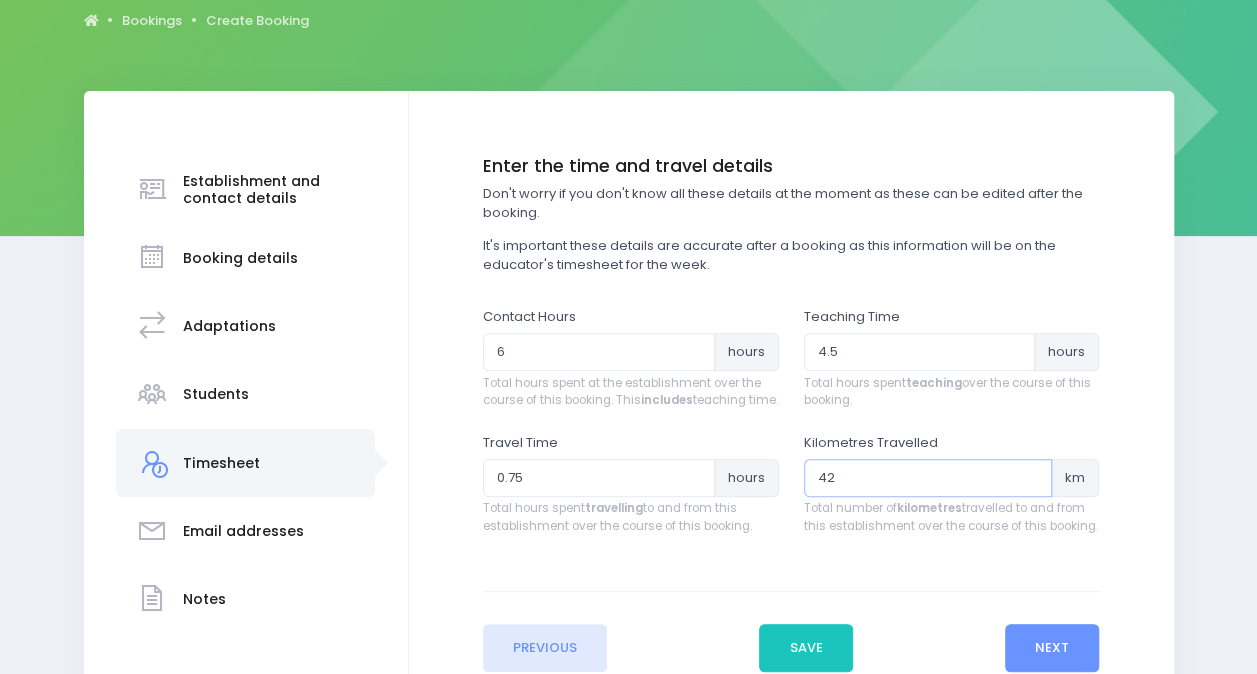 type on "42" 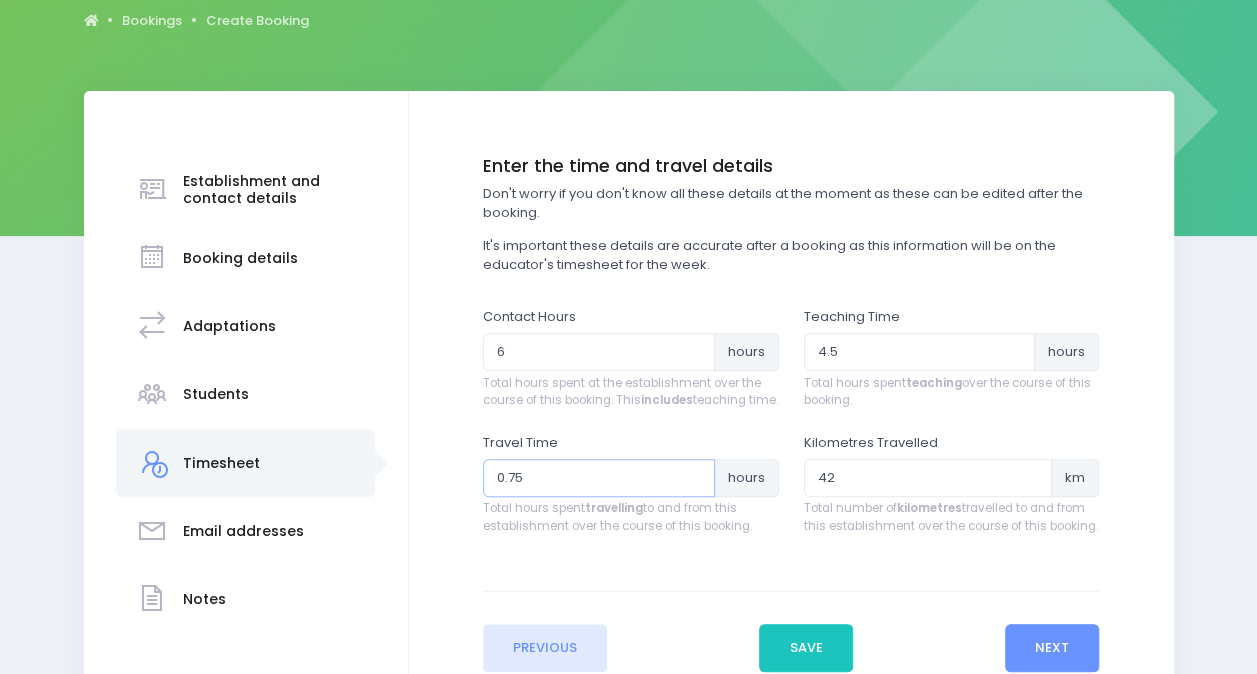 click on "0.75" at bounding box center (599, 478) 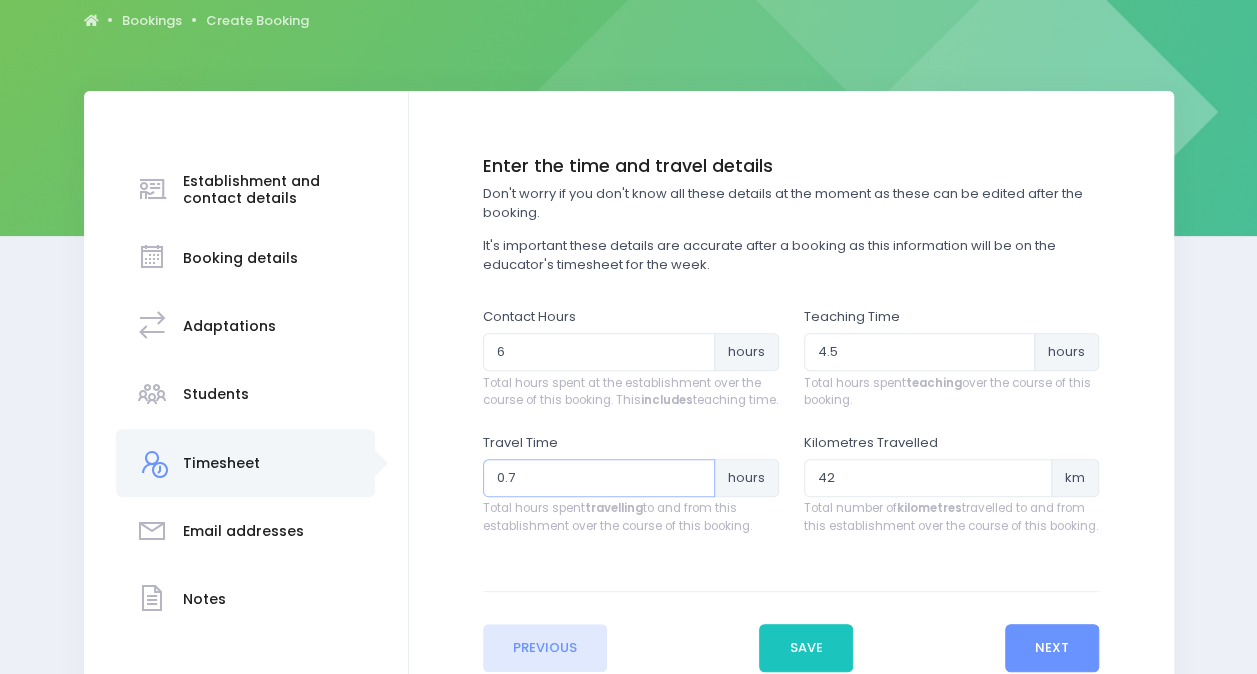type on "0" 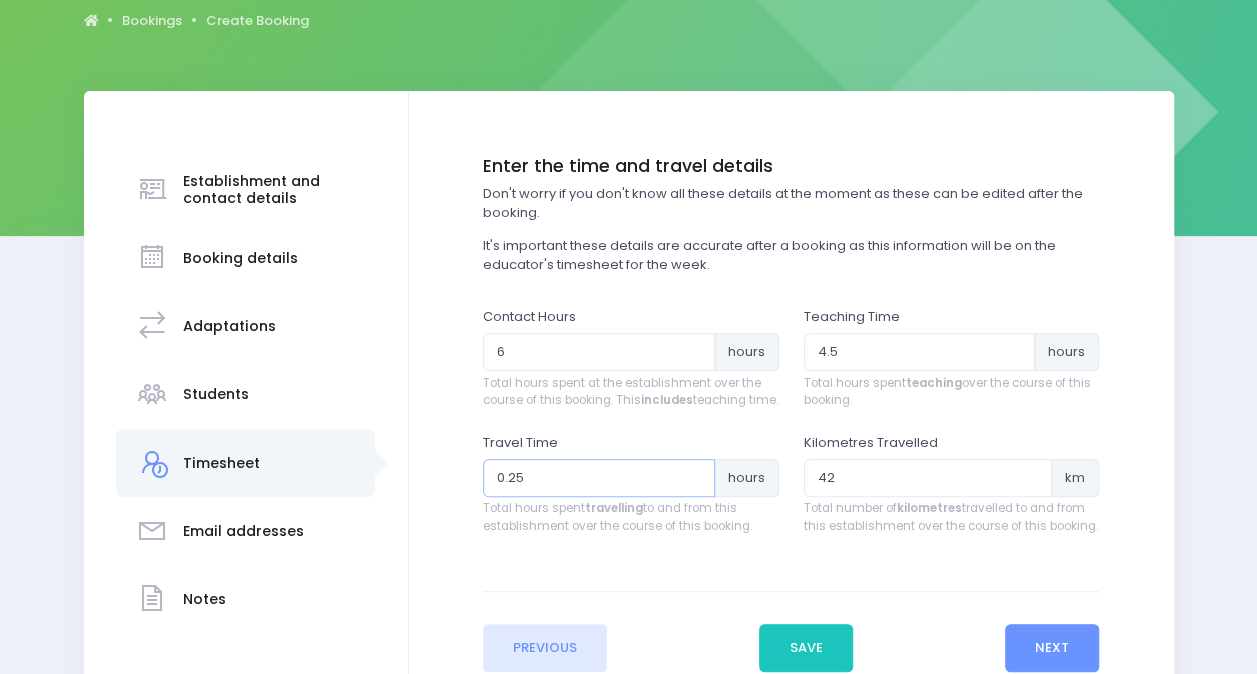 click on "0.25" at bounding box center (599, 478) 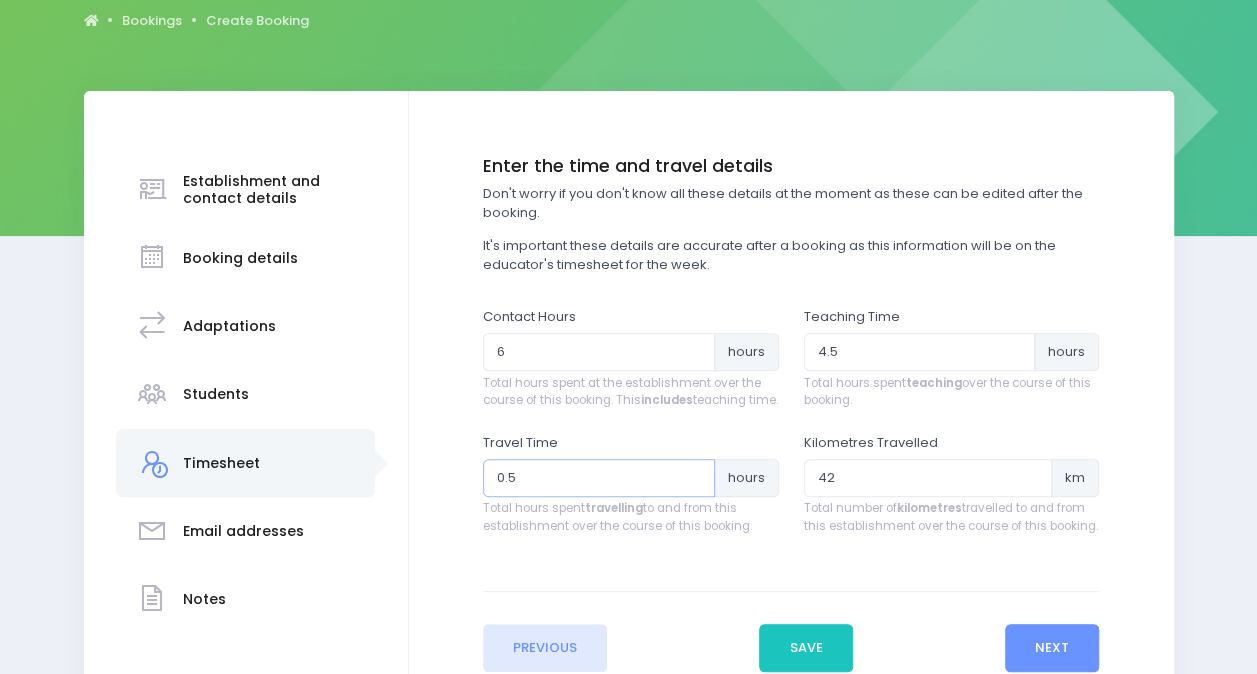 click on "0.5" at bounding box center (599, 478) 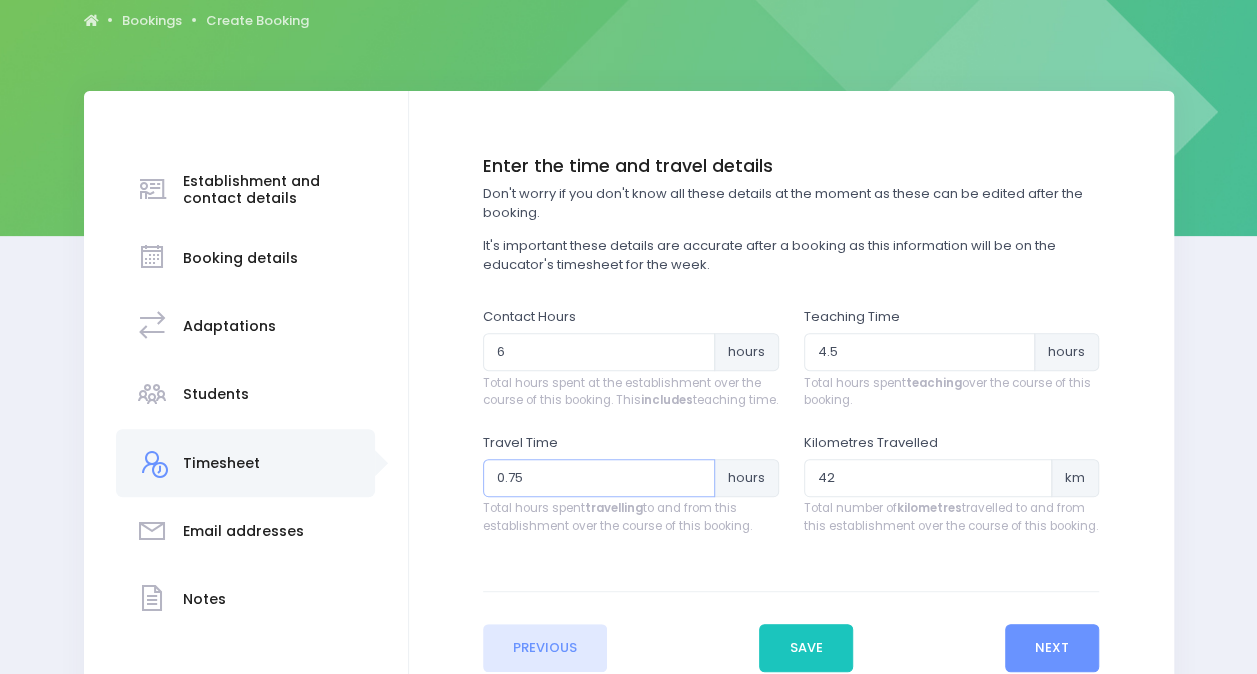 click on "0.75" at bounding box center (599, 478) 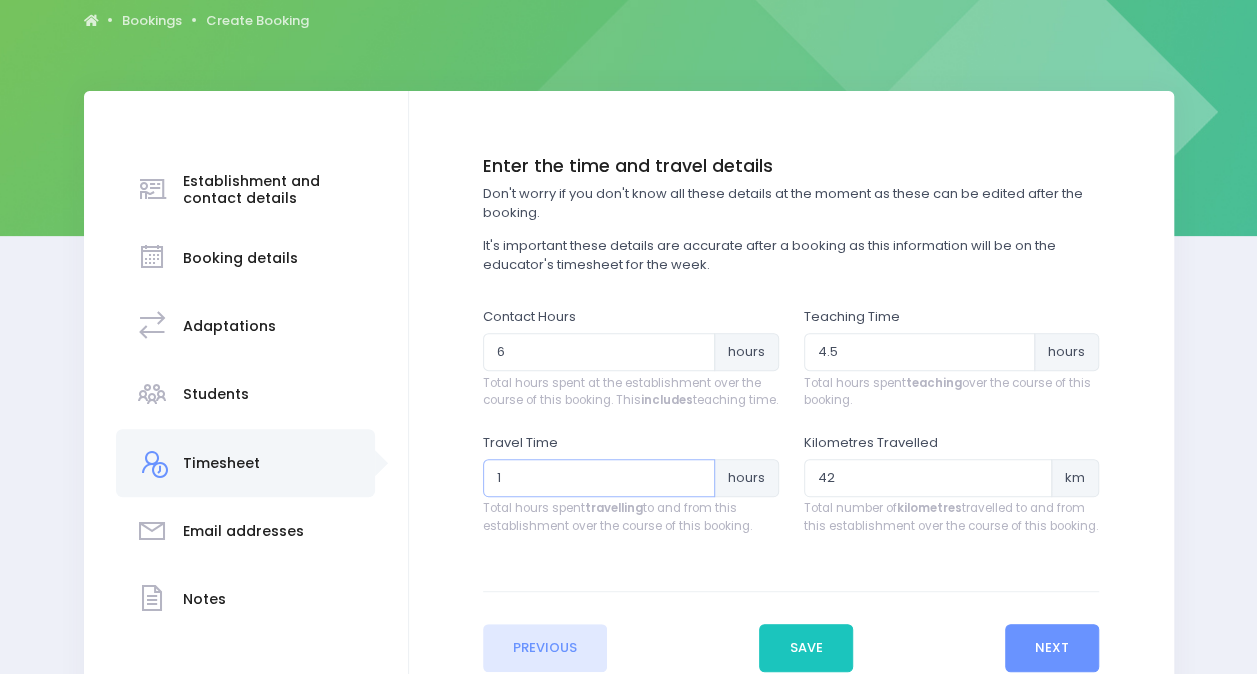 type on "1" 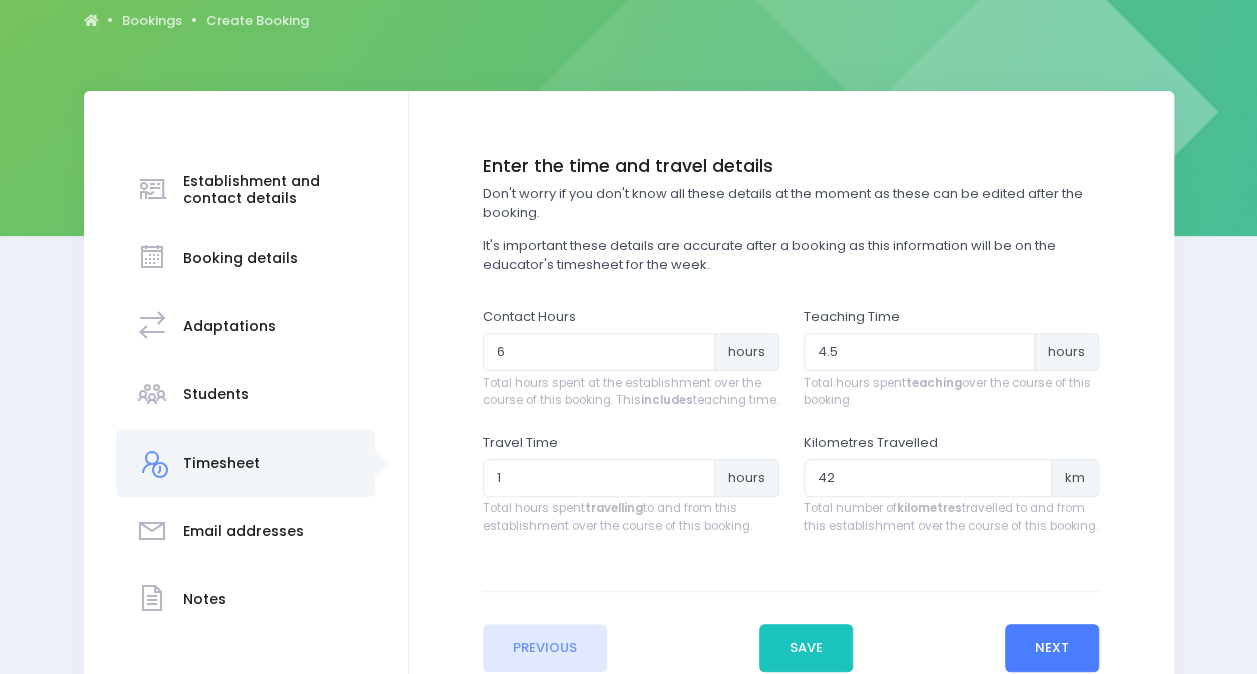 click on "Next" at bounding box center (1052, 648) 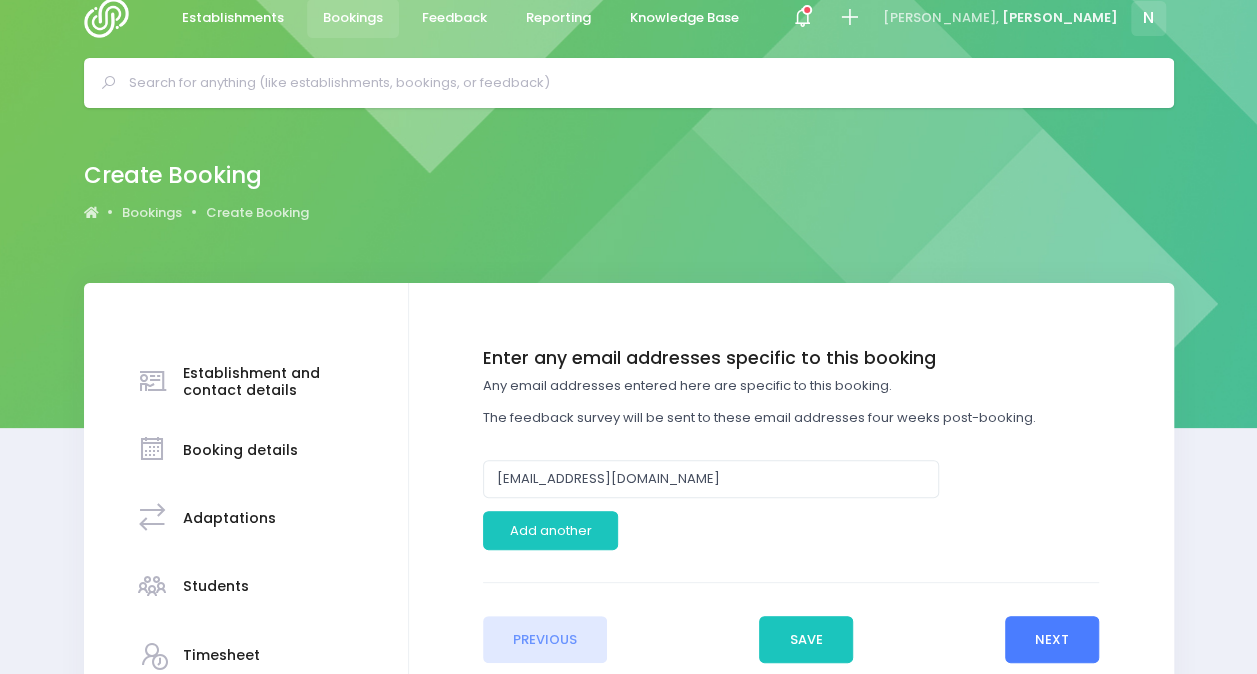 scroll, scrollTop: 0, scrollLeft: 0, axis: both 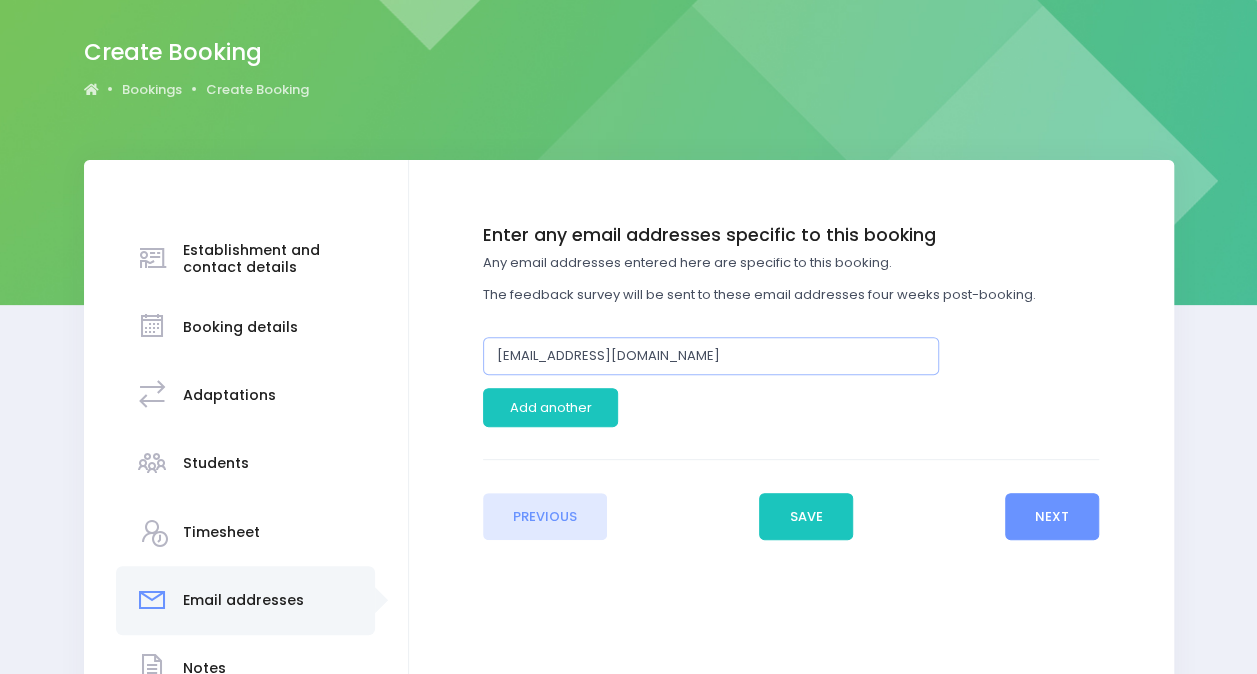 click on "whanake.manager@gmail.com" at bounding box center (711, 356) 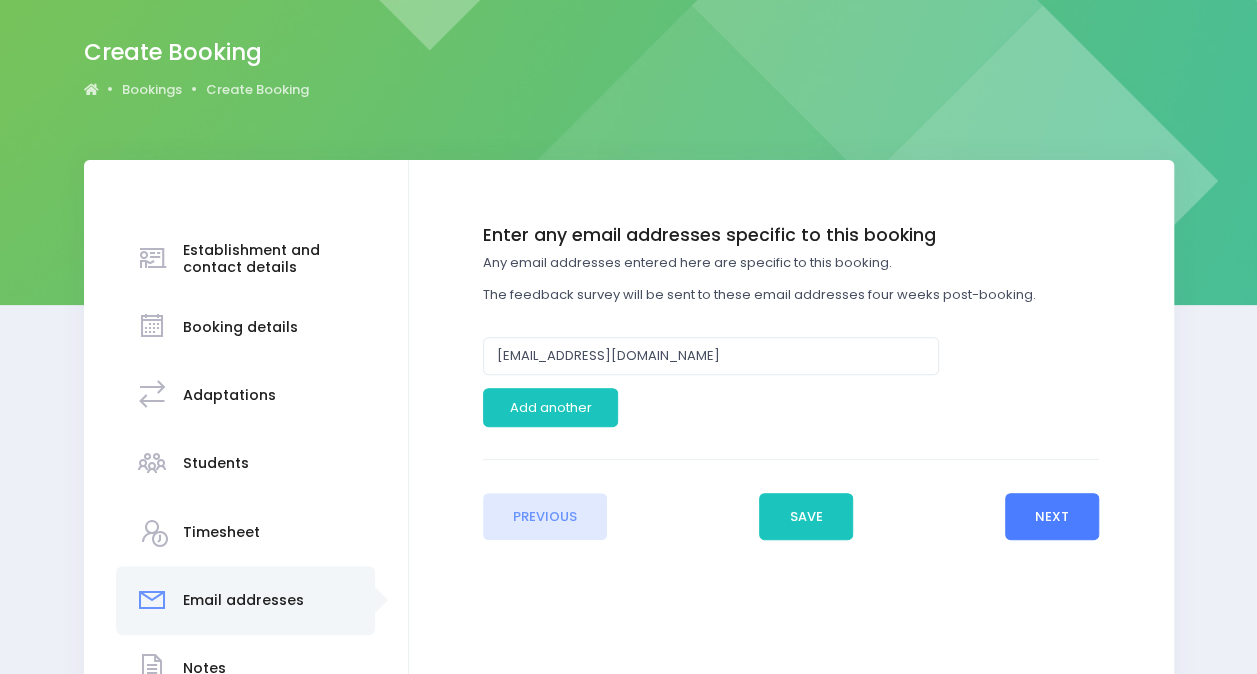 click on "Next" at bounding box center [1052, 517] 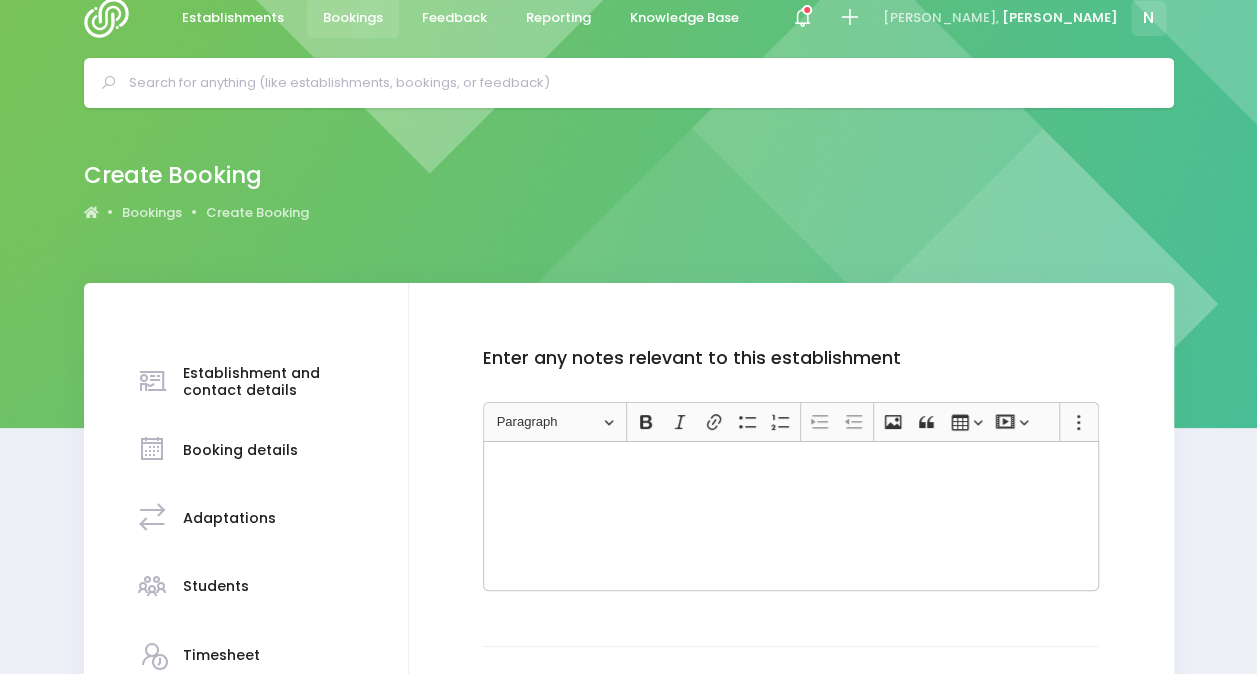 scroll, scrollTop: 0, scrollLeft: 0, axis: both 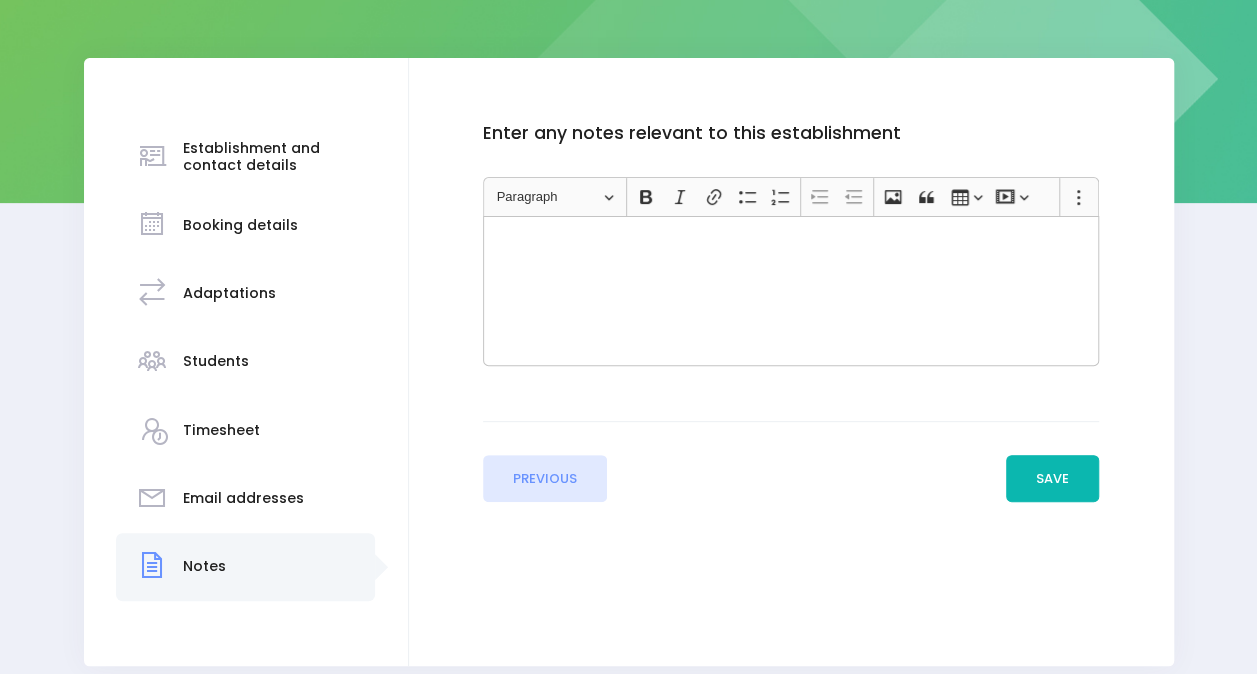 click on "Save" at bounding box center (1053, 479) 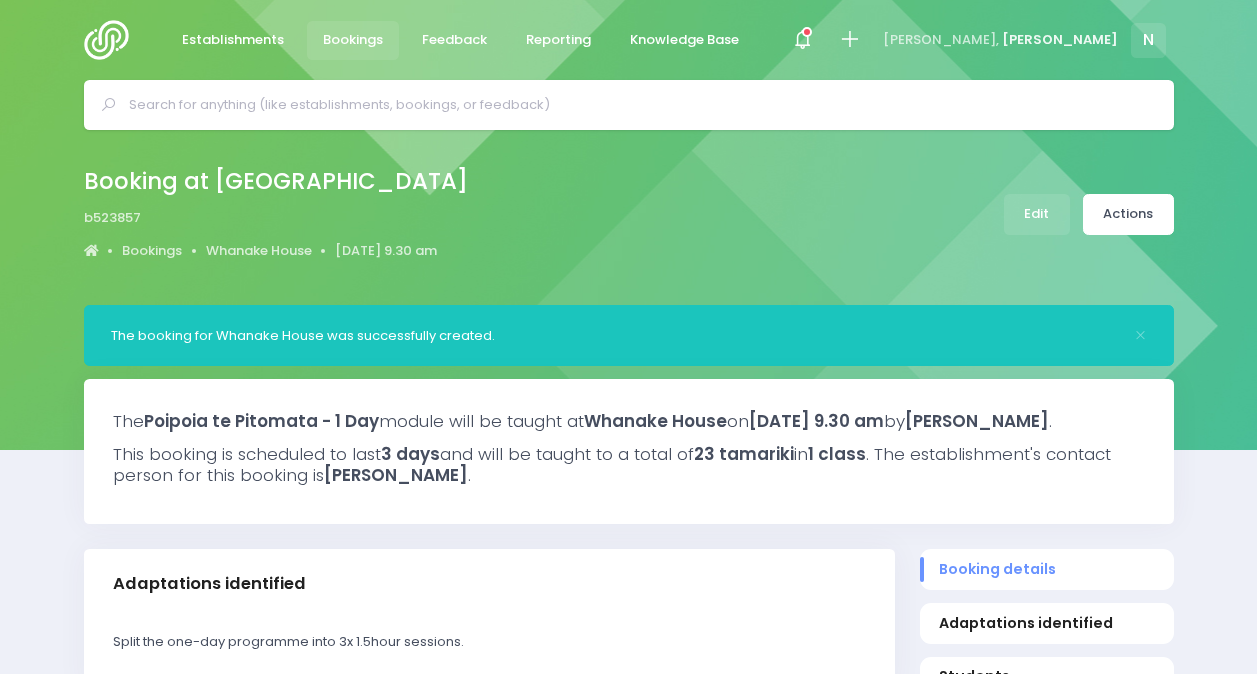 select on "5" 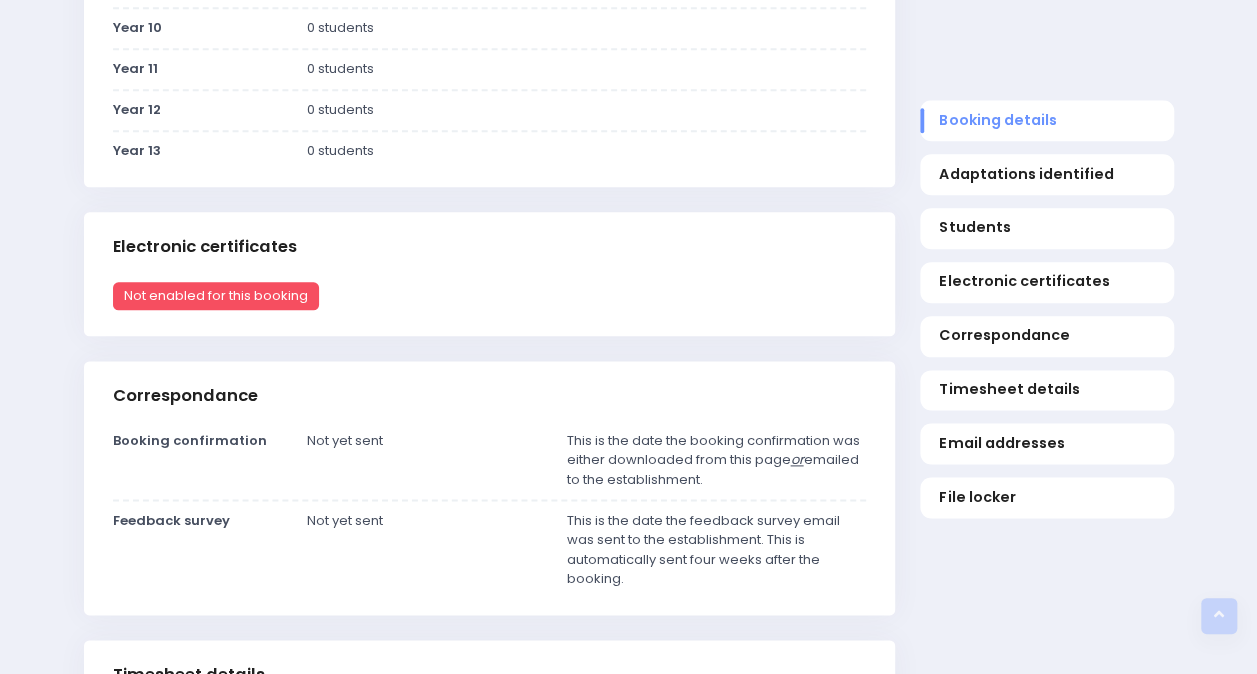 scroll, scrollTop: 0, scrollLeft: 0, axis: both 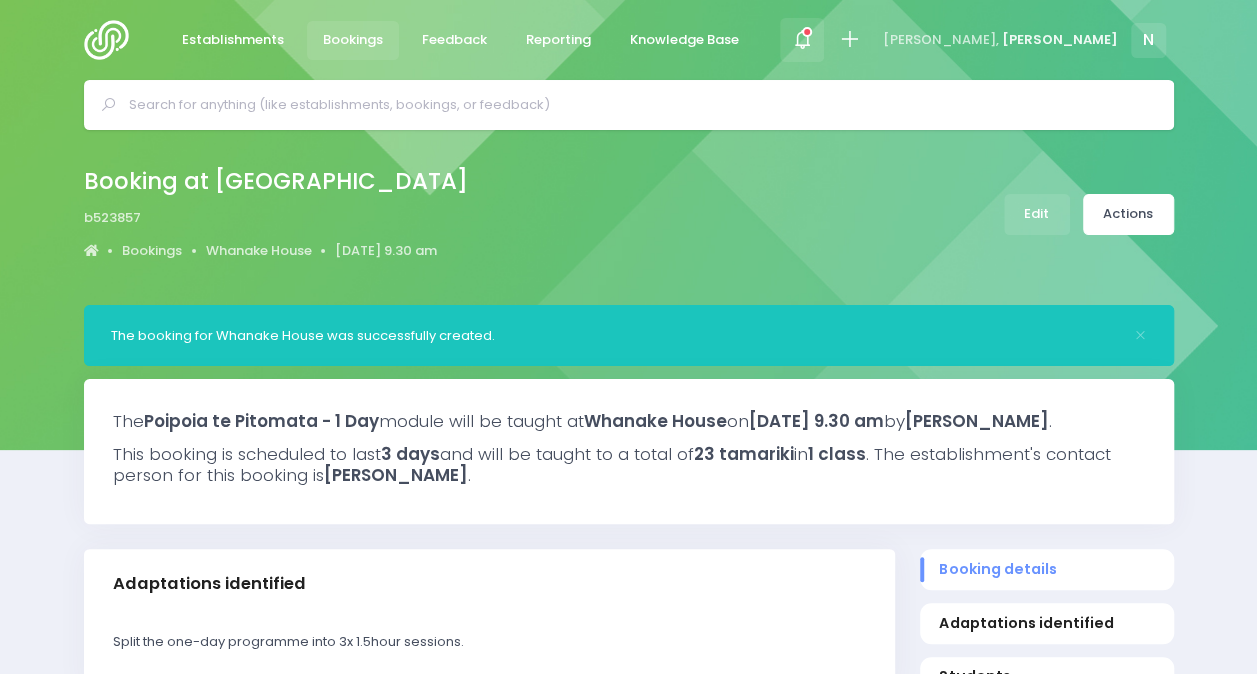 click at bounding box center (802, 39) 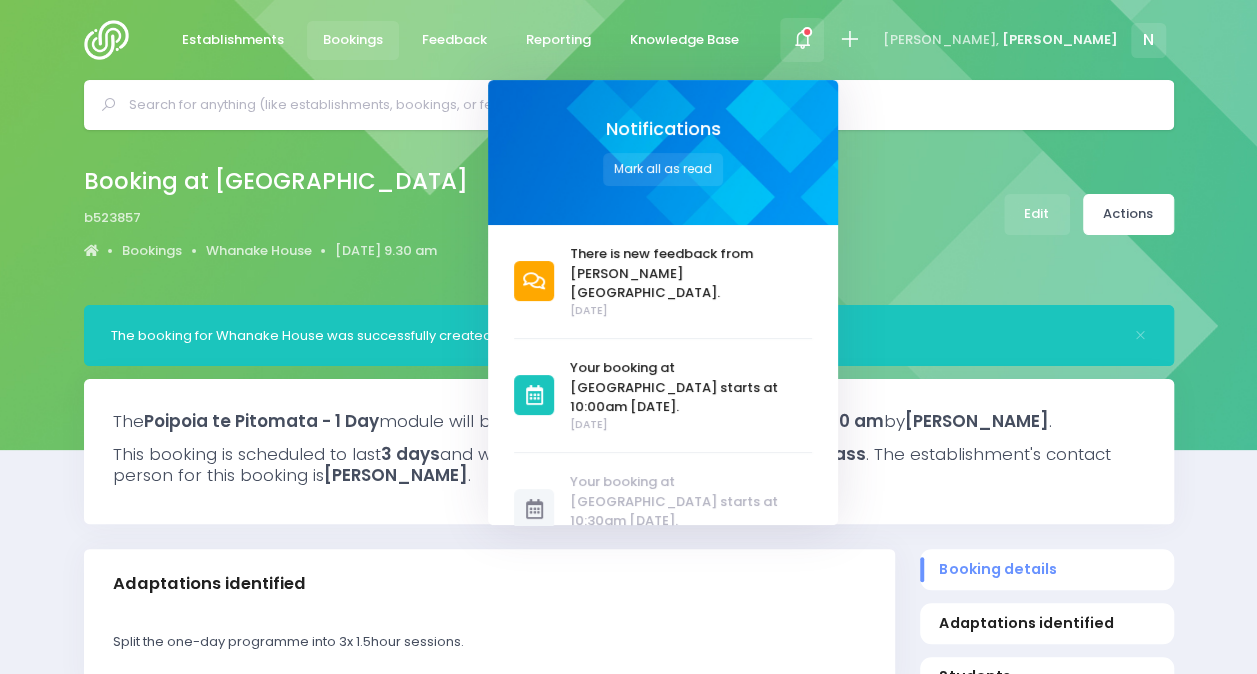 click at bounding box center (802, 40) 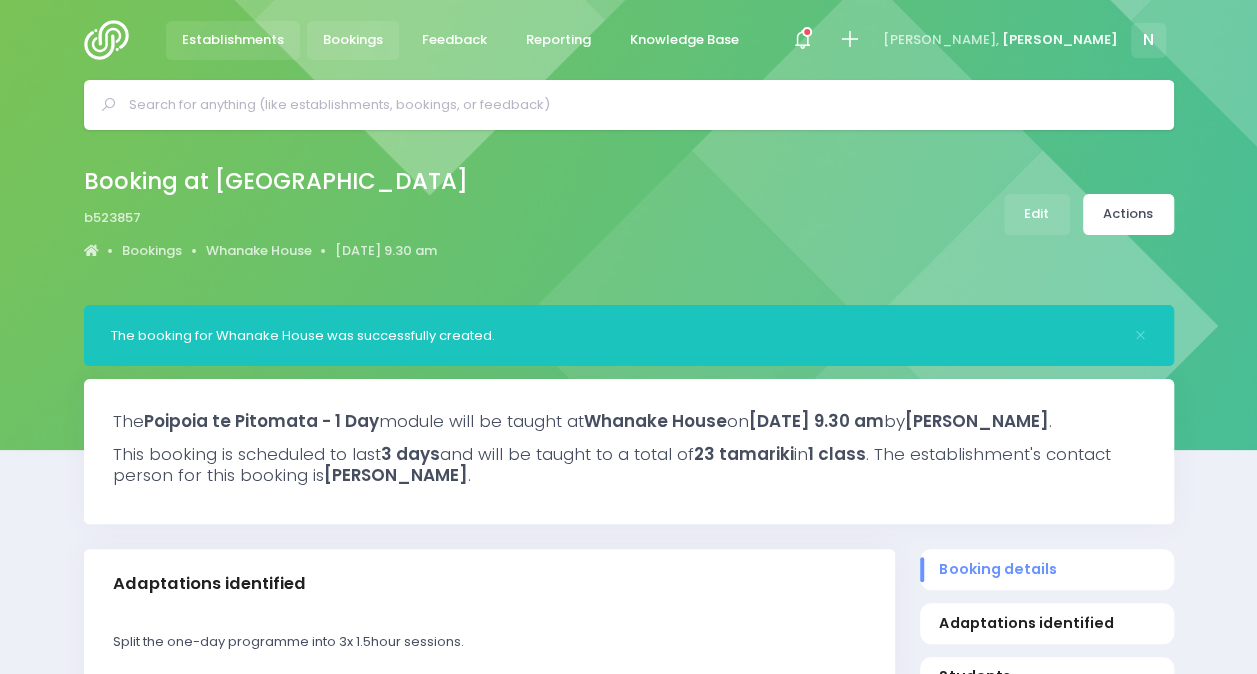 click on "Establishments" at bounding box center (233, 40) 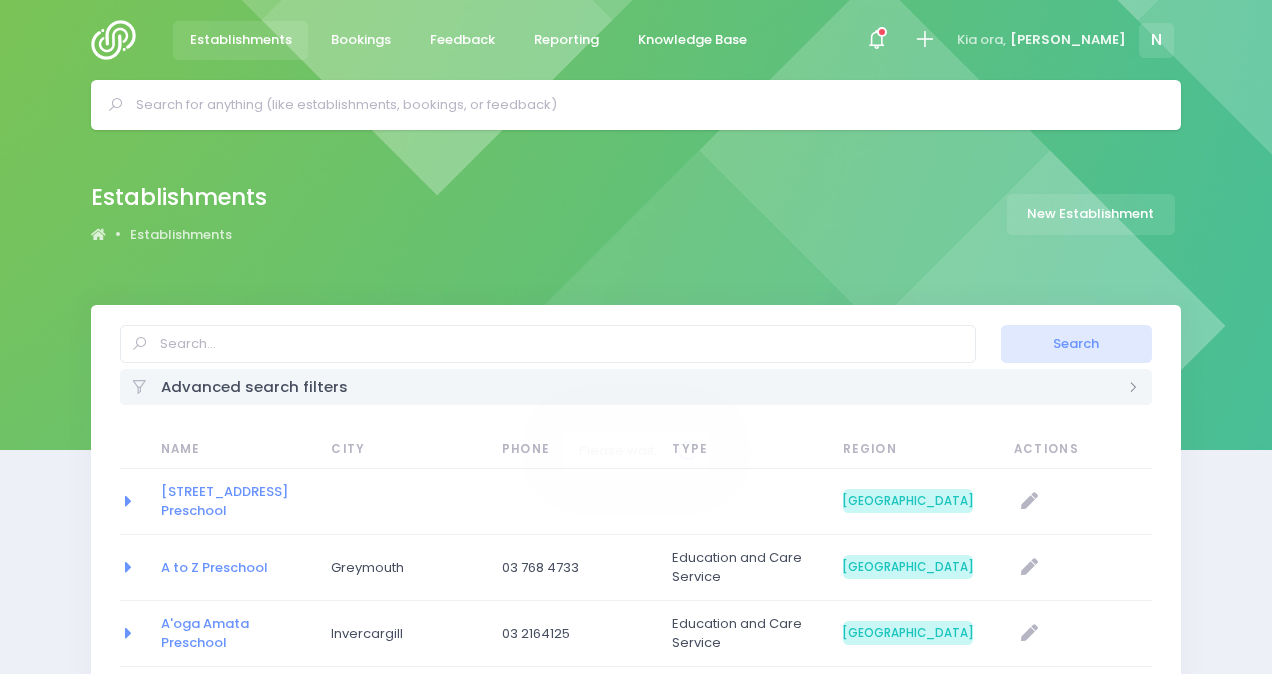 select on "20" 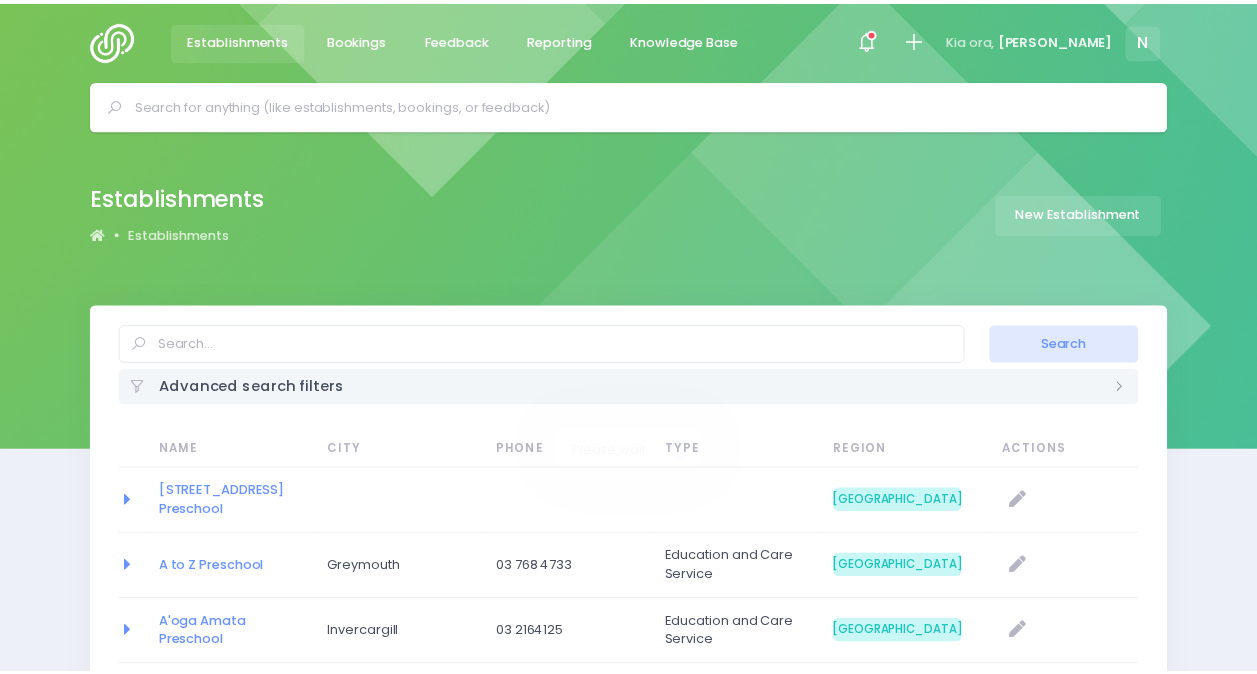 scroll, scrollTop: 0, scrollLeft: 0, axis: both 